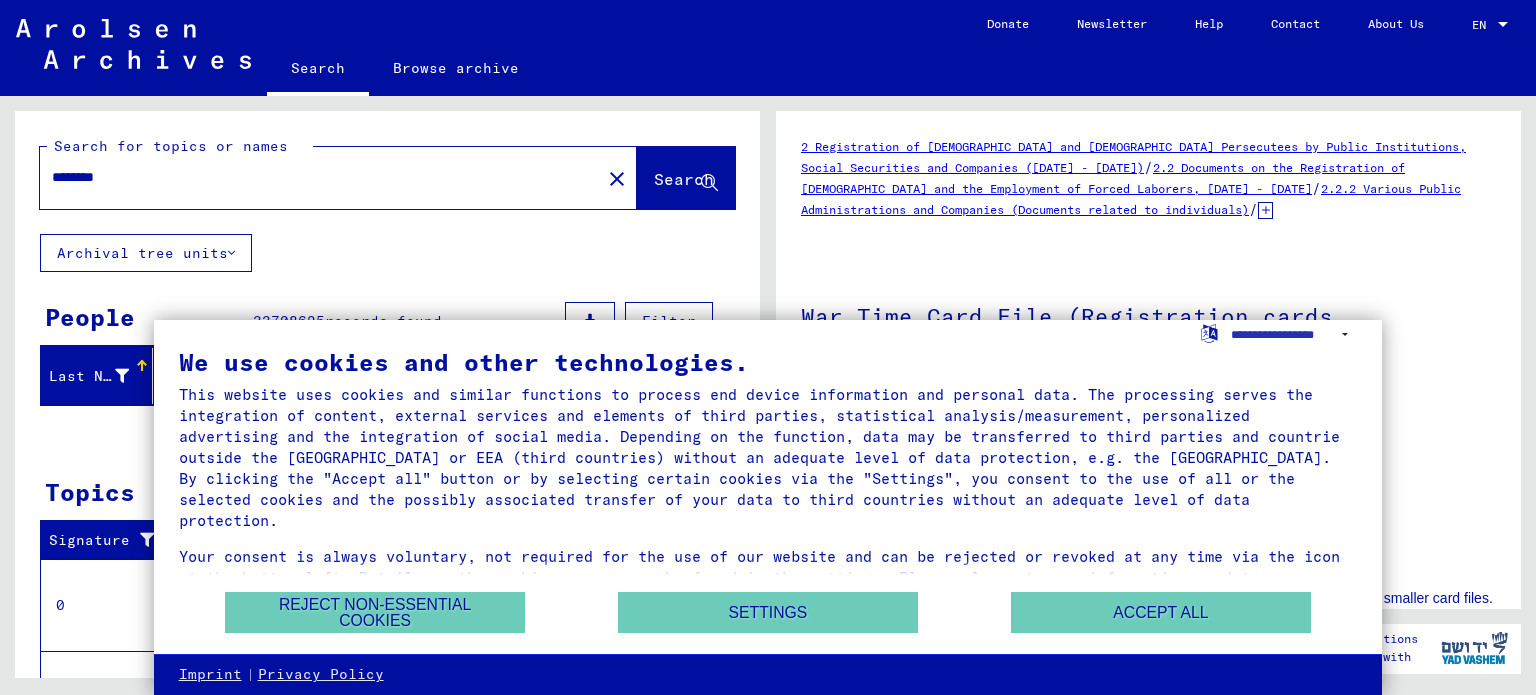 scroll, scrollTop: 0, scrollLeft: 0, axis: both 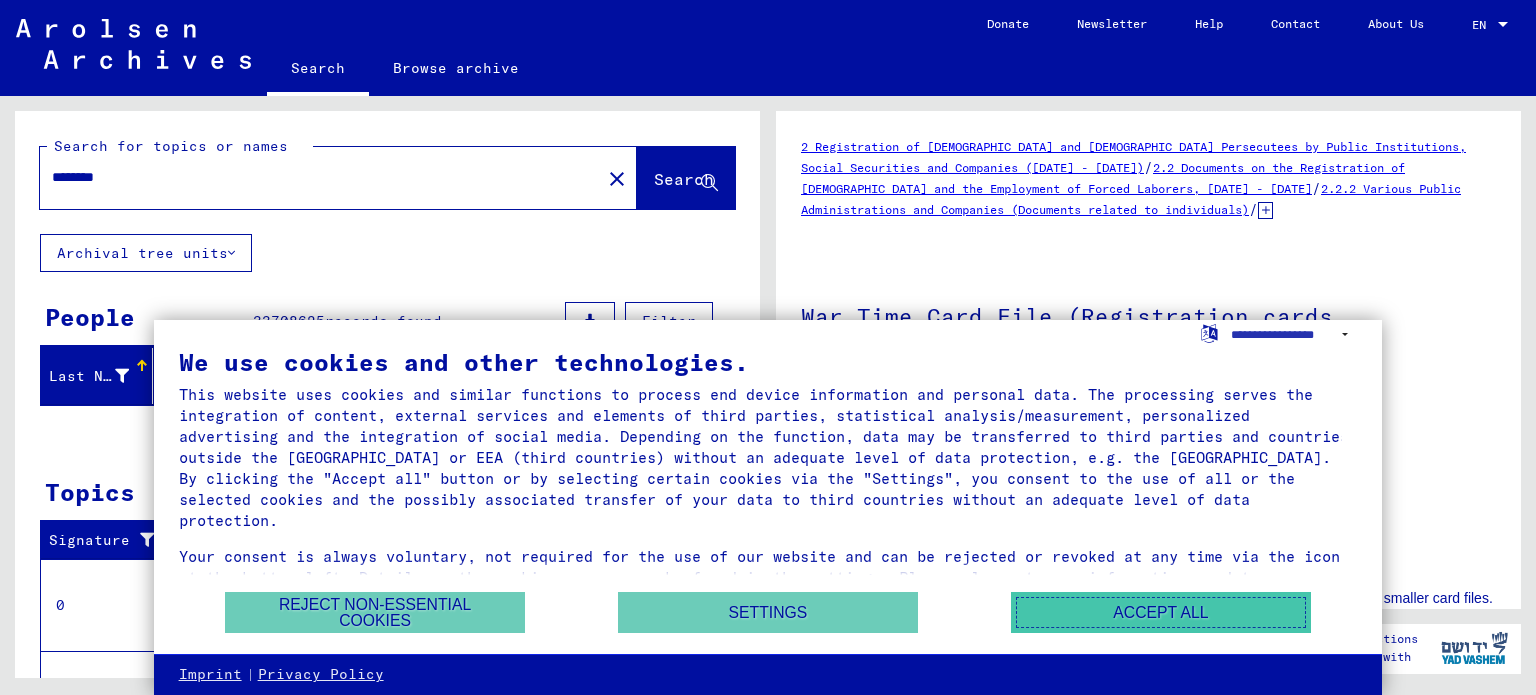 click on "Accept all" at bounding box center [1161, 612] 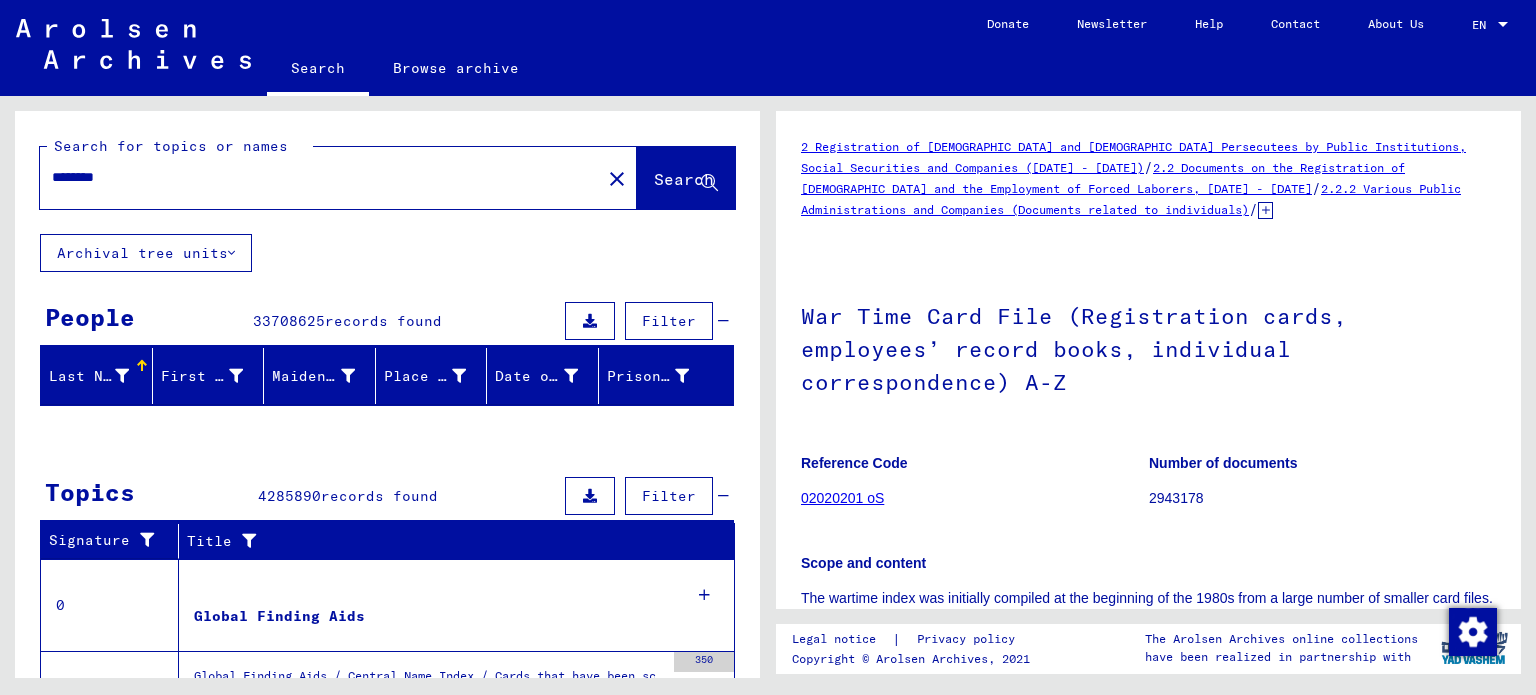 click on "********" at bounding box center [320, 177] 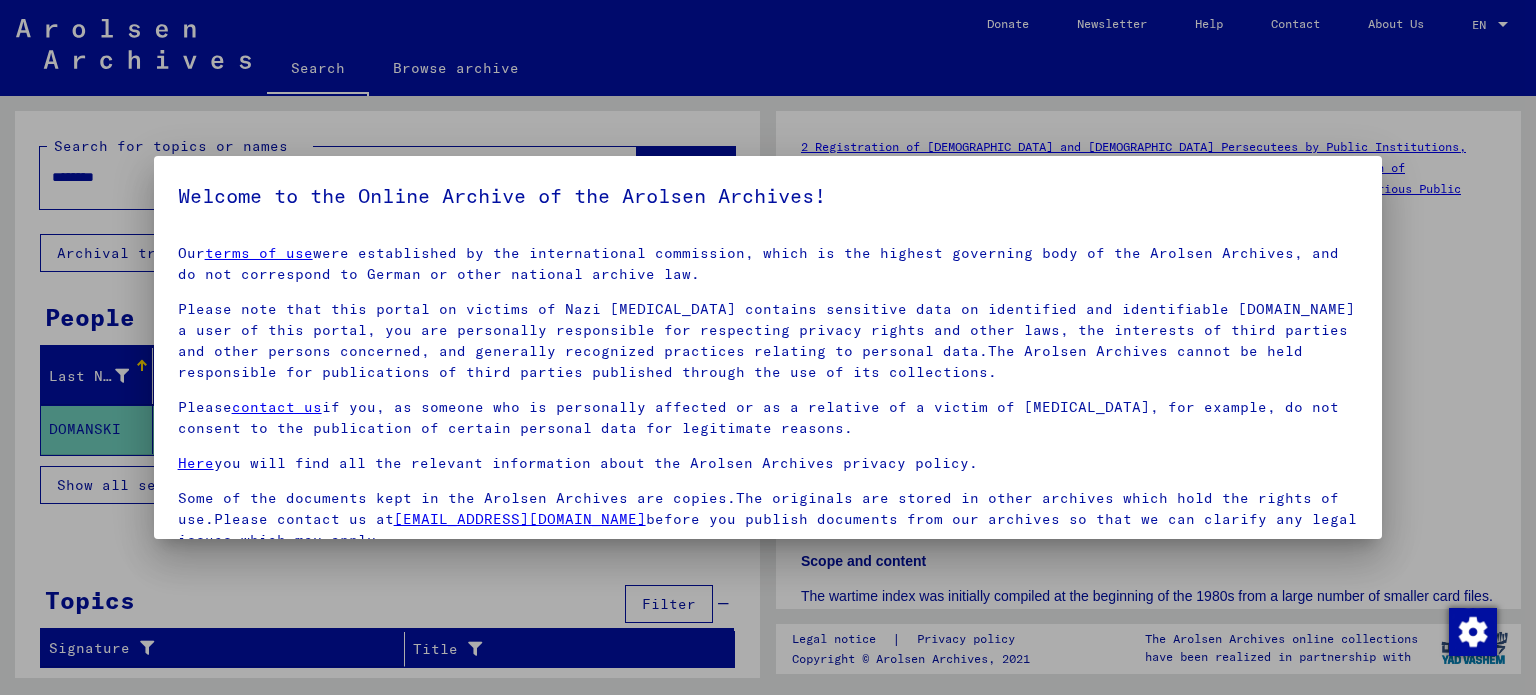scroll, scrollTop: 4, scrollLeft: 0, axis: vertical 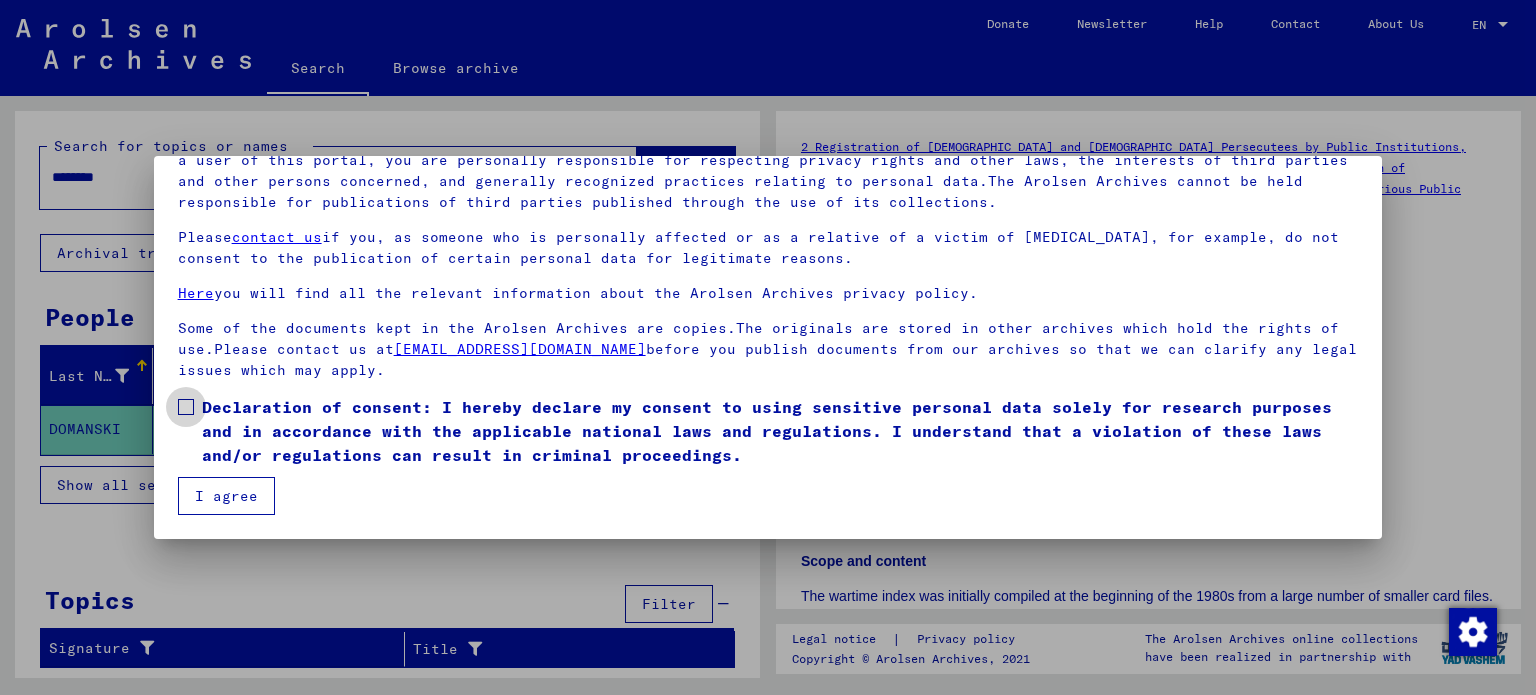 click at bounding box center [186, 407] 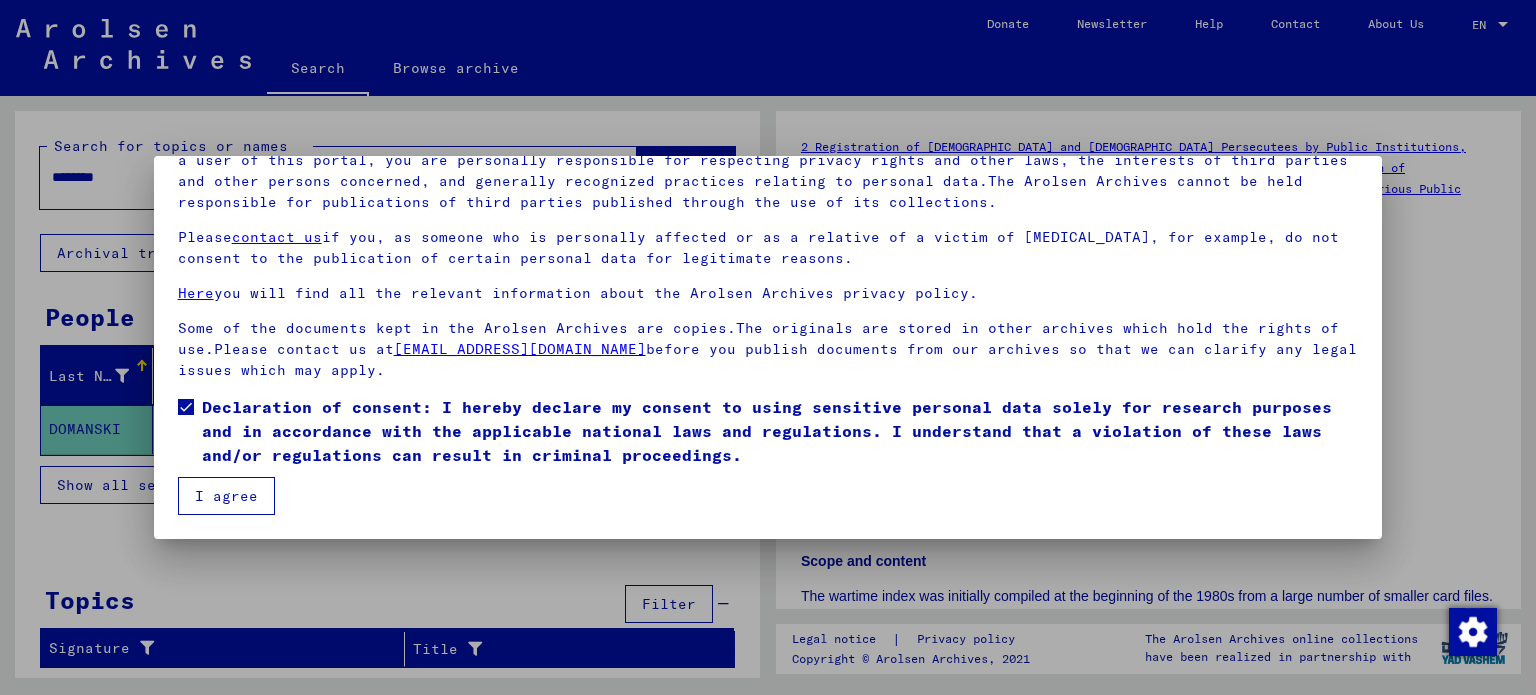 click on "I agree" at bounding box center (226, 496) 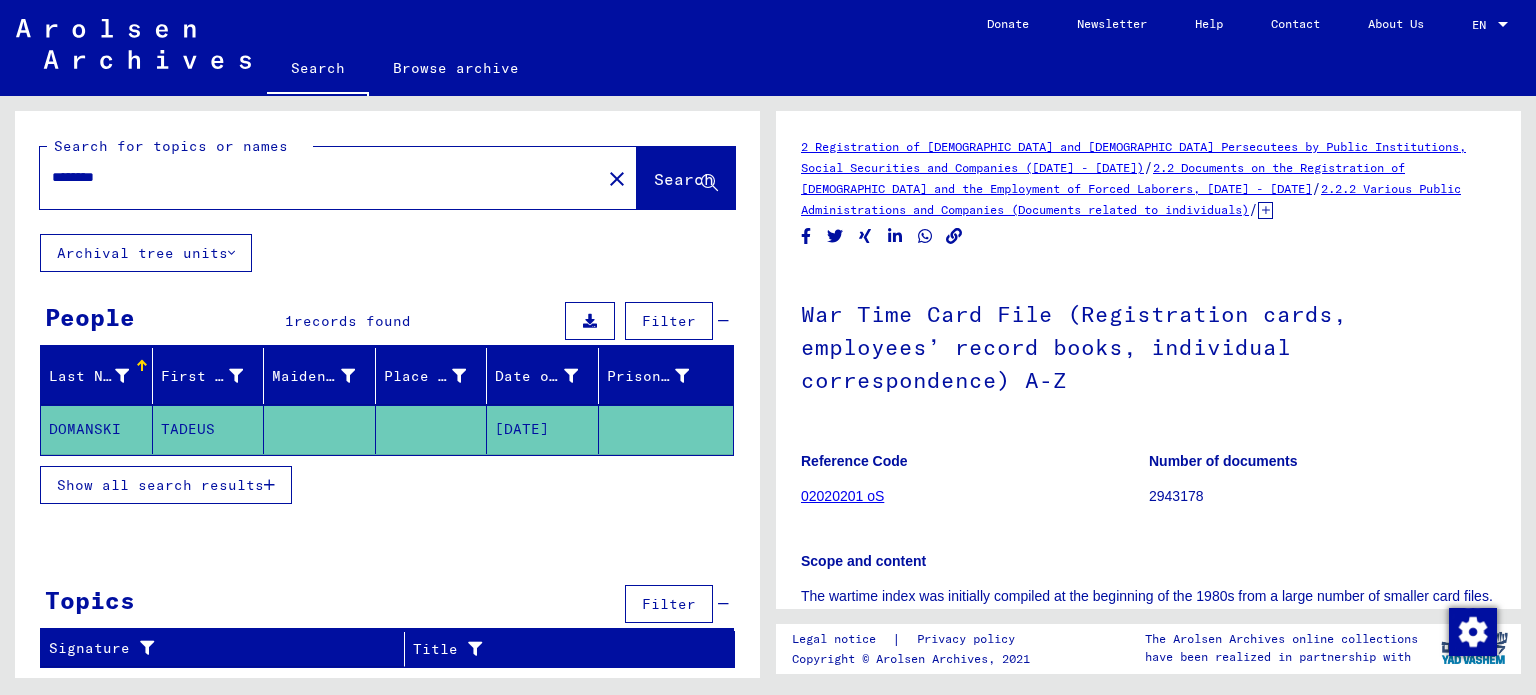 click on "********" 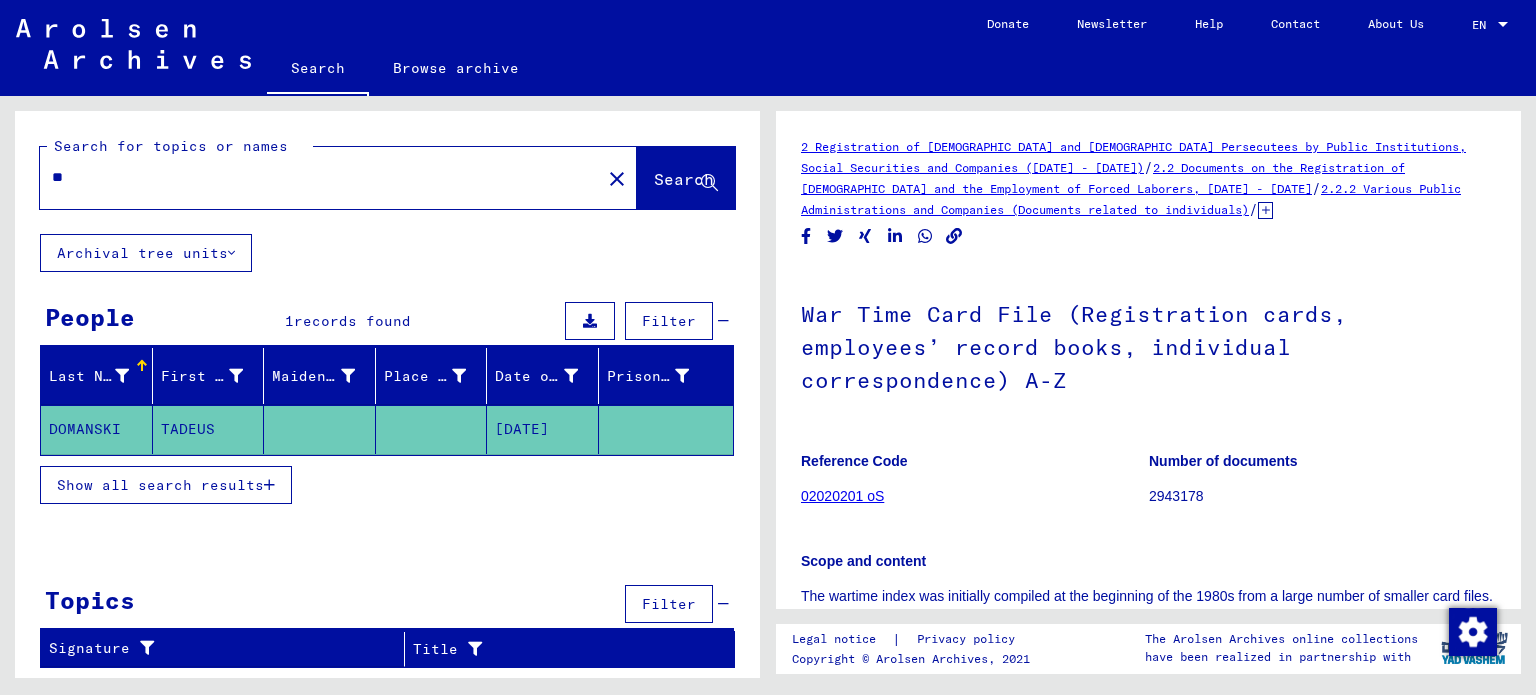type on "*" 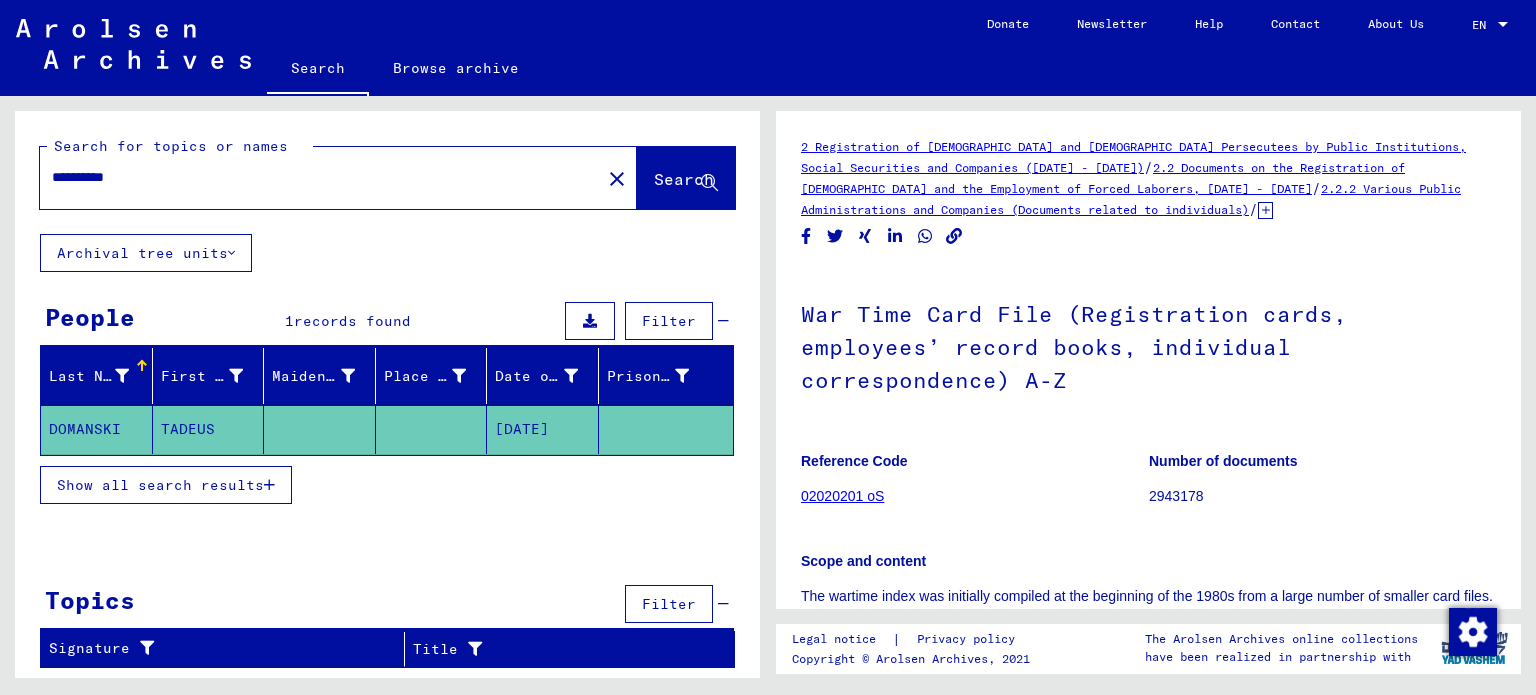 click on "**********" 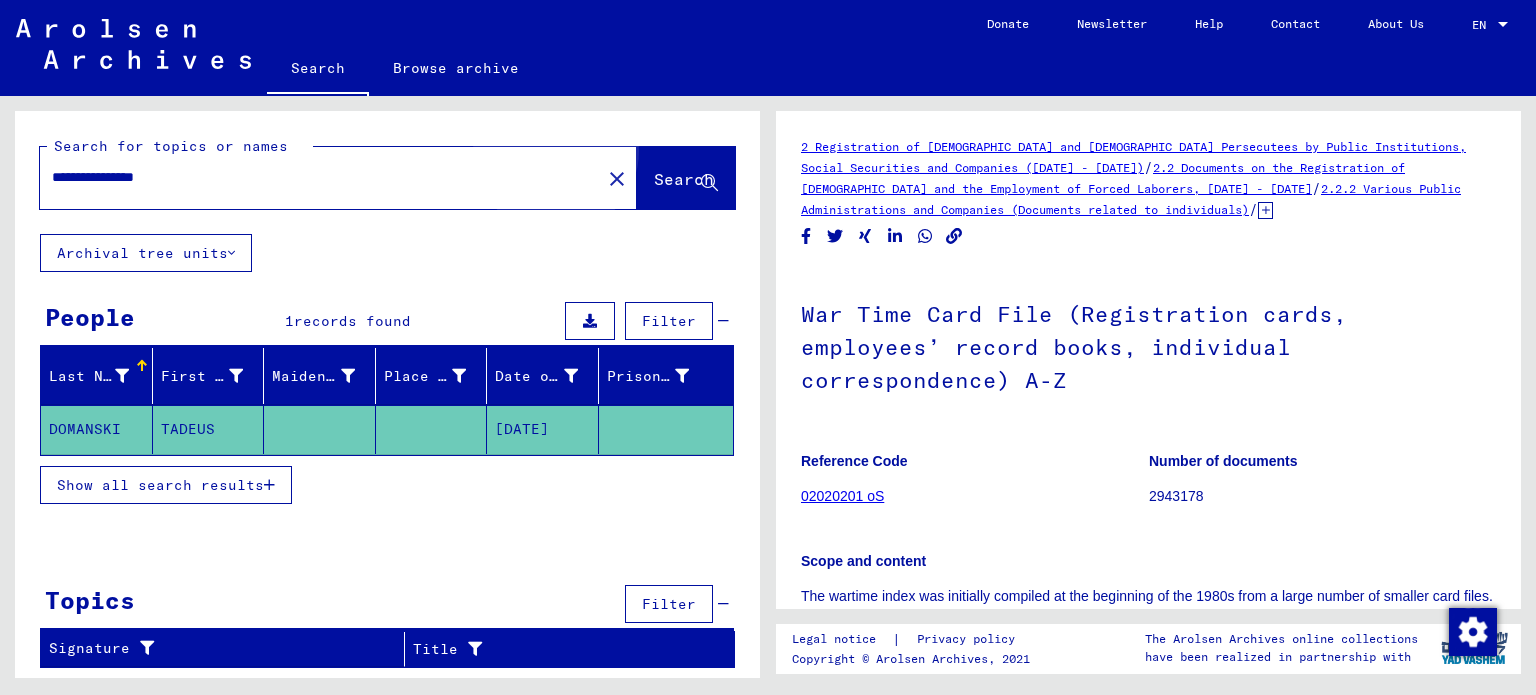 click on "Search" 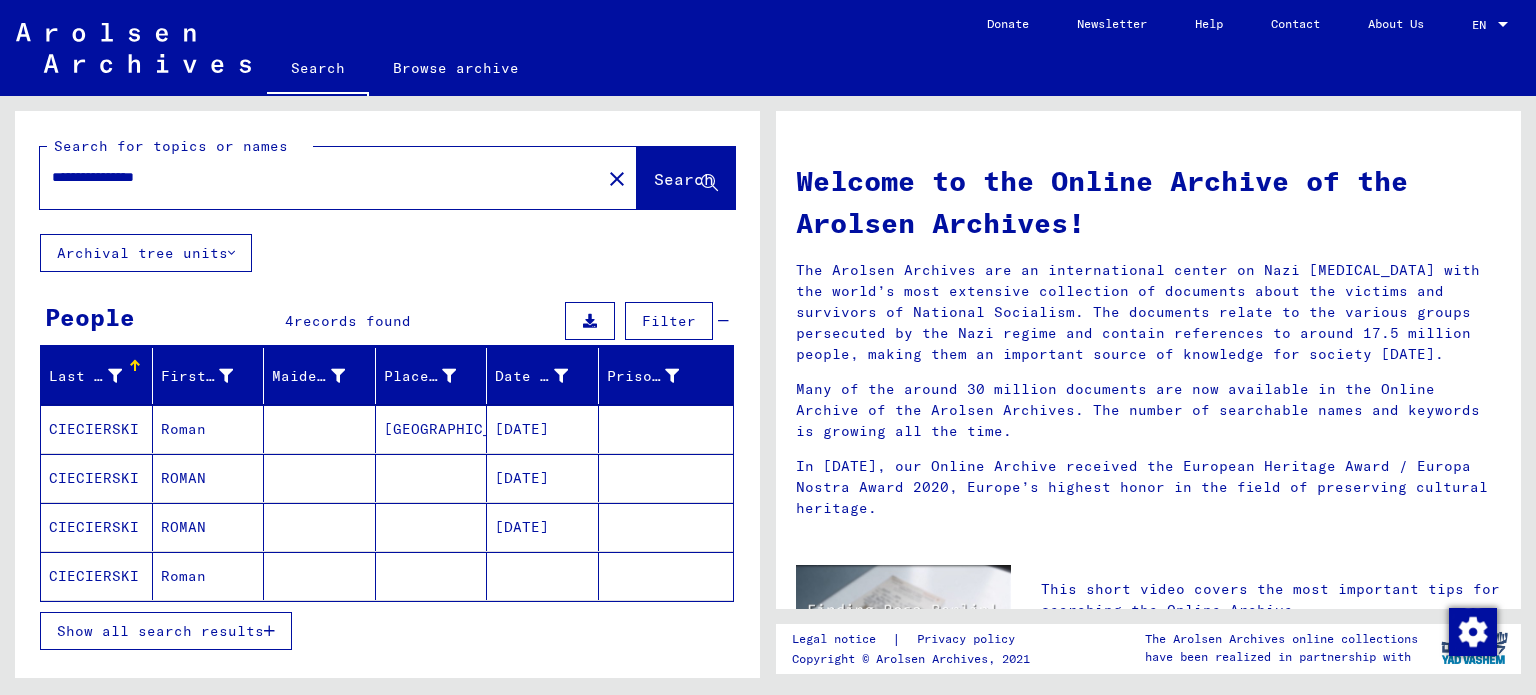 click on "Show all search results" at bounding box center [160, 631] 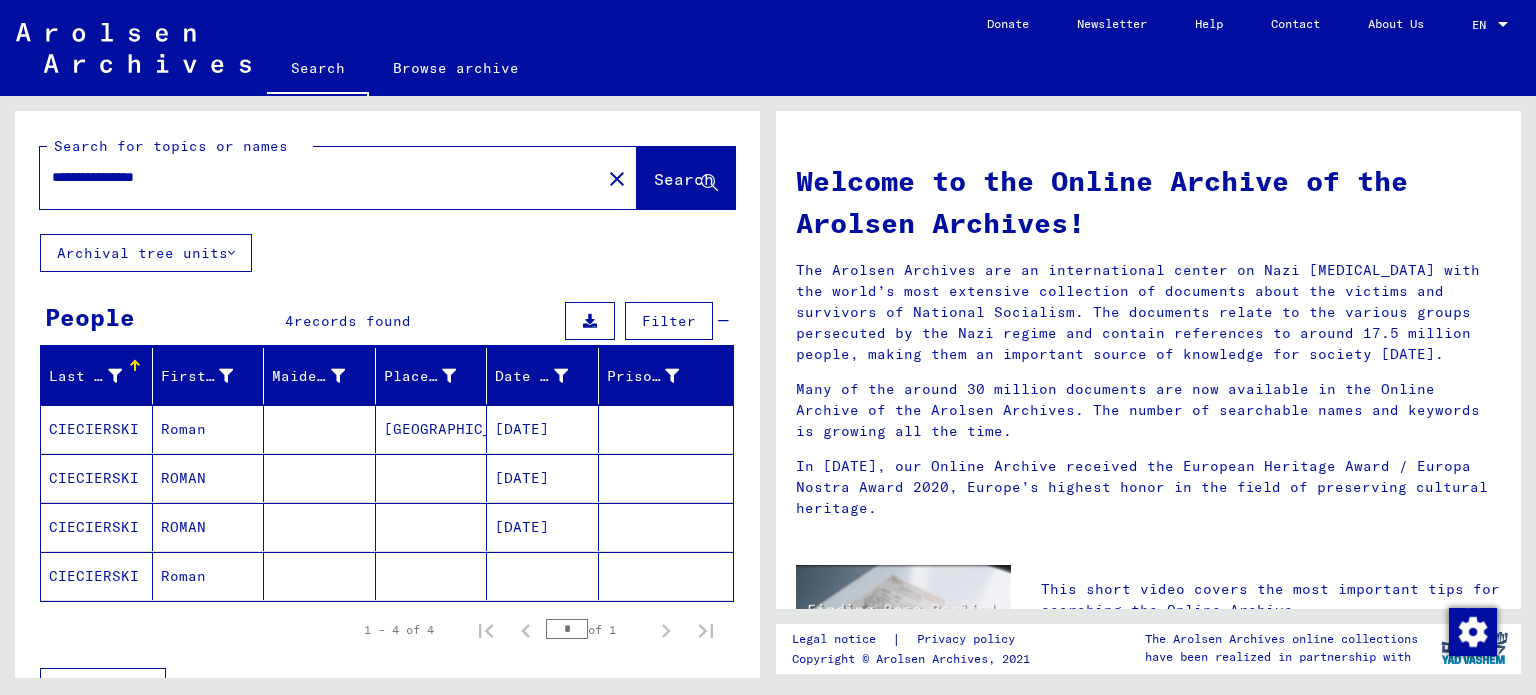 click on "CIECIERSKI" at bounding box center [97, 478] 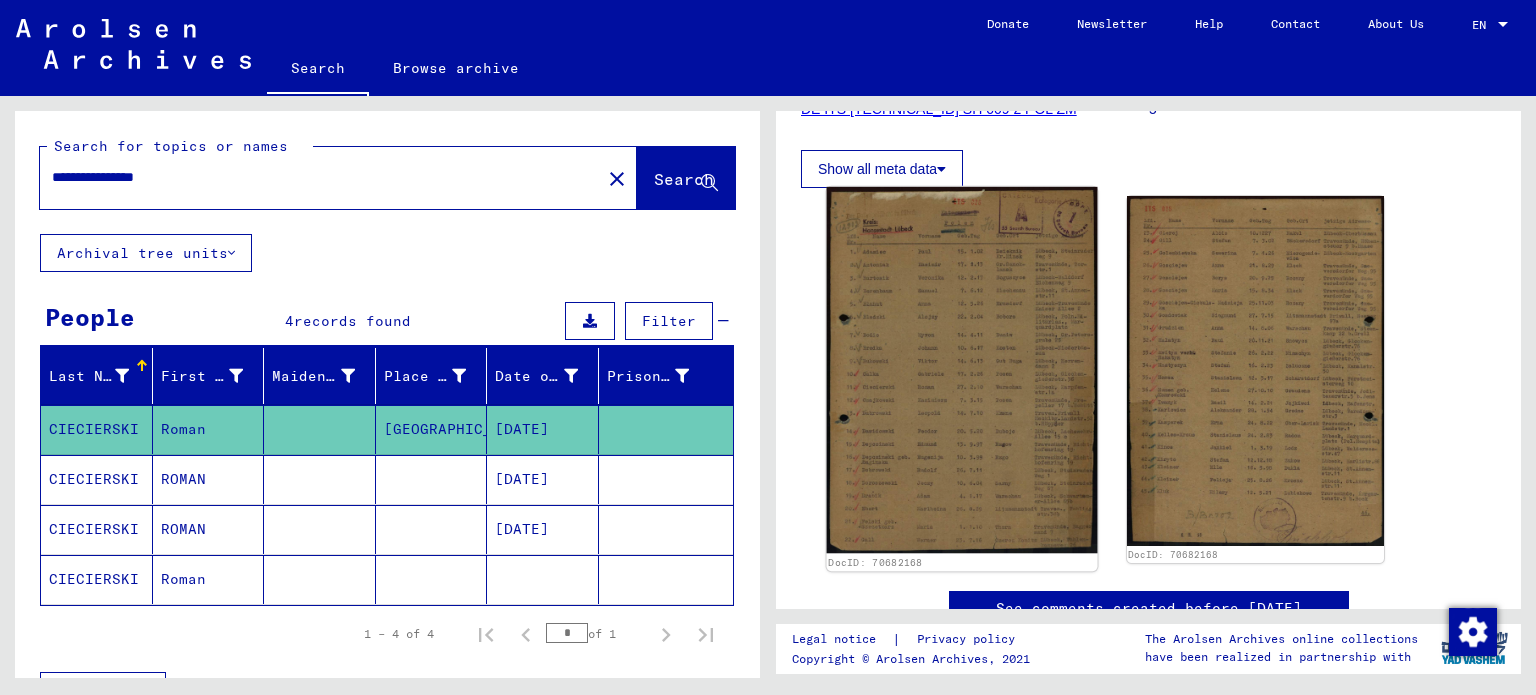 scroll, scrollTop: 300, scrollLeft: 0, axis: vertical 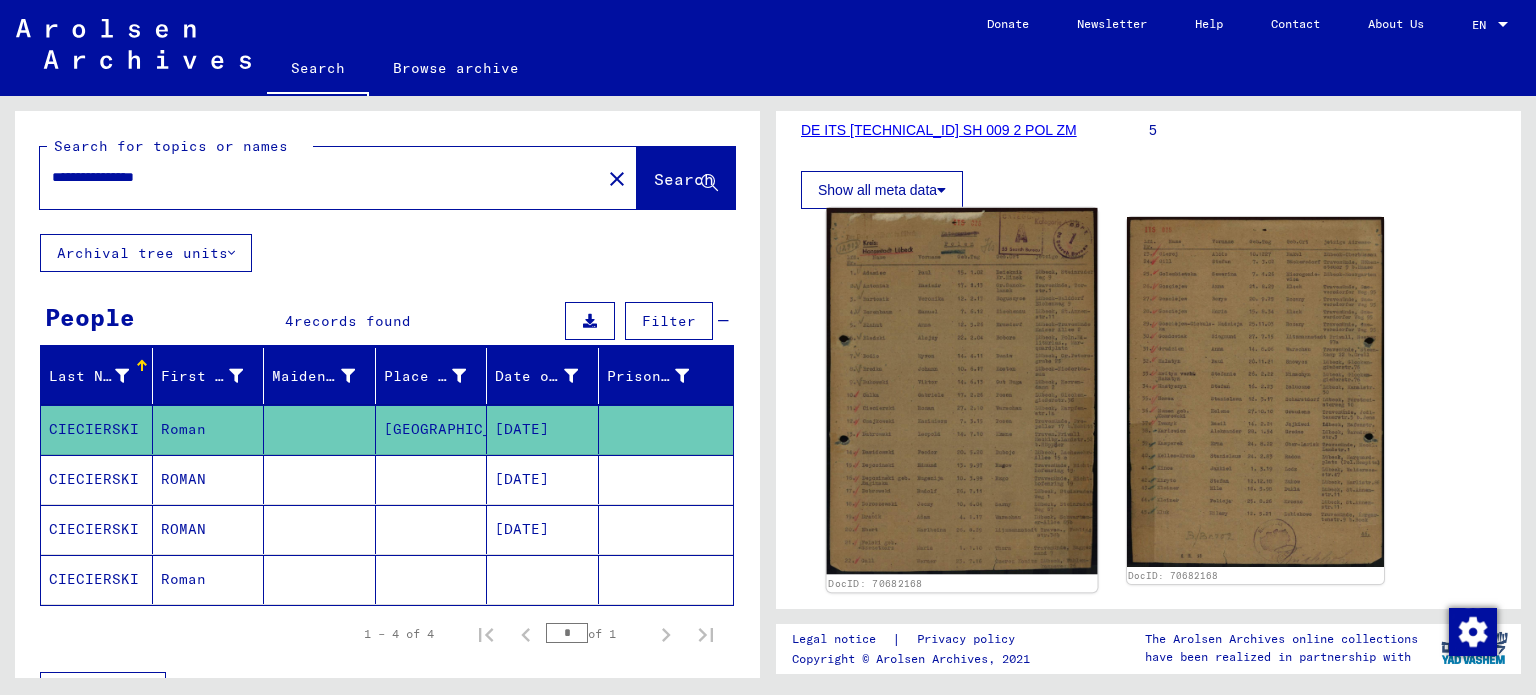 click 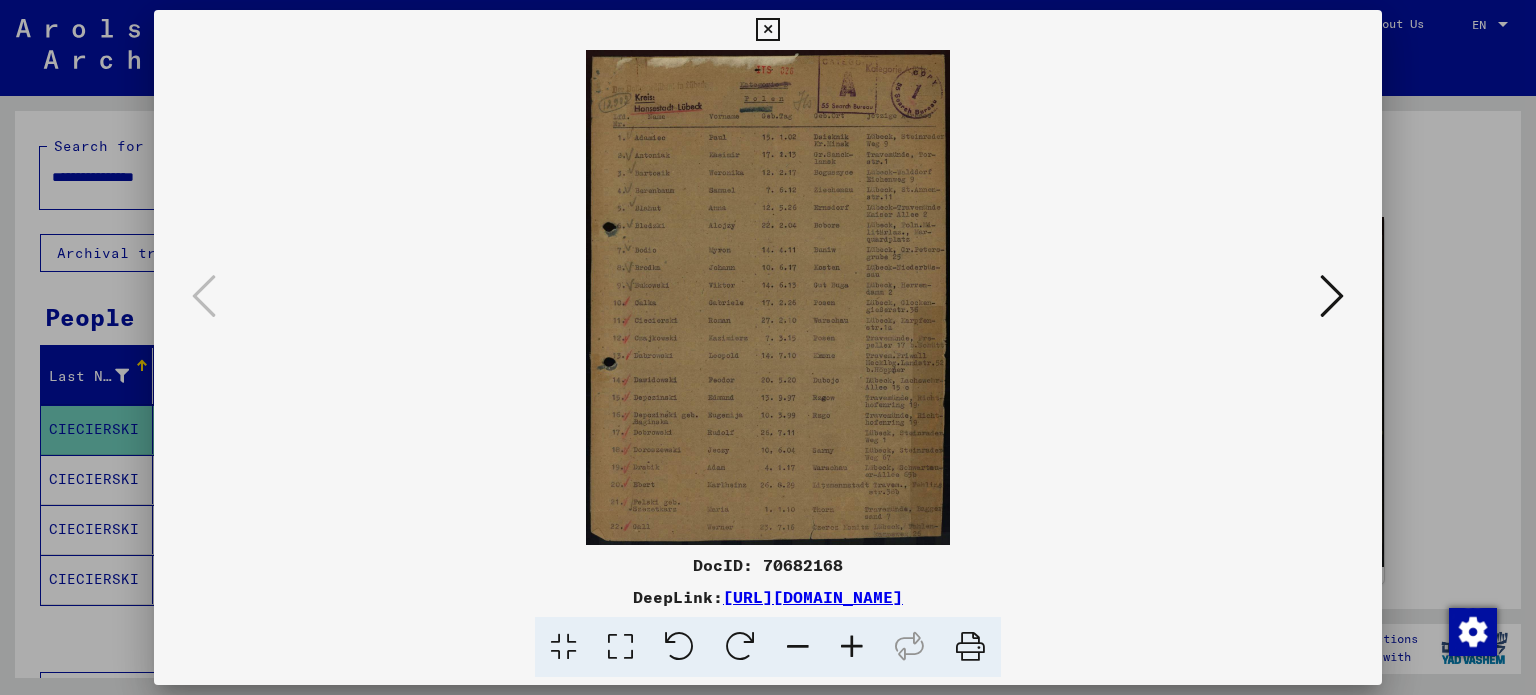 click at bounding box center [852, 647] 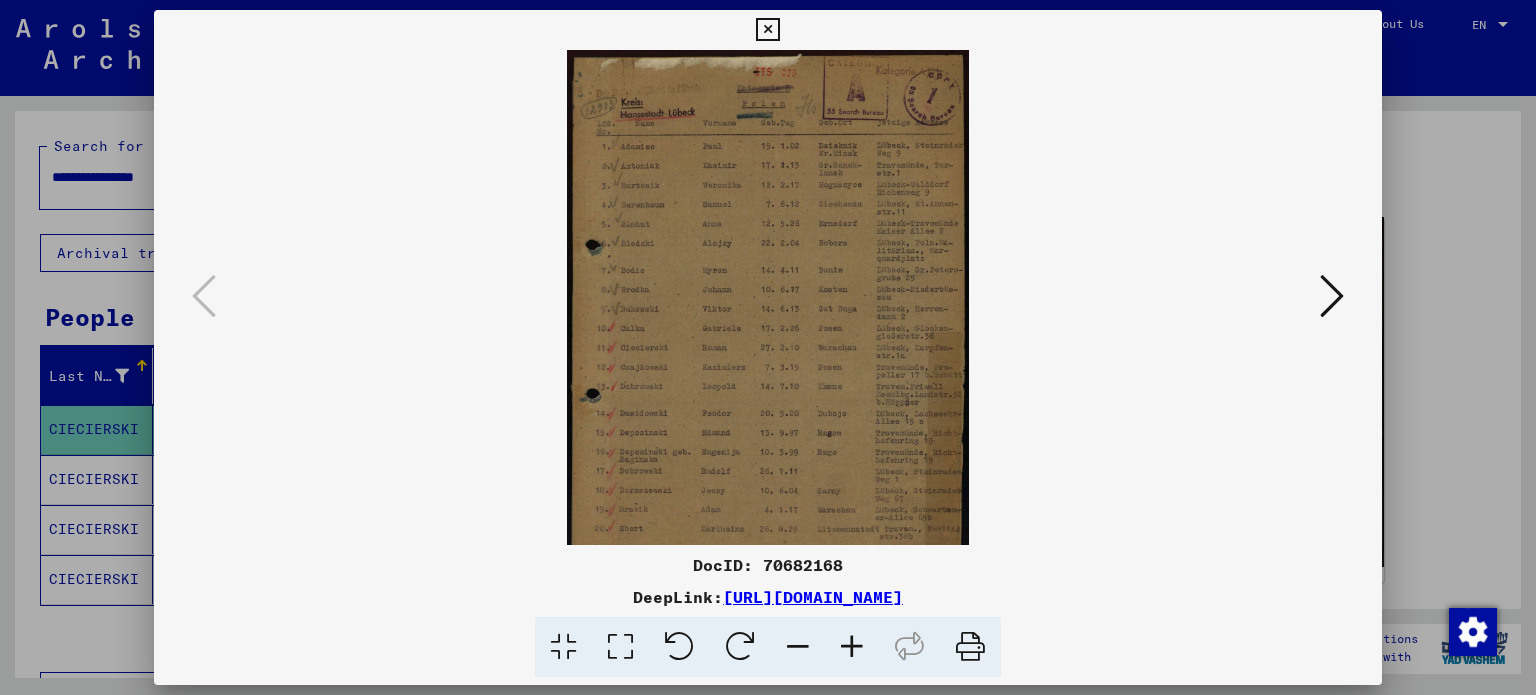 click at bounding box center (852, 647) 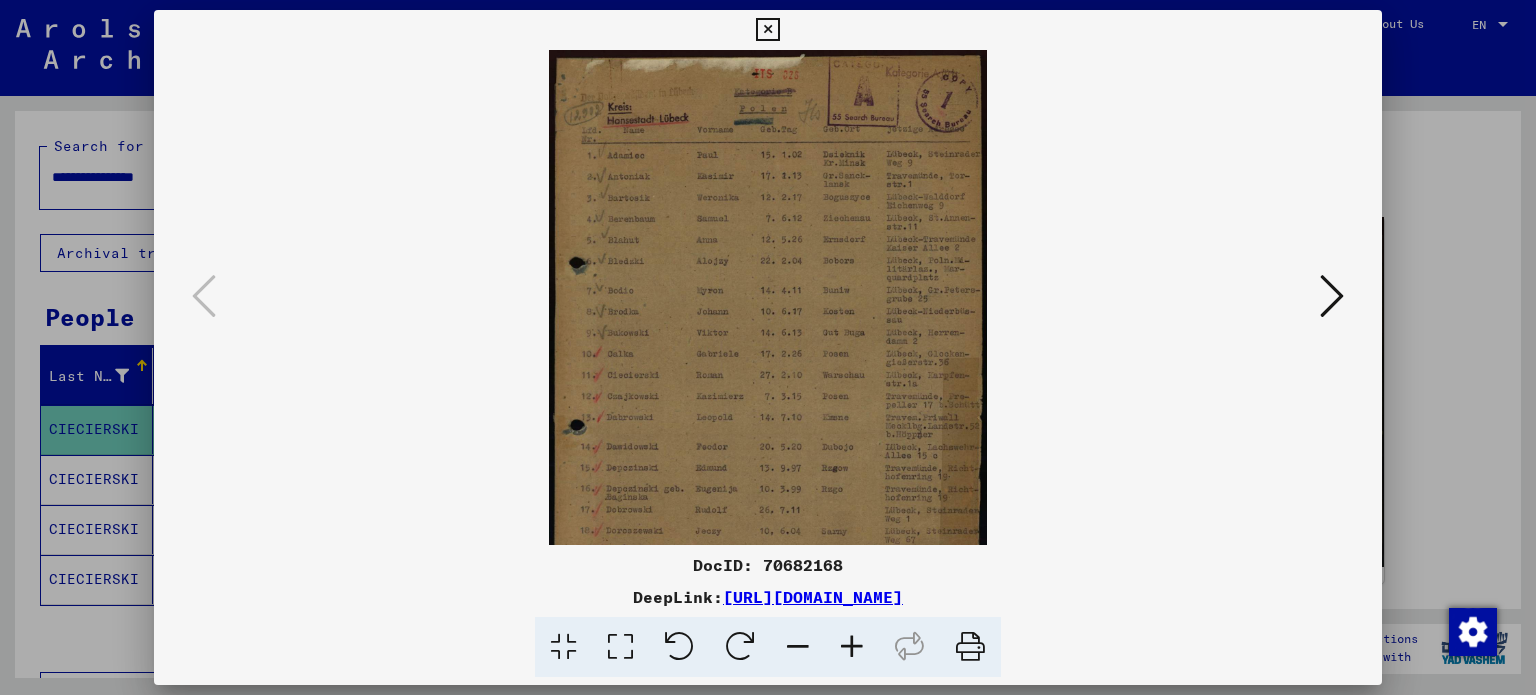 click at bounding box center (852, 647) 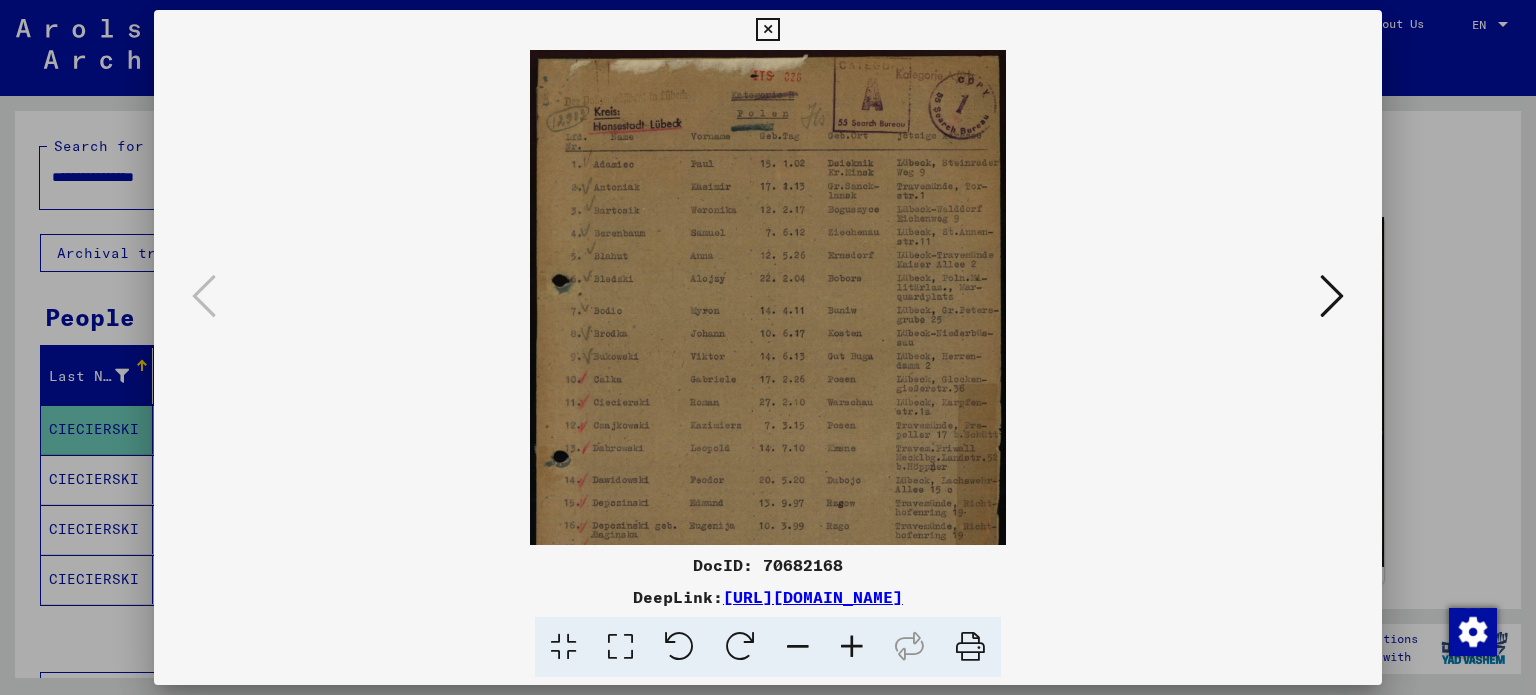click at bounding box center (852, 647) 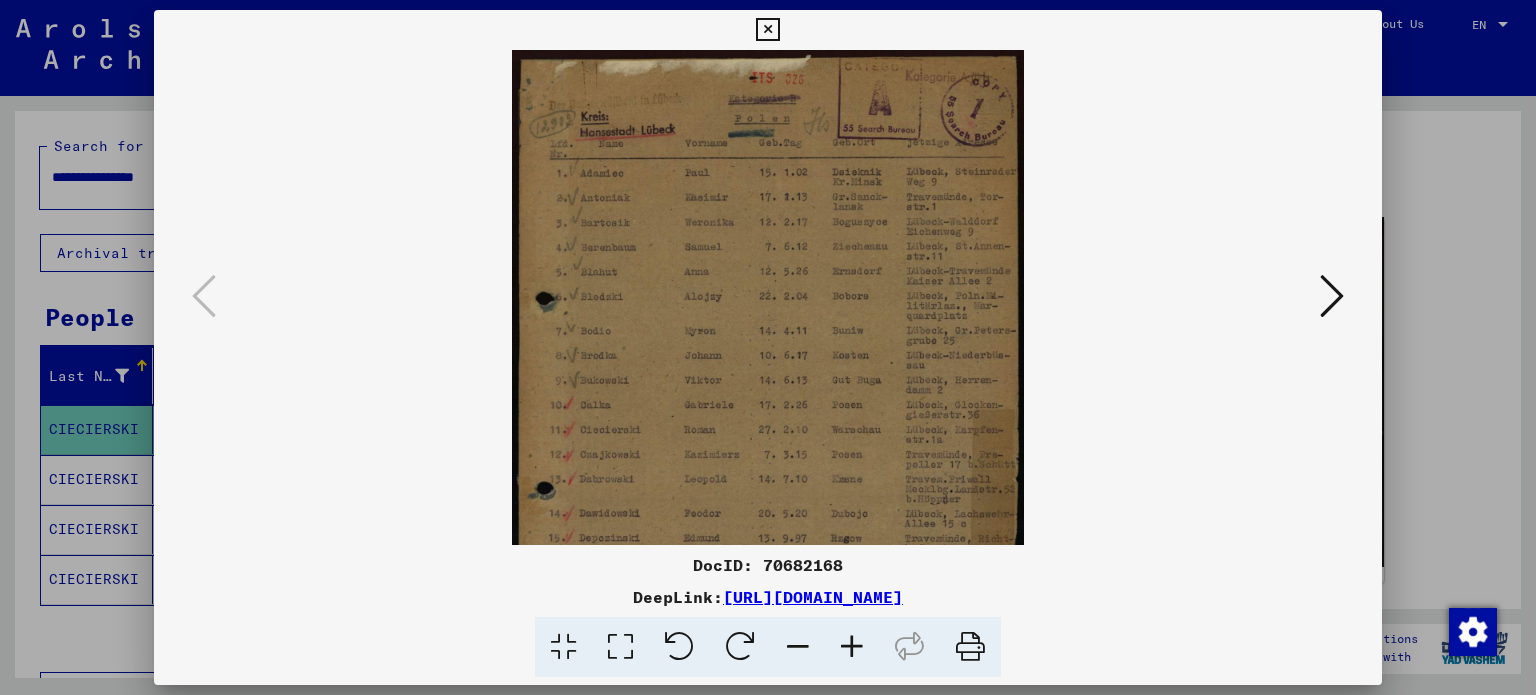 click at bounding box center (852, 647) 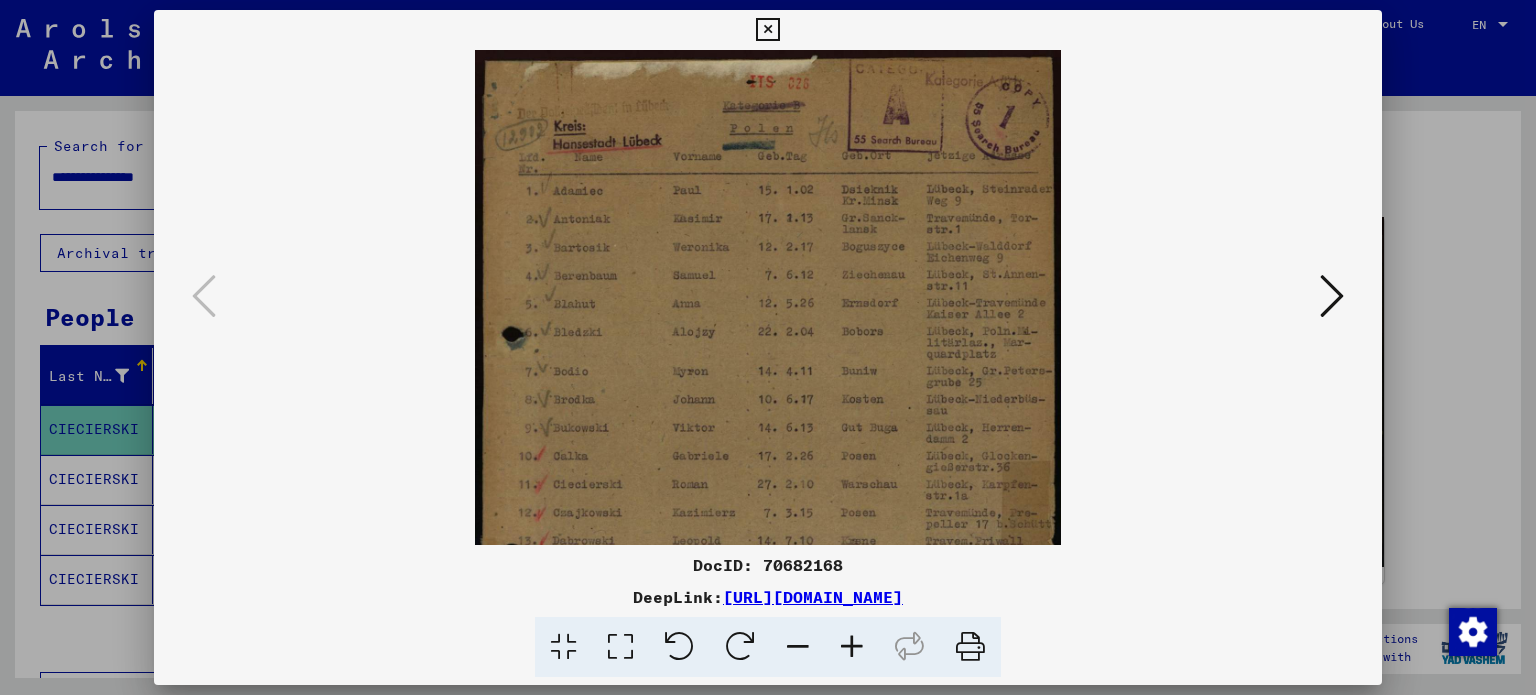 click at bounding box center (852, 647) 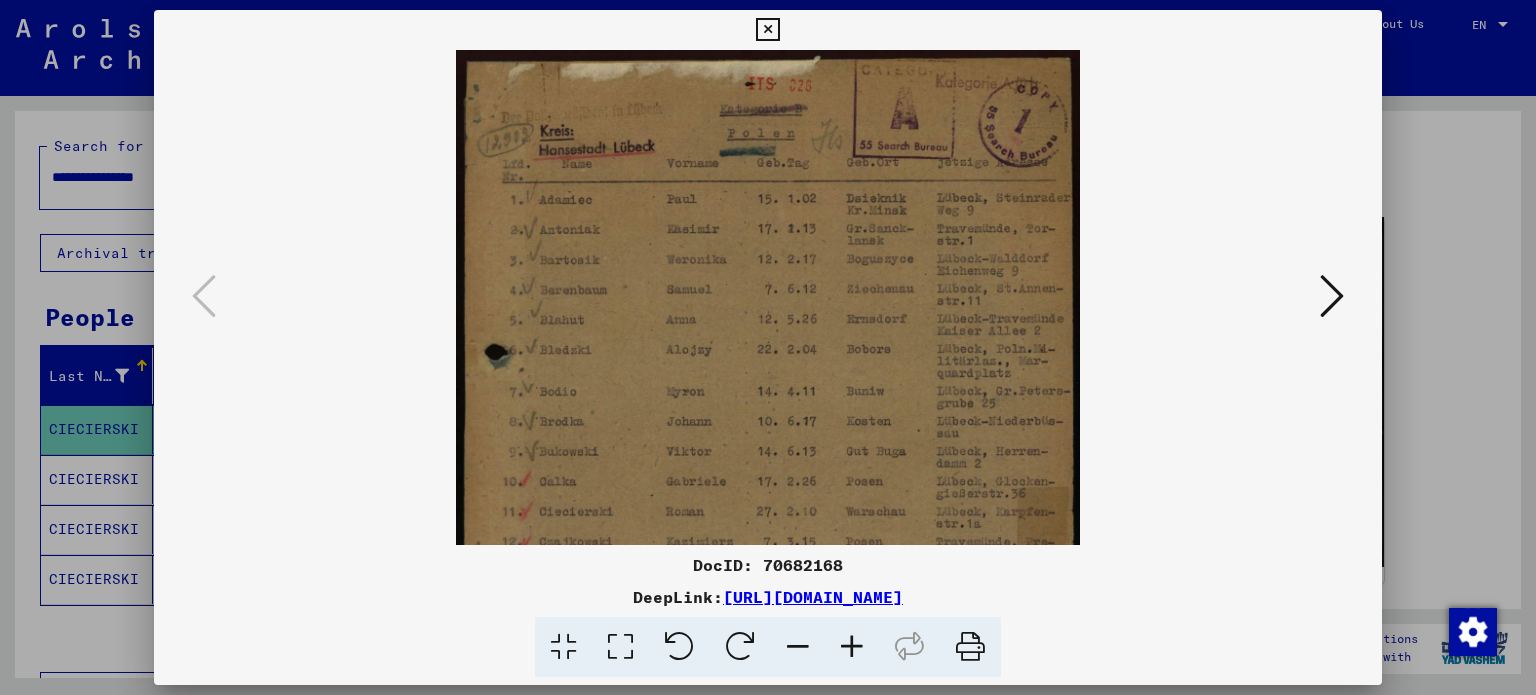 click at bounding box center (852, 647) 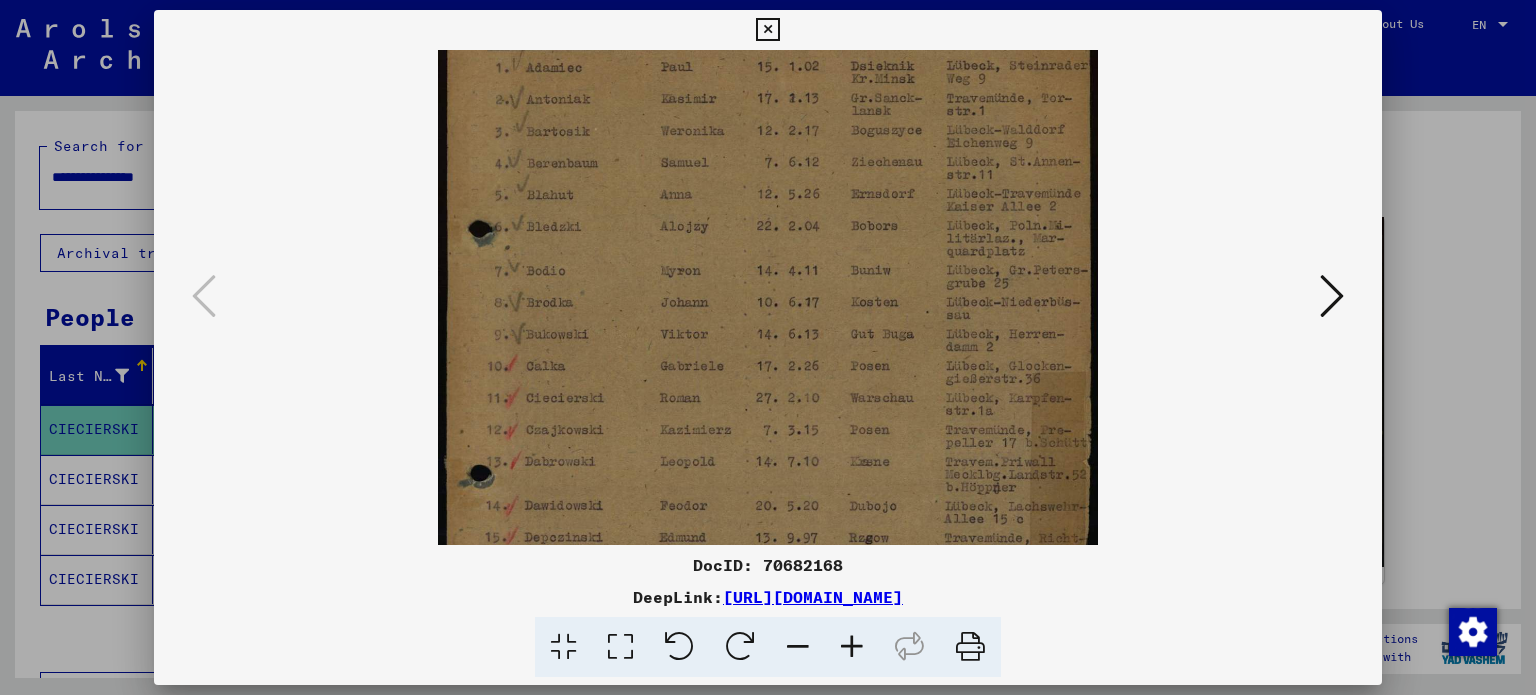 drag, startPoint x: 714, startPoint y: 439, endPoint x: 725, endPoint y: 300, distance: 139.43457 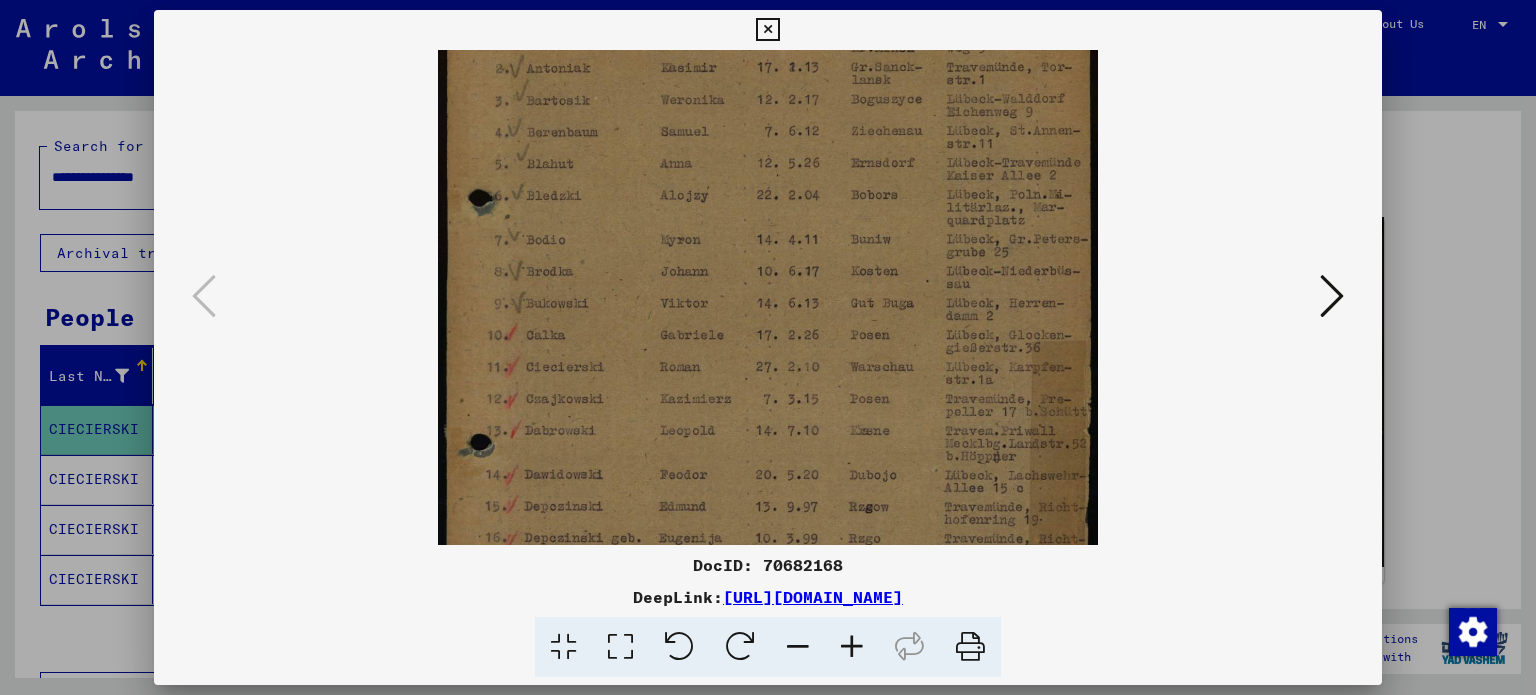 drag, startPoint x: 742, startPoint y: 452, endPoint x: 743, endPoint y: 421, distance: 31.016125 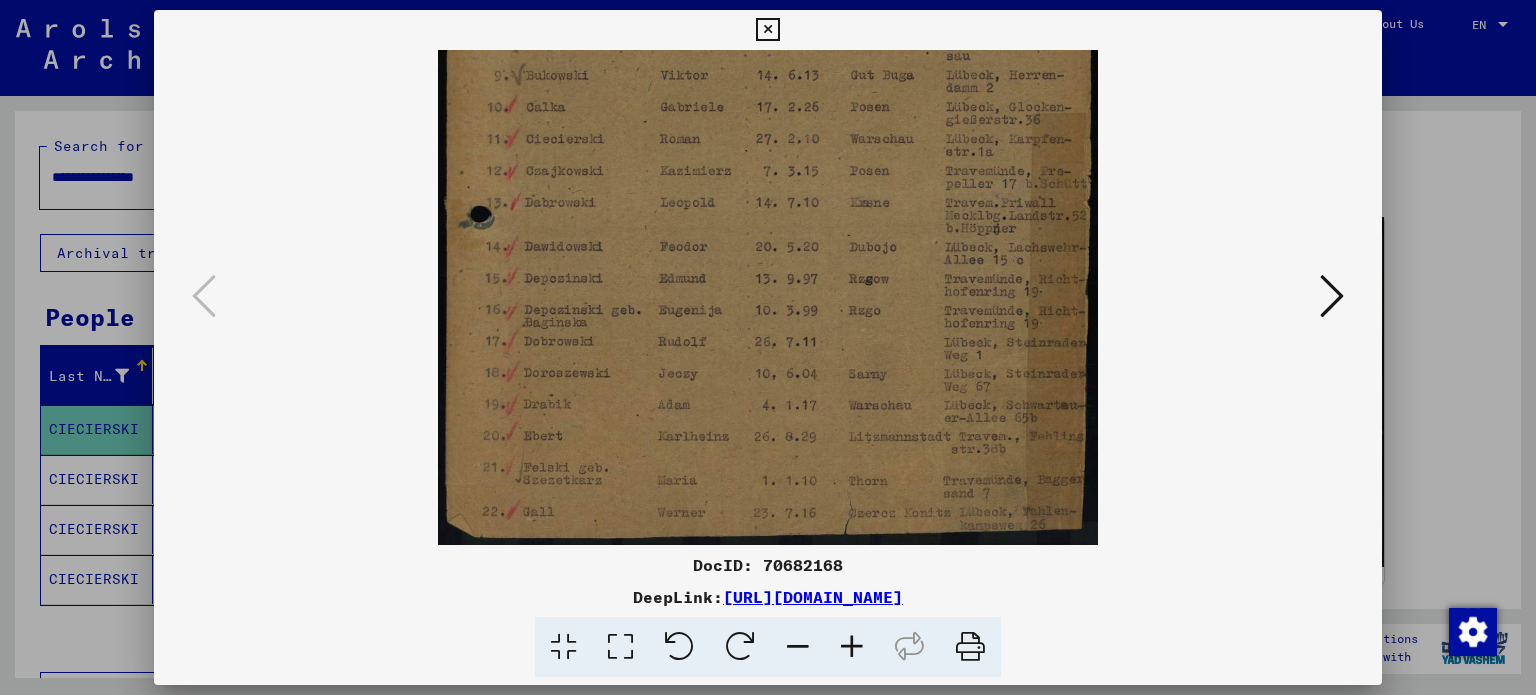 drag, startPoint x: 887, startPoint y: 494, endPoint x: 876, endPoint y: 171, distance: 323.18726 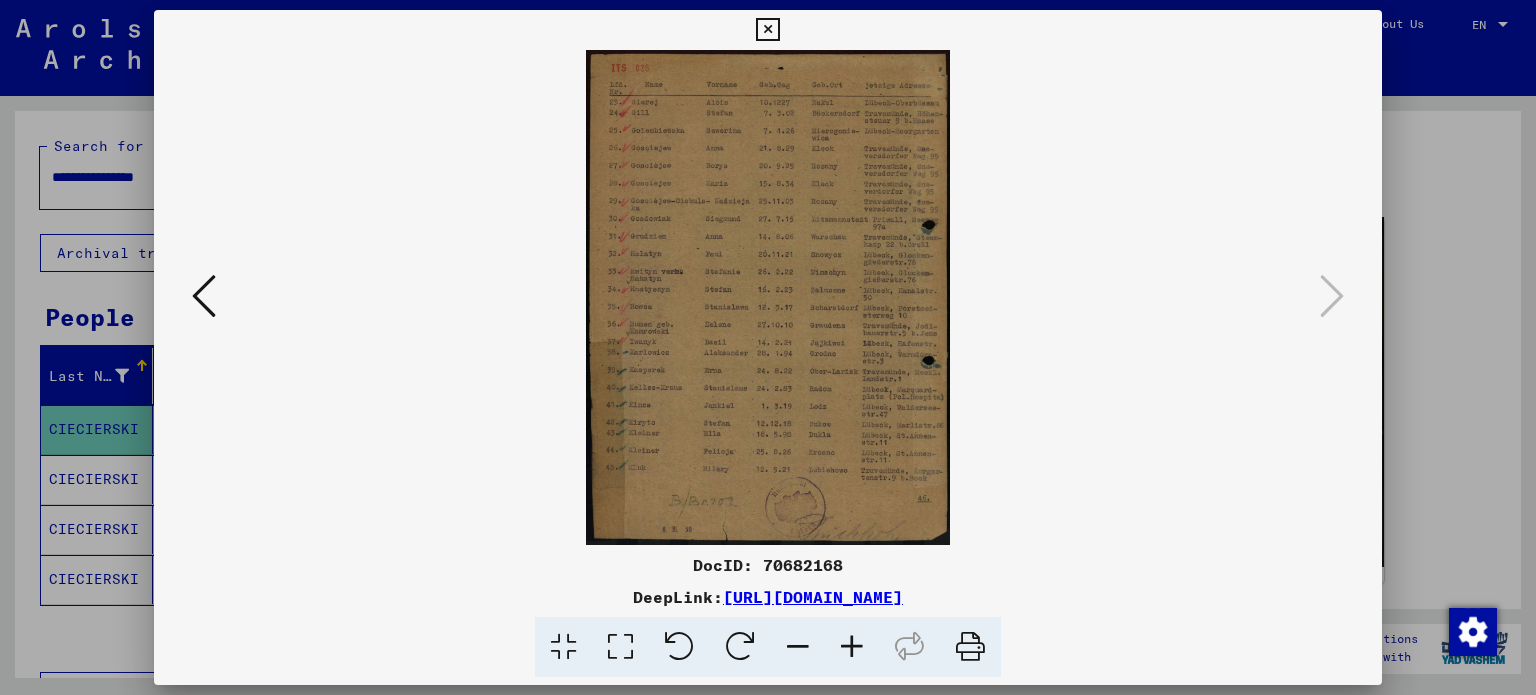 scroll, scrollTop: 0, scrollLeft: 0, axis: both 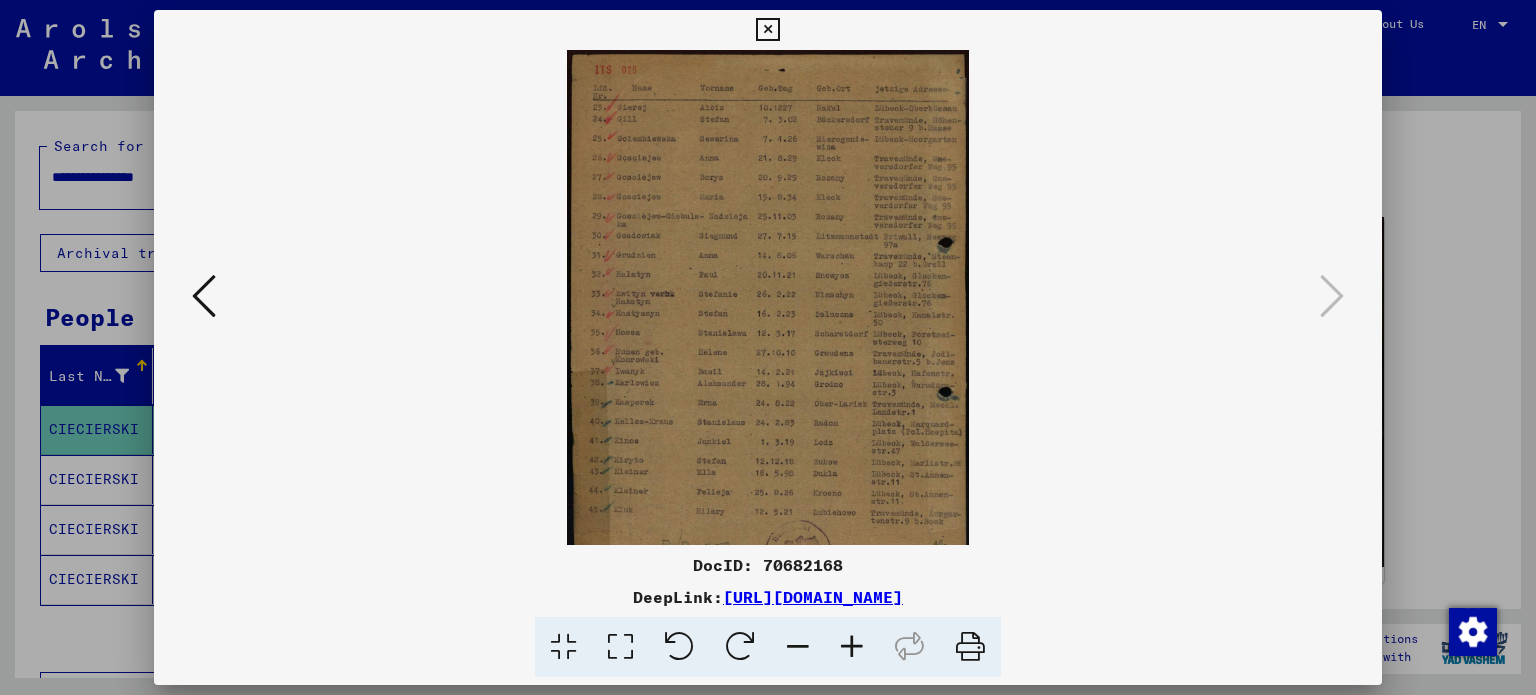 click at bounding box center [852, 647] 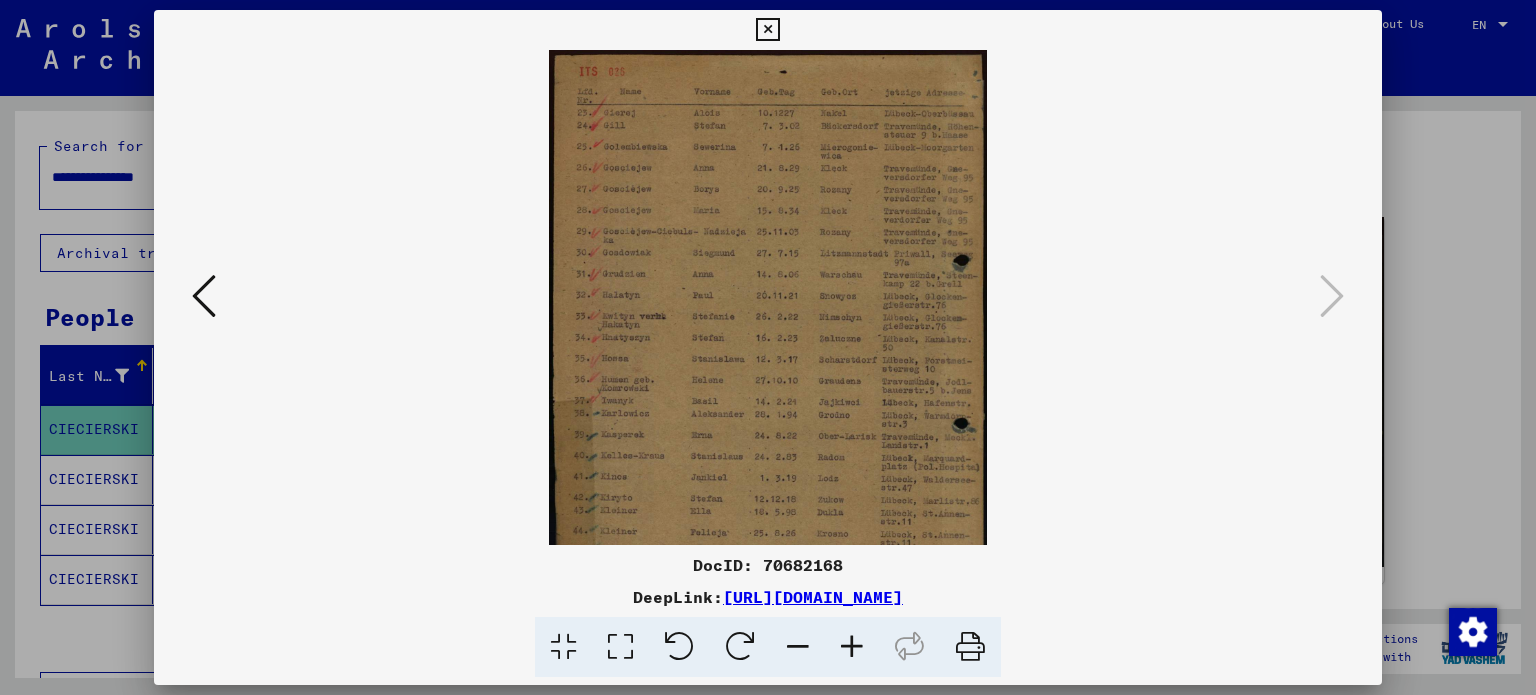 click at bounding box center (852, 647) 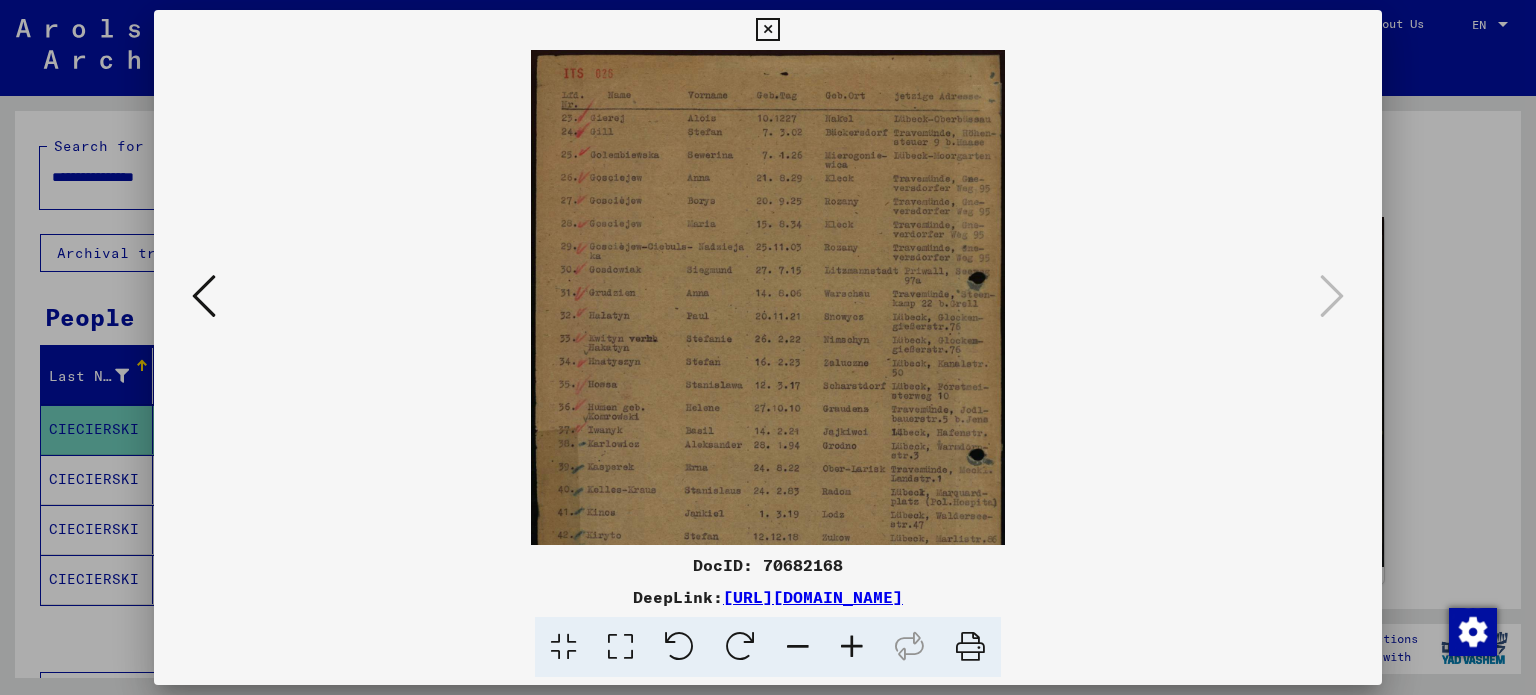 click at bounding box center (852, 647) 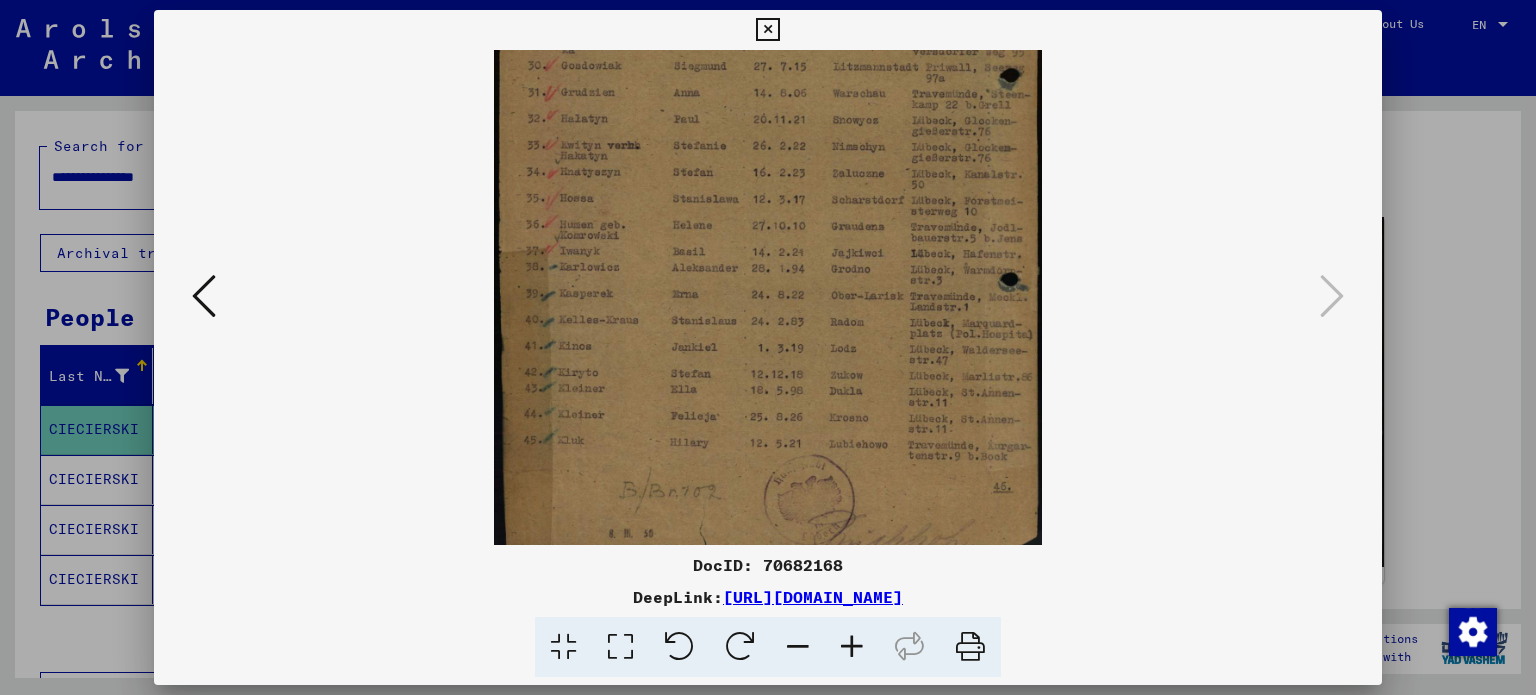 scroll, scrollTop: 249, scrollLeft: 0, axis: vertical 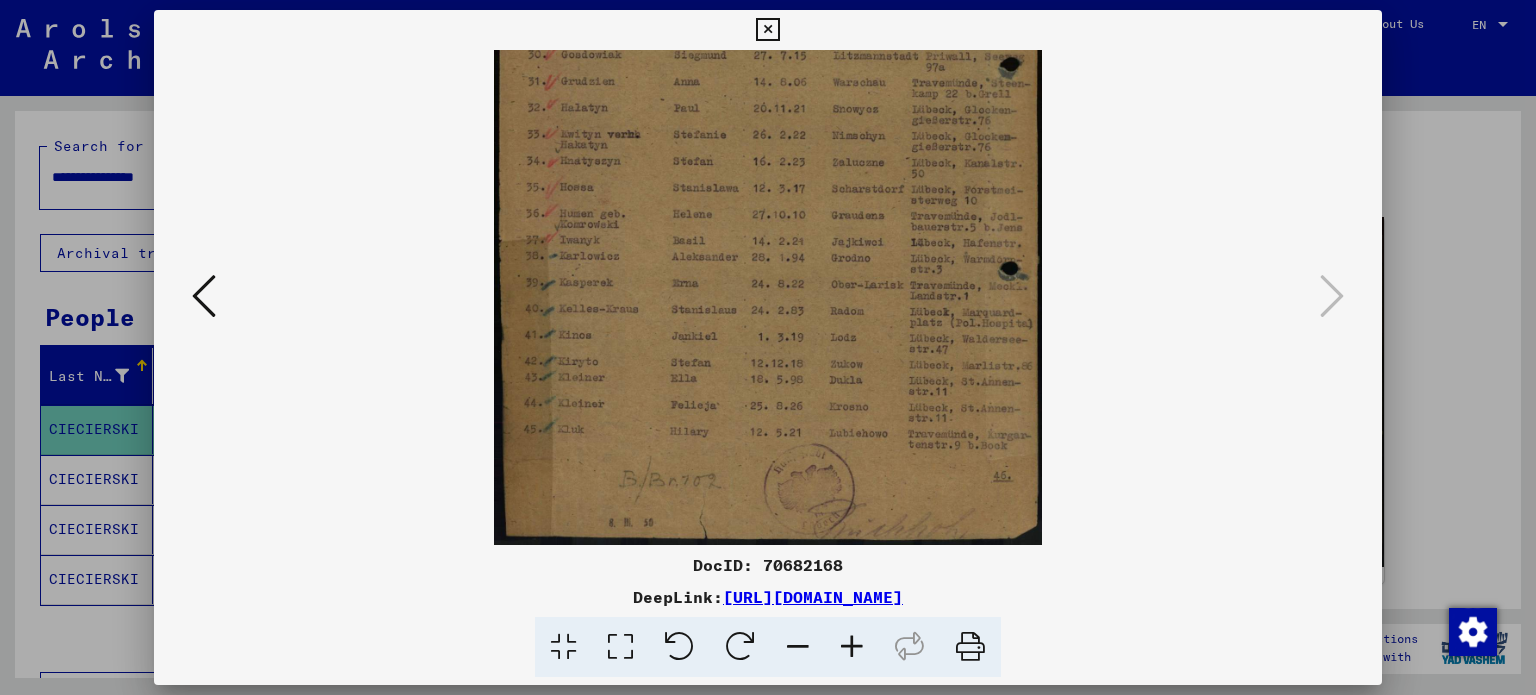 drag, startPoint x: 693, startPoint y: 458, endPoint x: 723, endPoint y: 199, distance: 260.73166 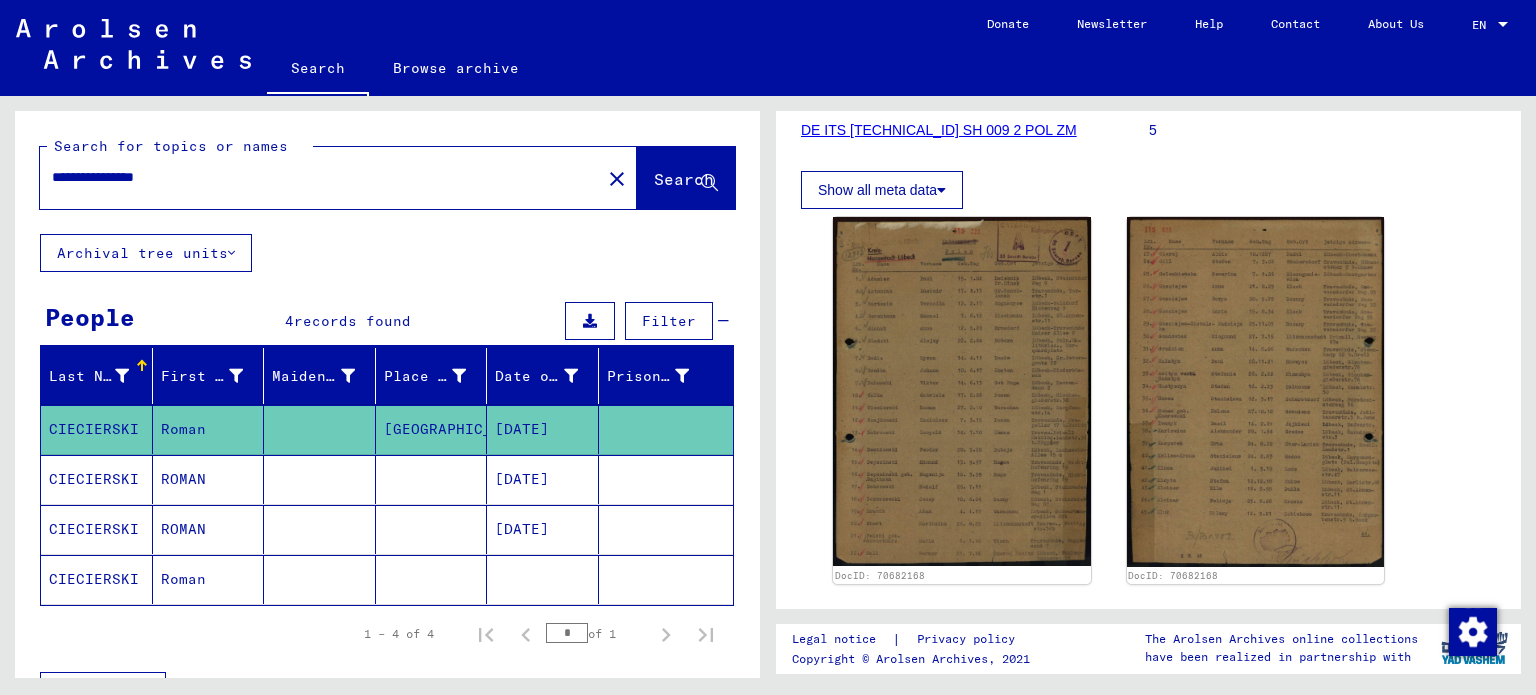 click on "CIECIERSKI" at bounding box center (97, 529) 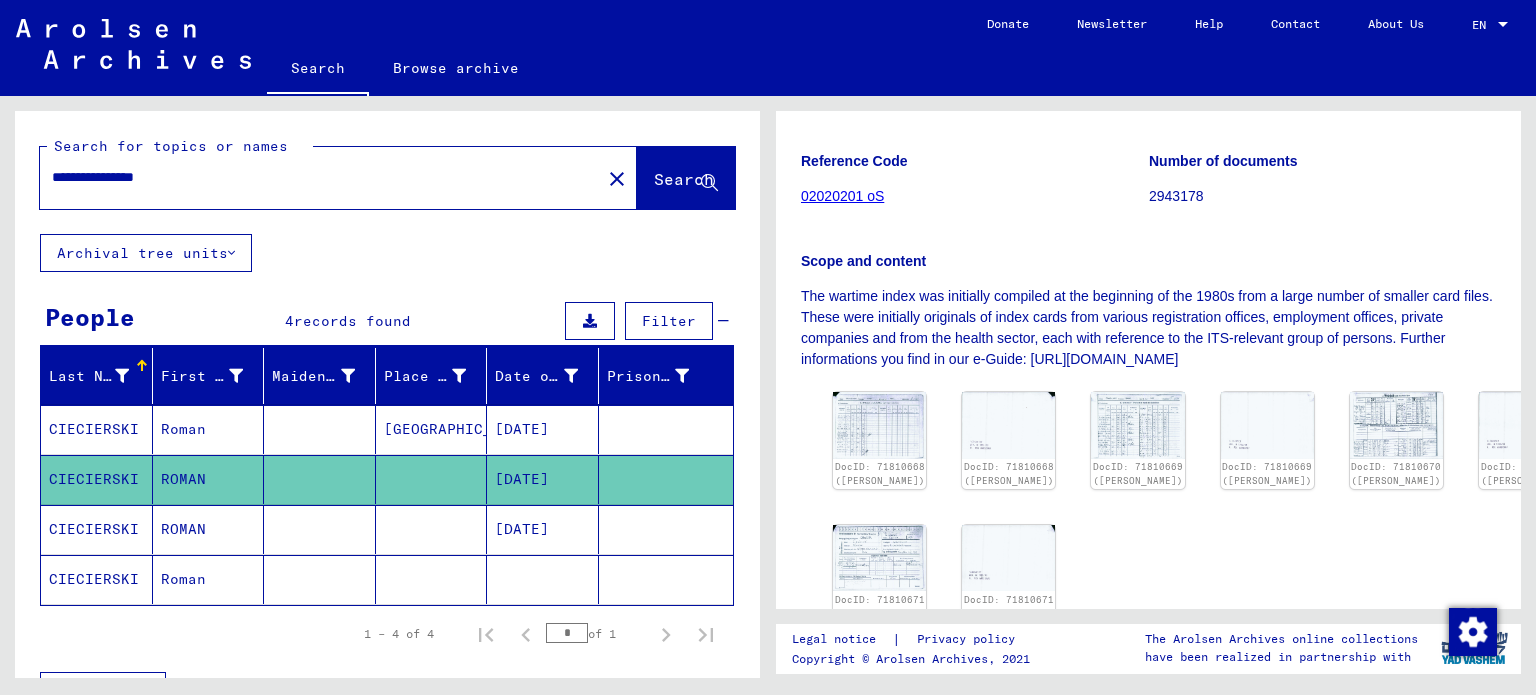 scroll, scrollTop: 400, scrollLeft: 0, axis: vertical 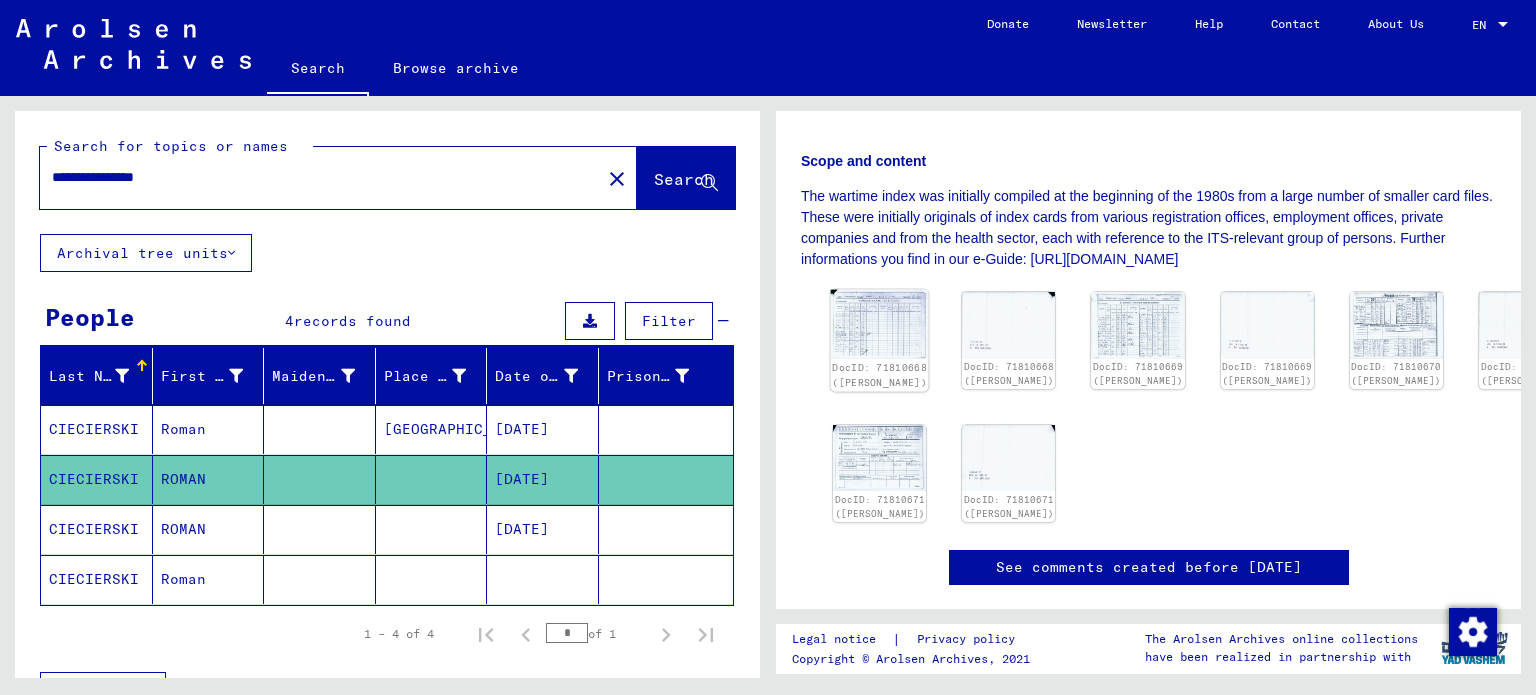 click 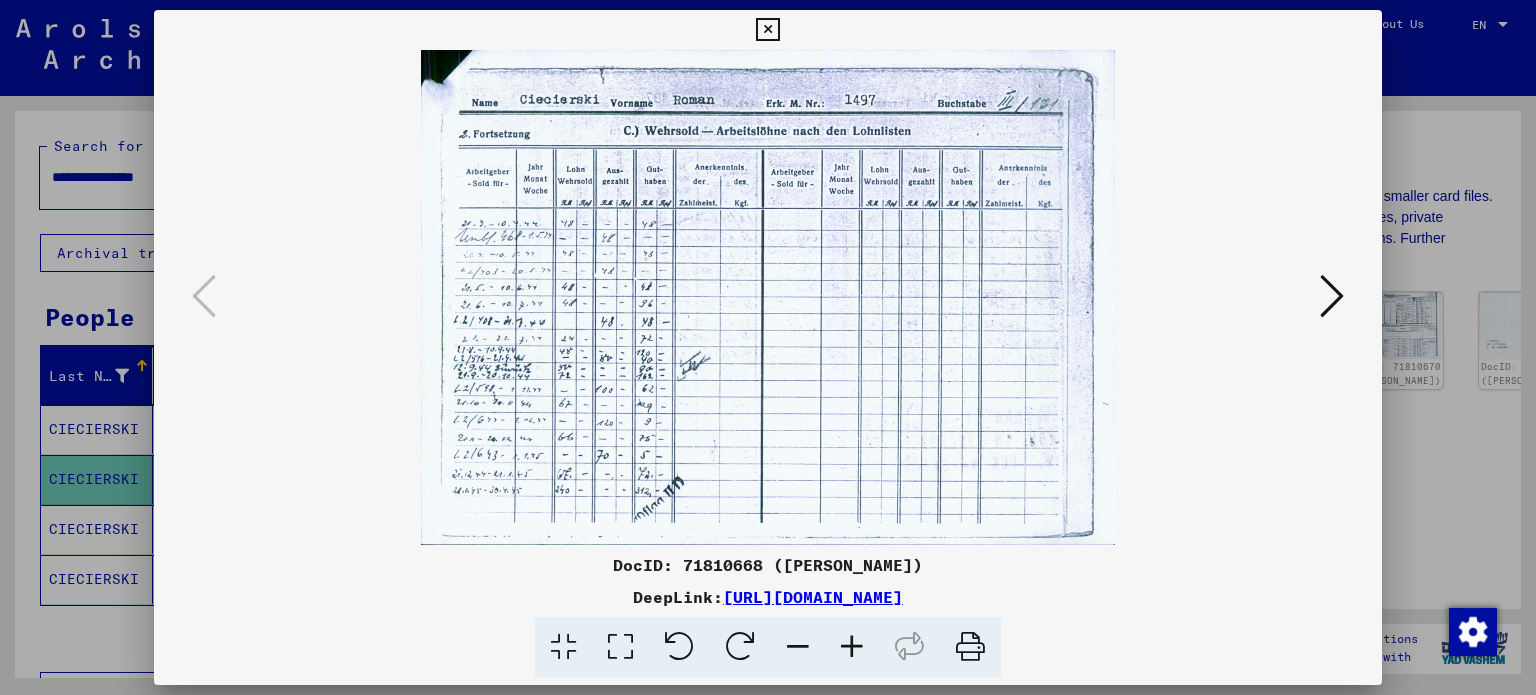 click at bounding box center (1332, 297) 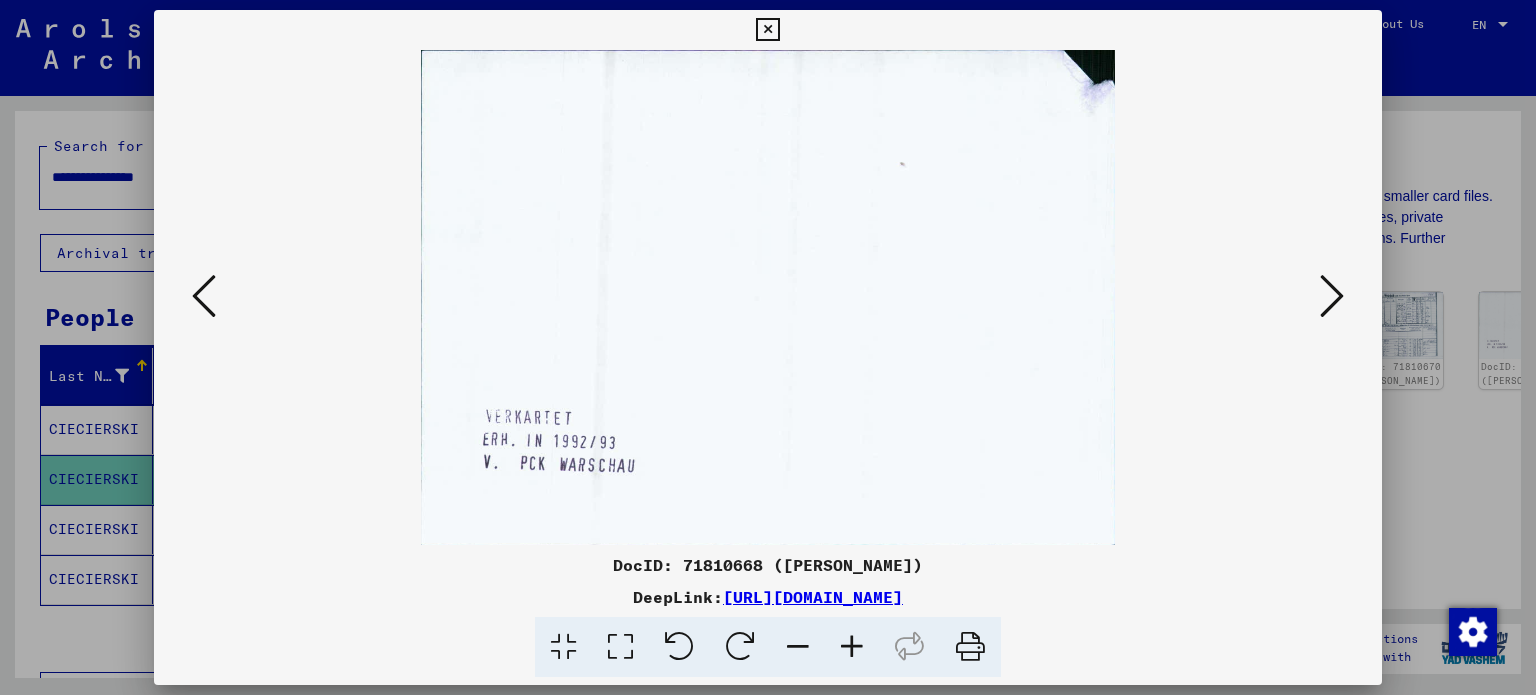 click at bounding box center [1332, 296] 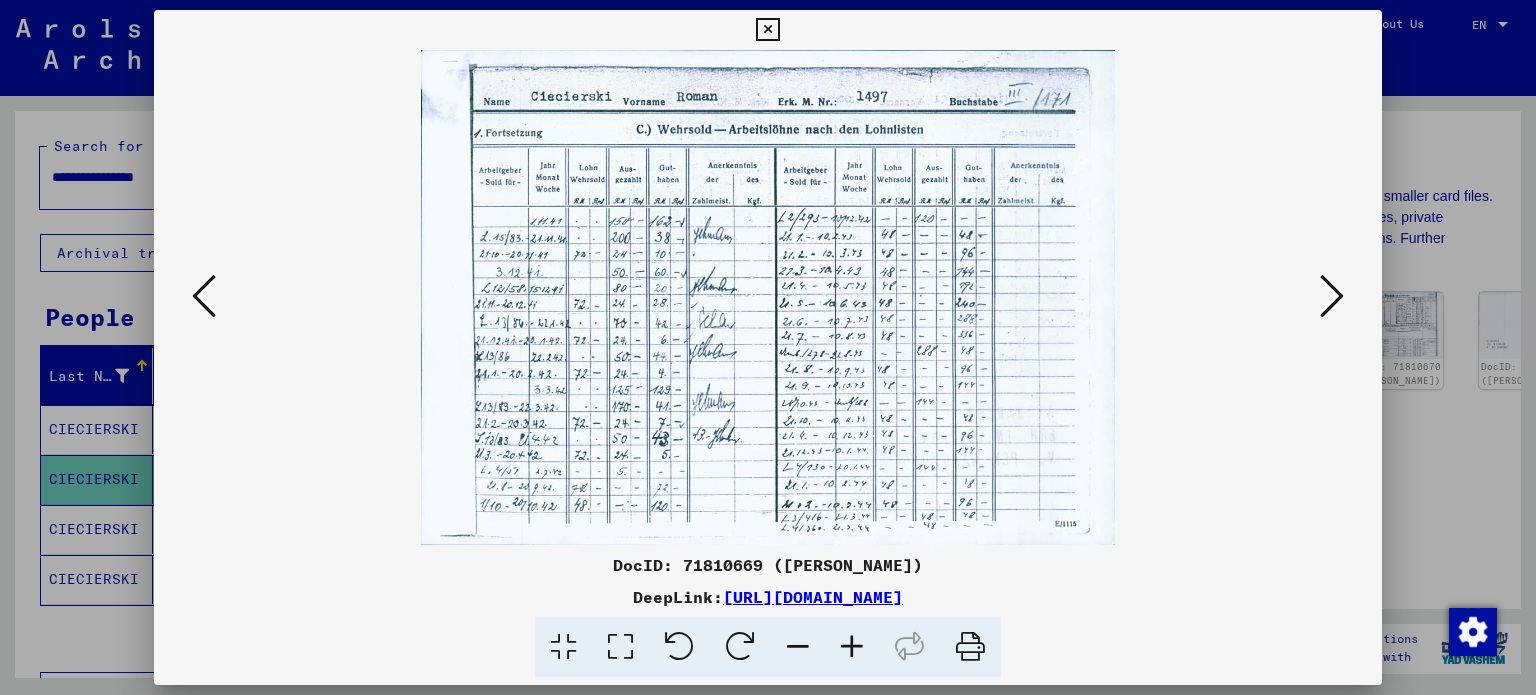 click at bounding box center (852, 647) 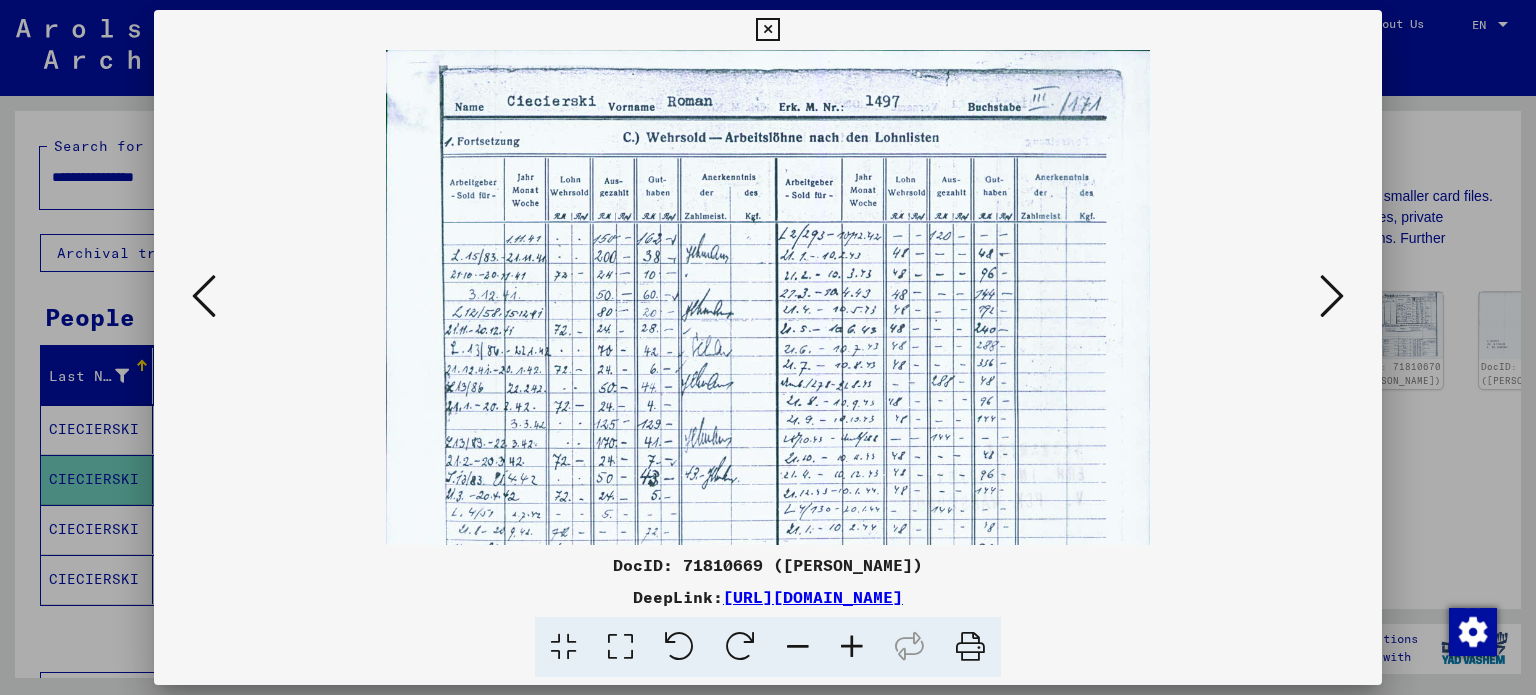 click at bounding box center [852, 647] 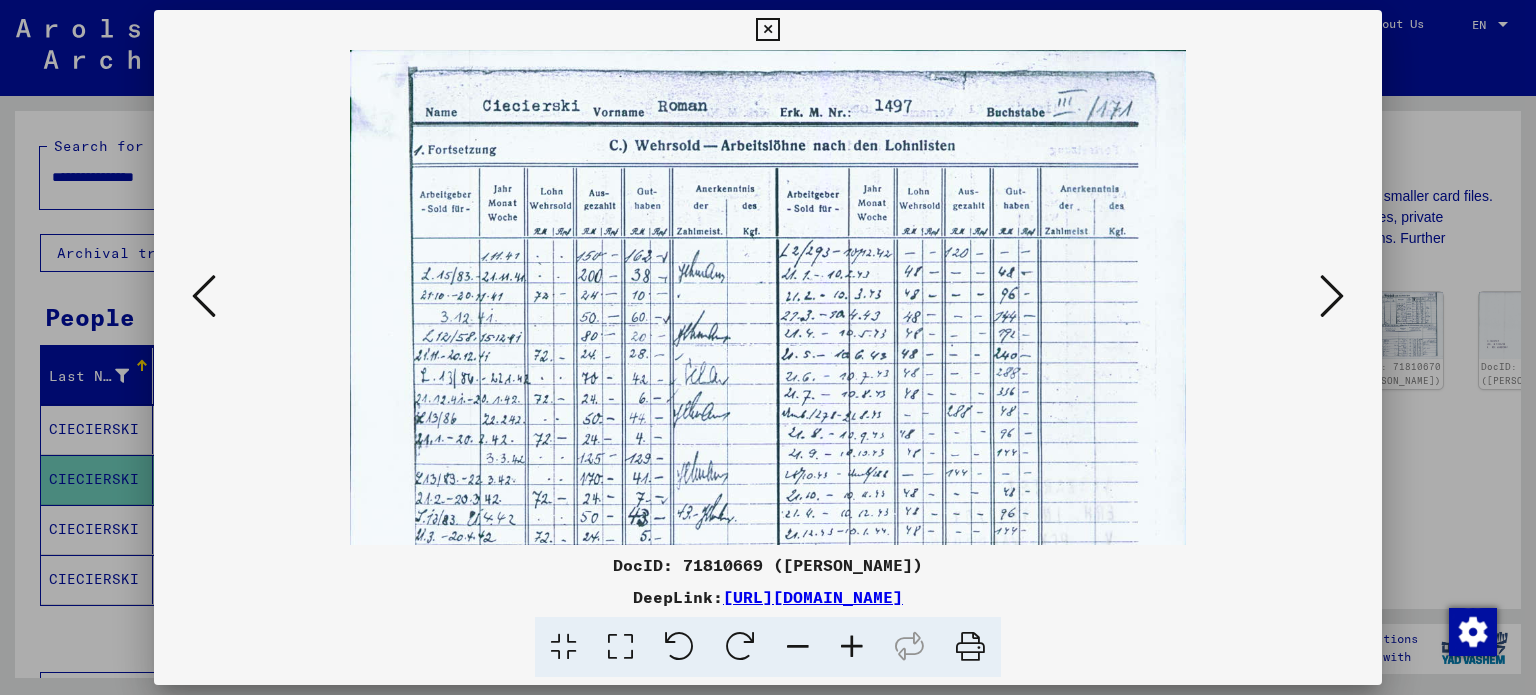 click at bounding box center [852, 647] 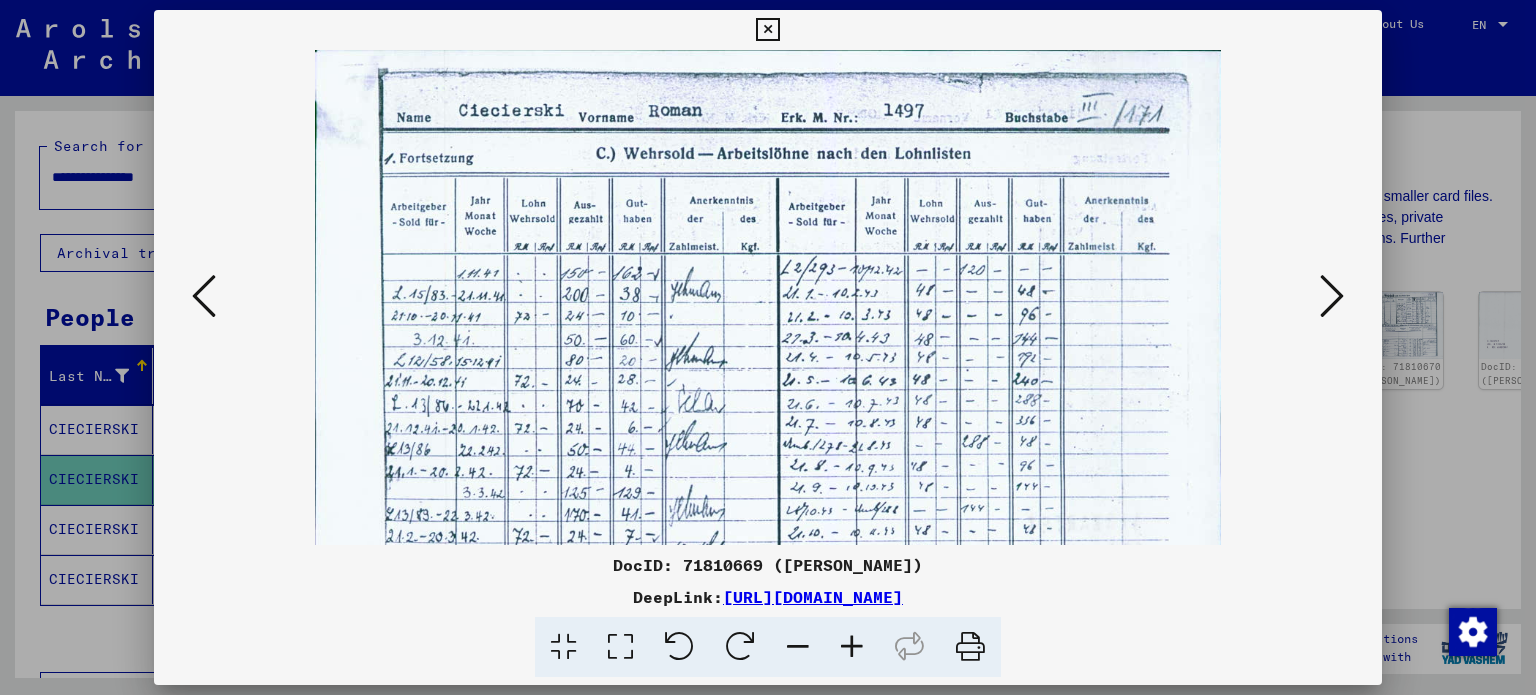 click at bounding box center (852, 647) 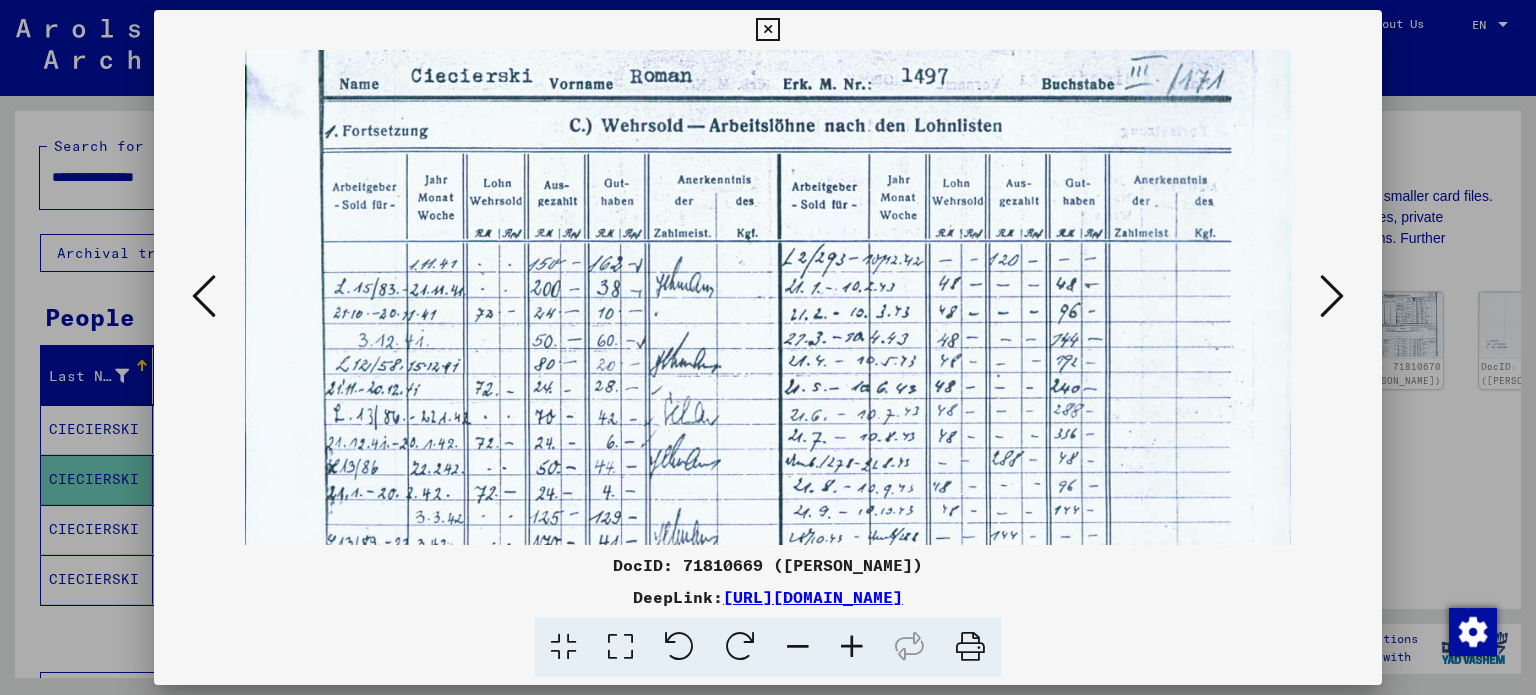 scroll, scrollTop: 90, scrollLeft: 0, axis: vertical 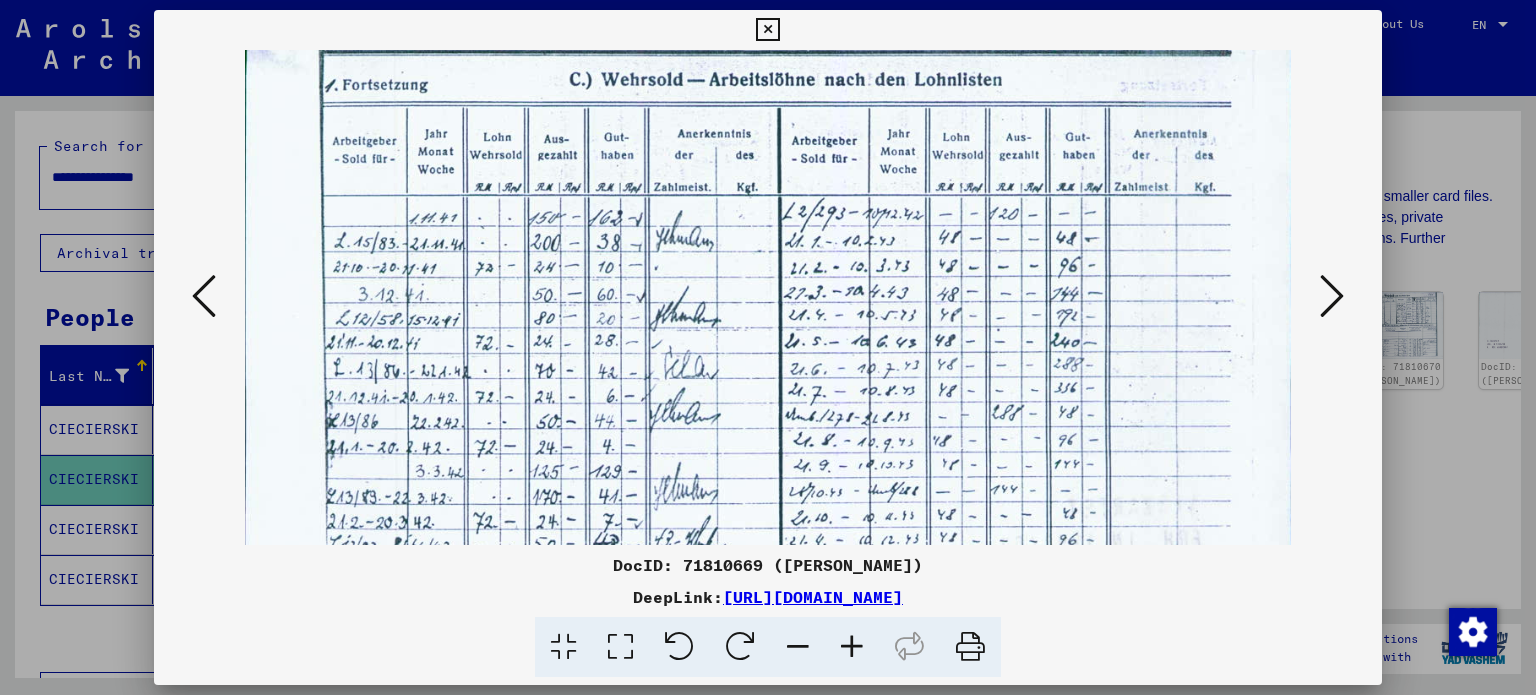 drag, startPoint x: 662, startPoint y: 430, endPoint x: 771, endPoint y: 340, distance: 141.35417 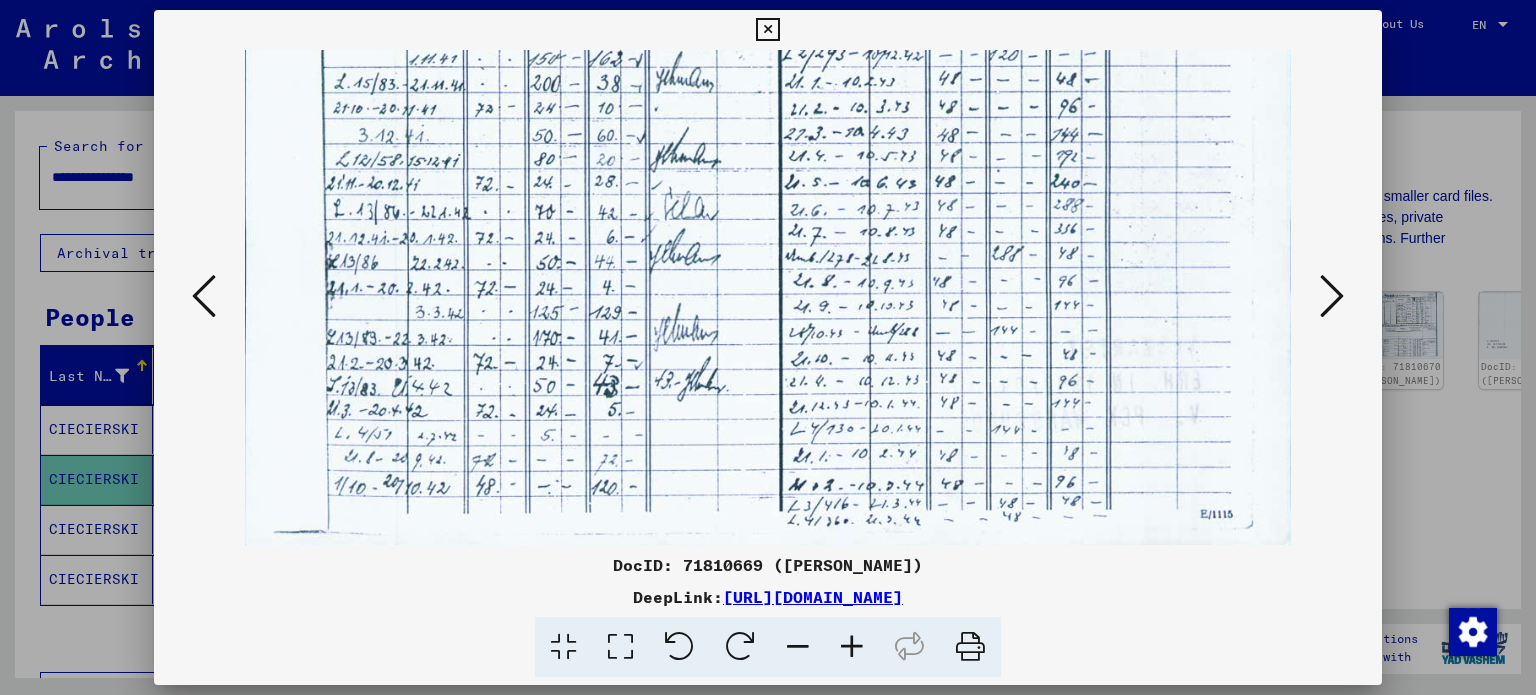 drag, startPoint x: 764, startPoint y: 411, endPoint x: 776, endPoint y: 216, distance: 195.36888 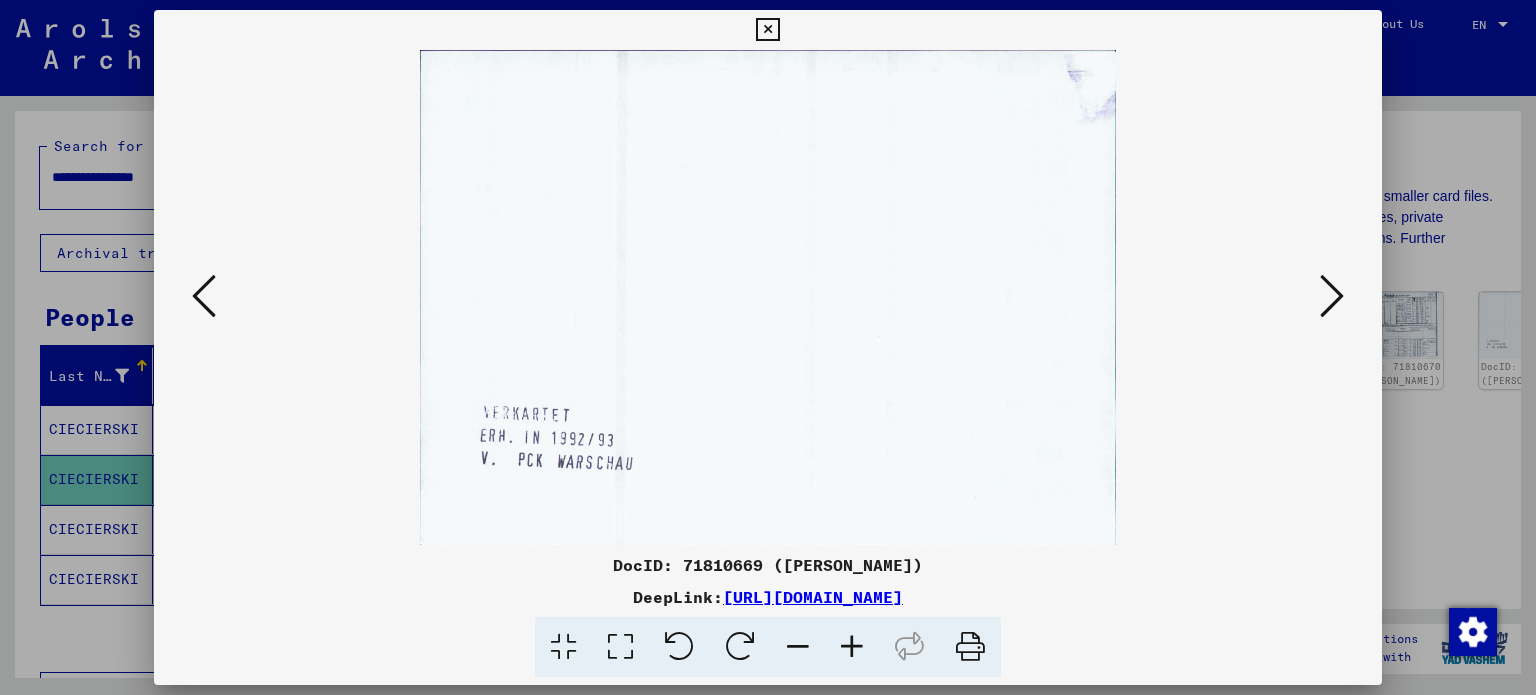 scroll, scrollTop: 0, scrollLeft: 0, axis: both 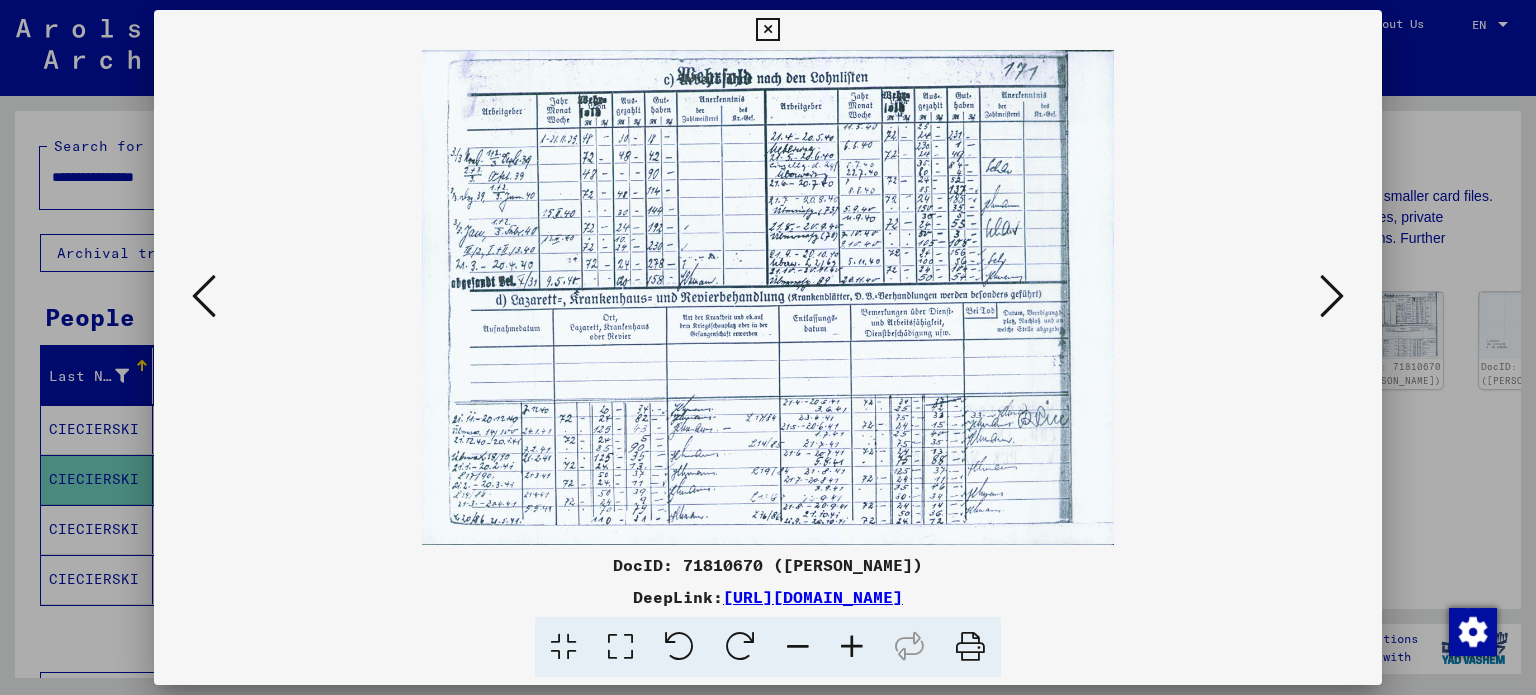 click at bounding box center [1332, 296] 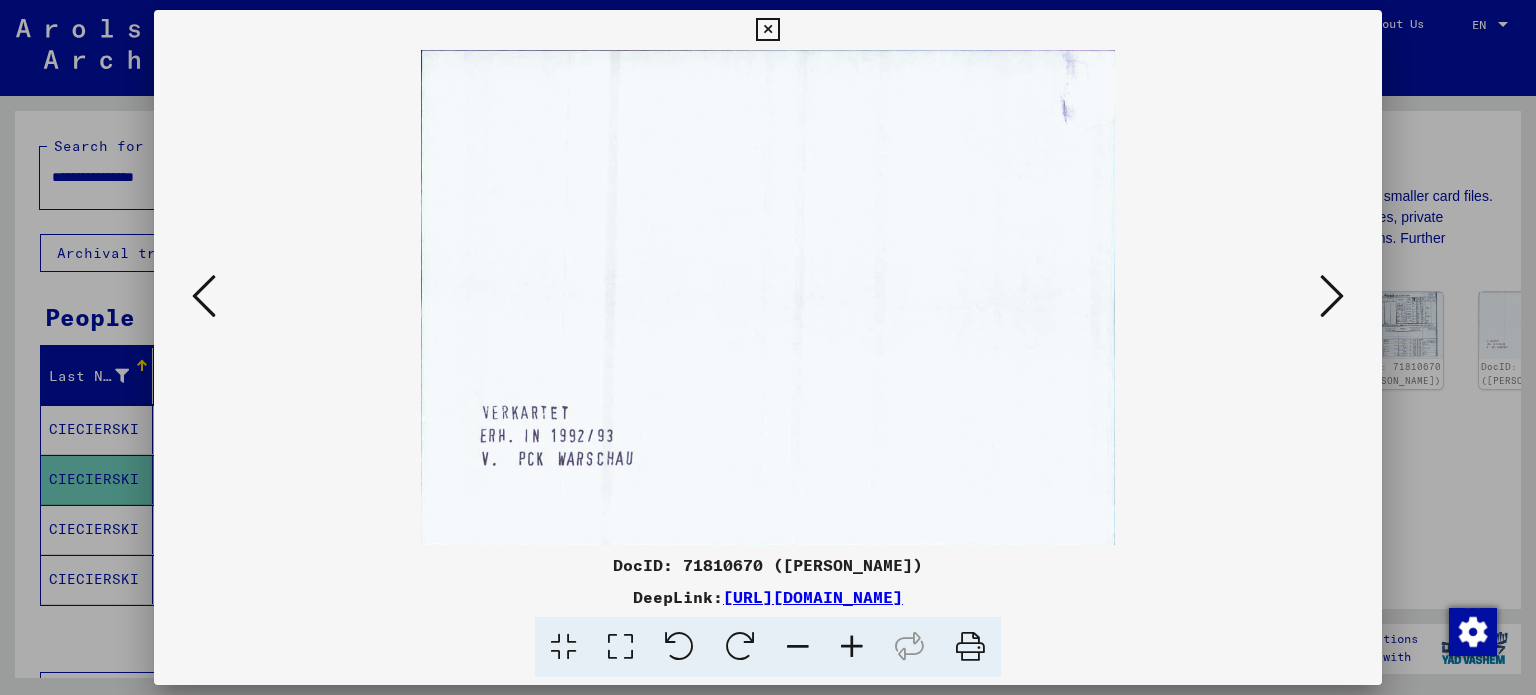 click at bounding box center (1332, 296) 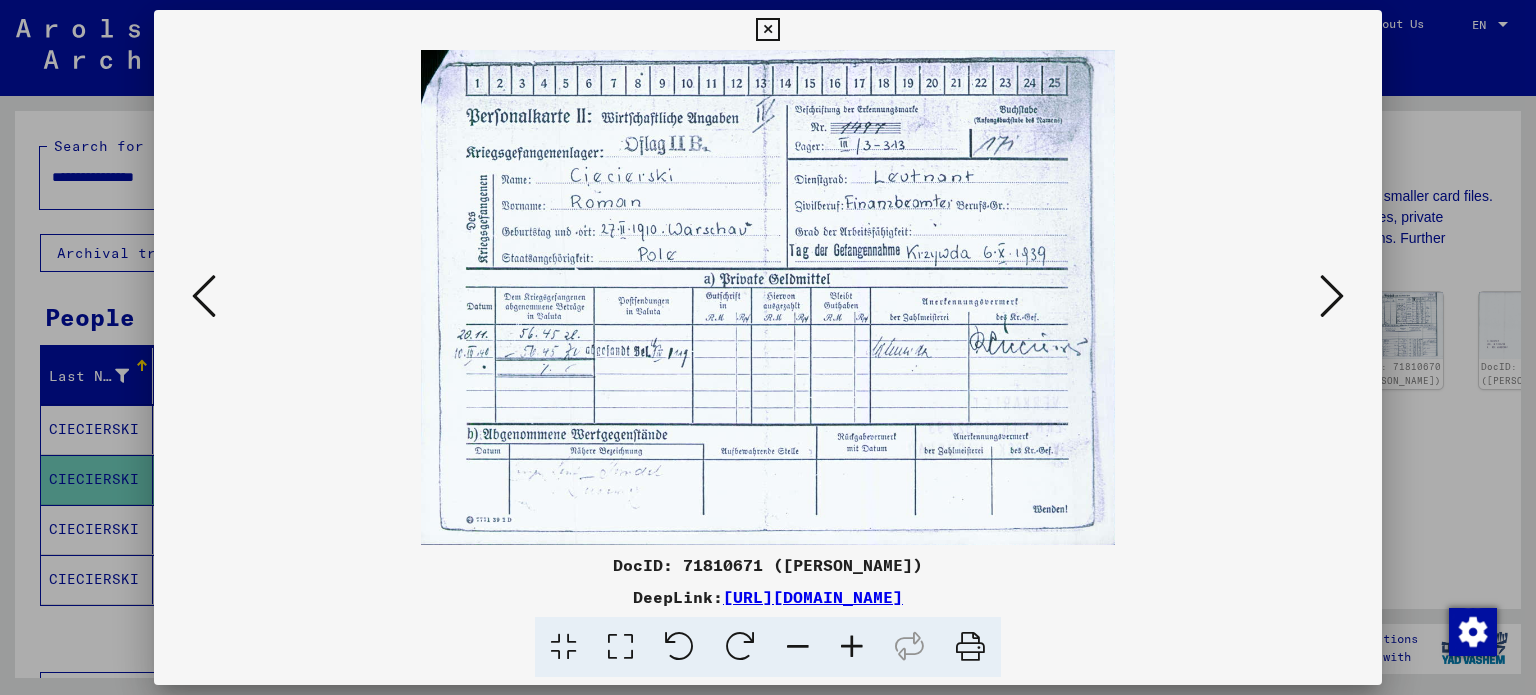 click at bounding box center (852, 647) 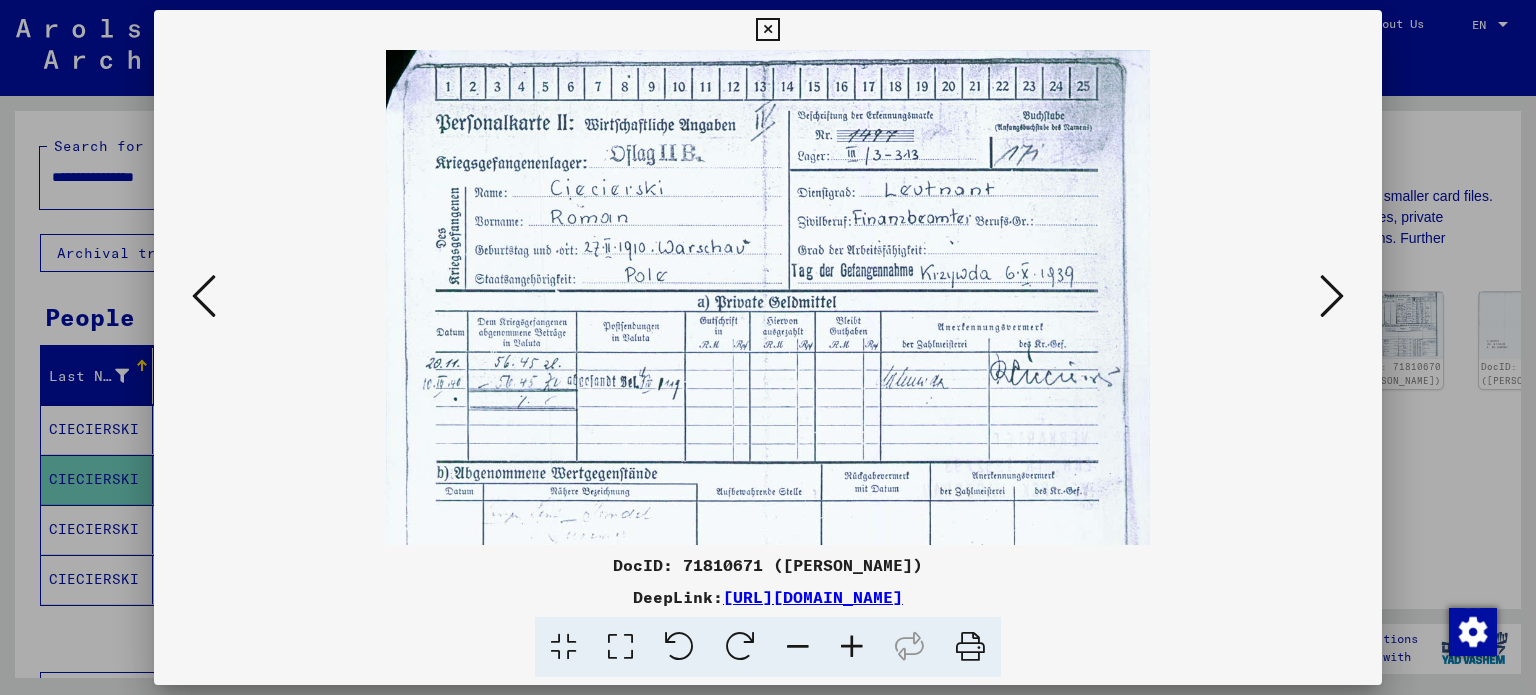 click at bounding box center (852, 647) 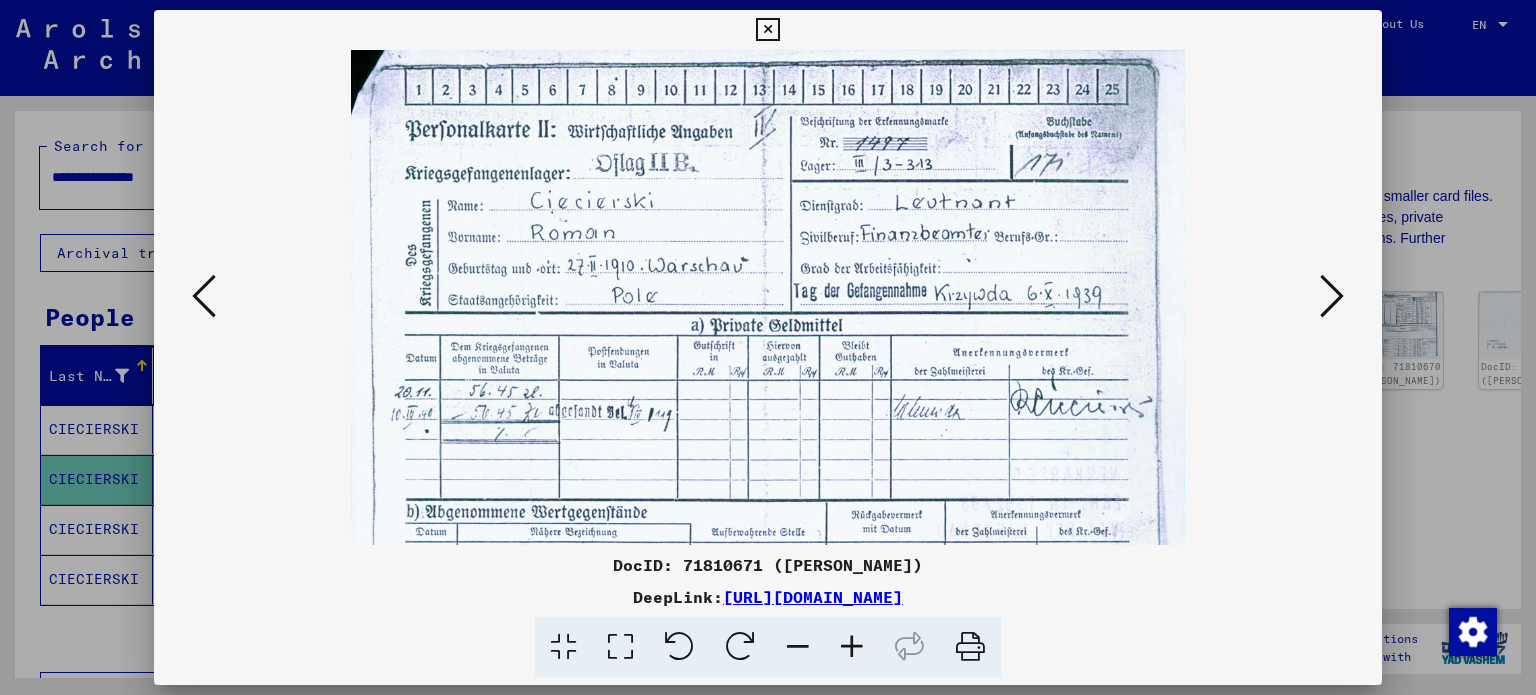 click at bounding box center [852, 647] 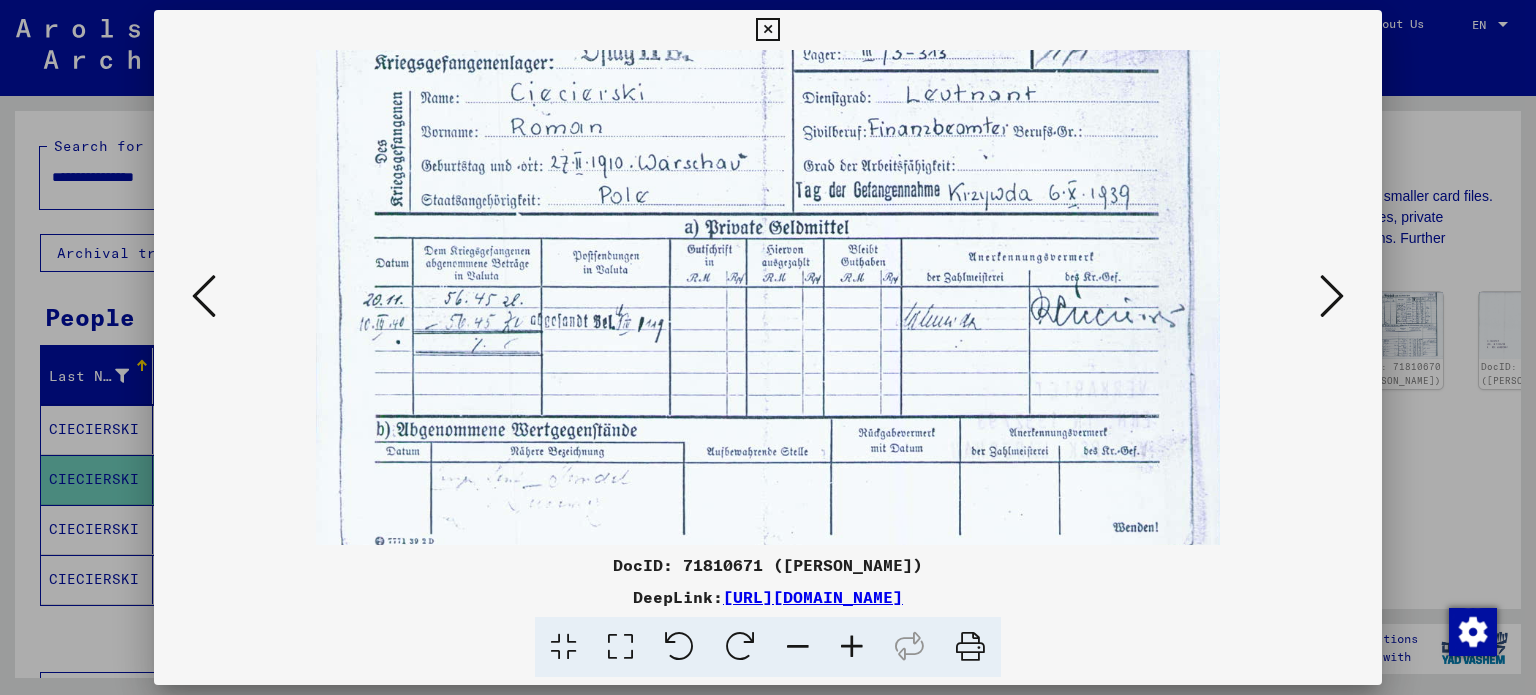 scroll, scrollTop: 149, scrollLeft: 0, axis: vertical 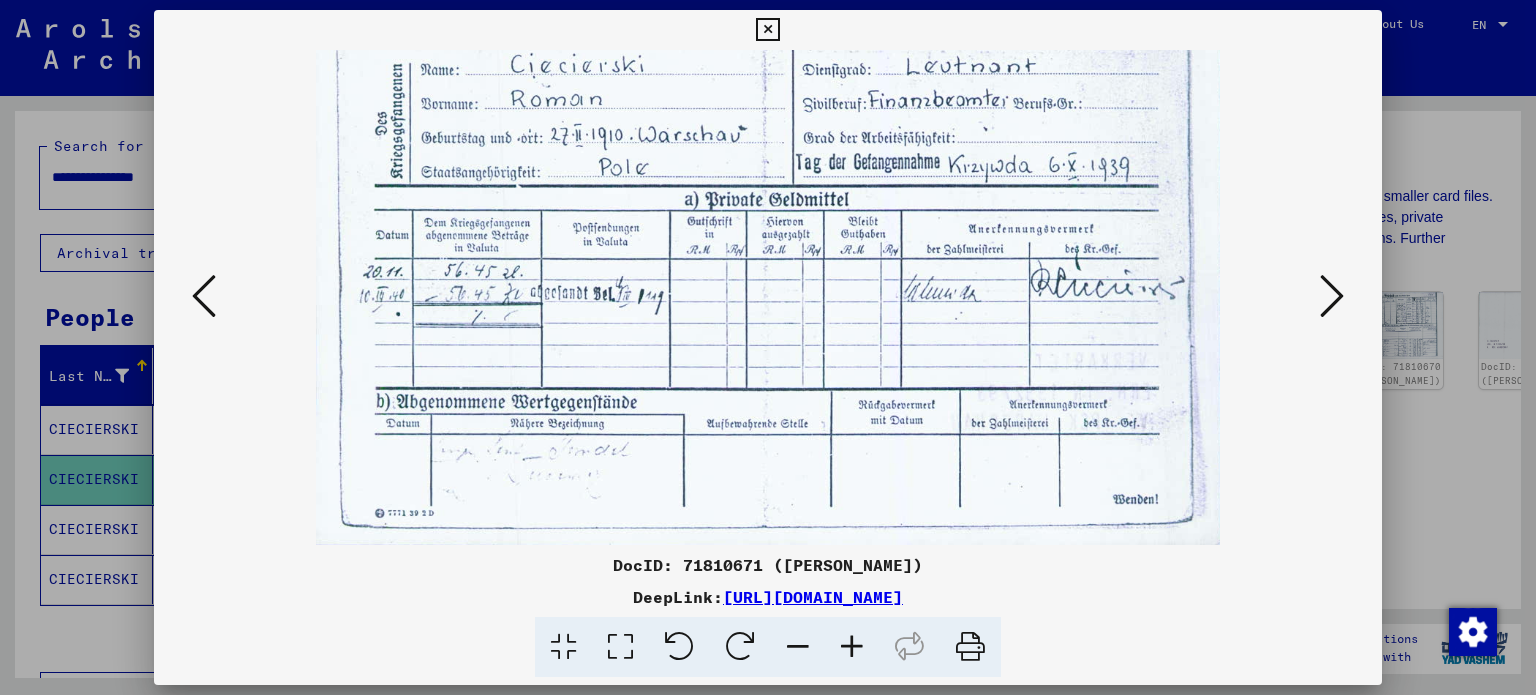 drag, startPoint x: 712, startPoint y: 391, endPoint x: 716, endPoint y: 200, distance: 191.04189 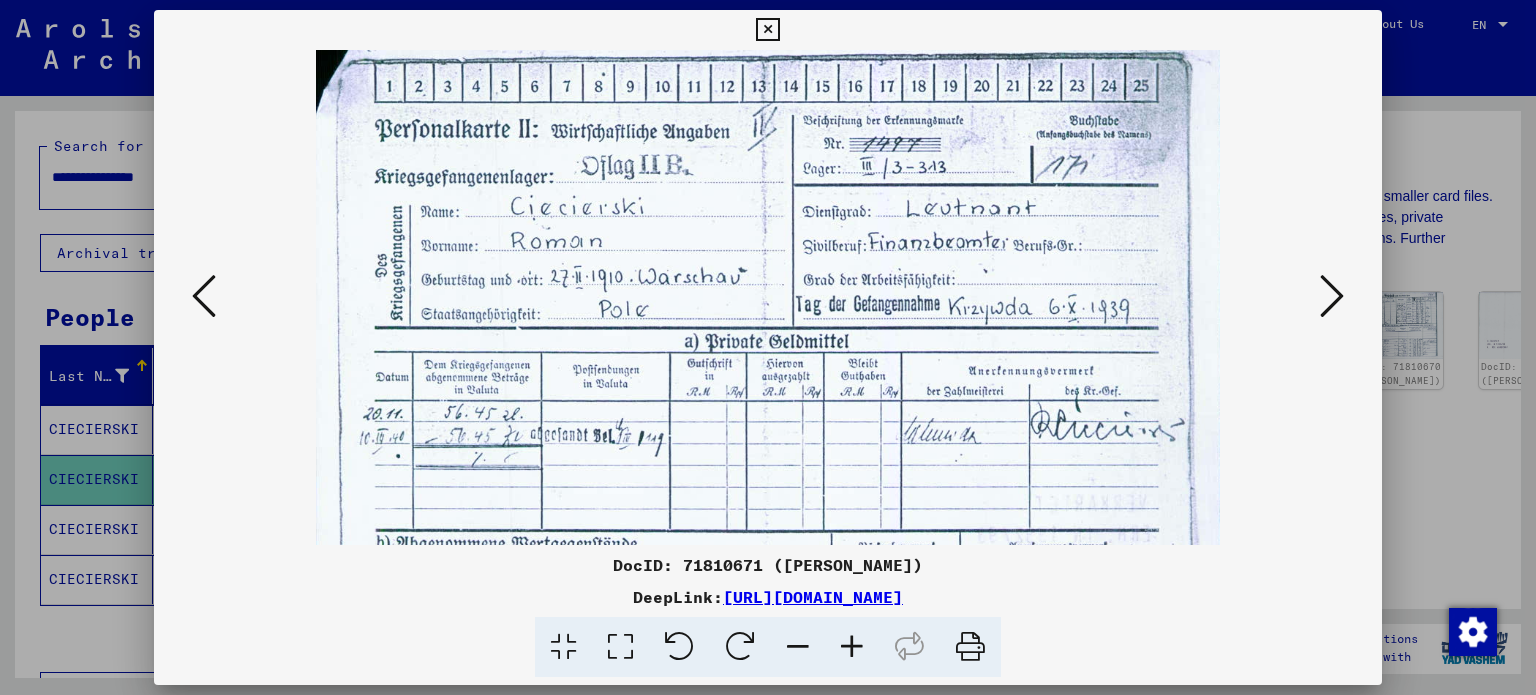 scroll, scrollTop: 0, scrollLeft: 0, axis: both 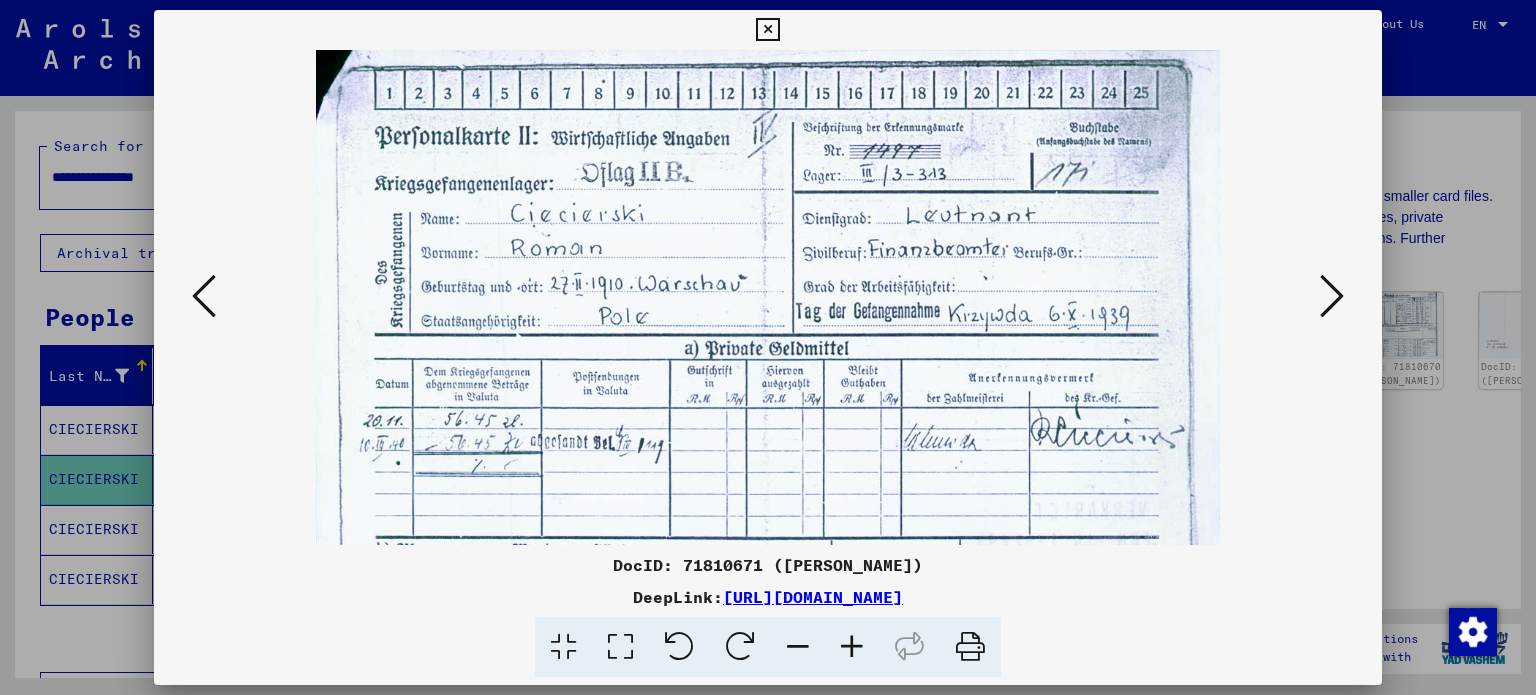 drag, startPoint x: 852, startPoint y: 182, endPoint x: 862, endPoint y: 339, distance: 157.31815 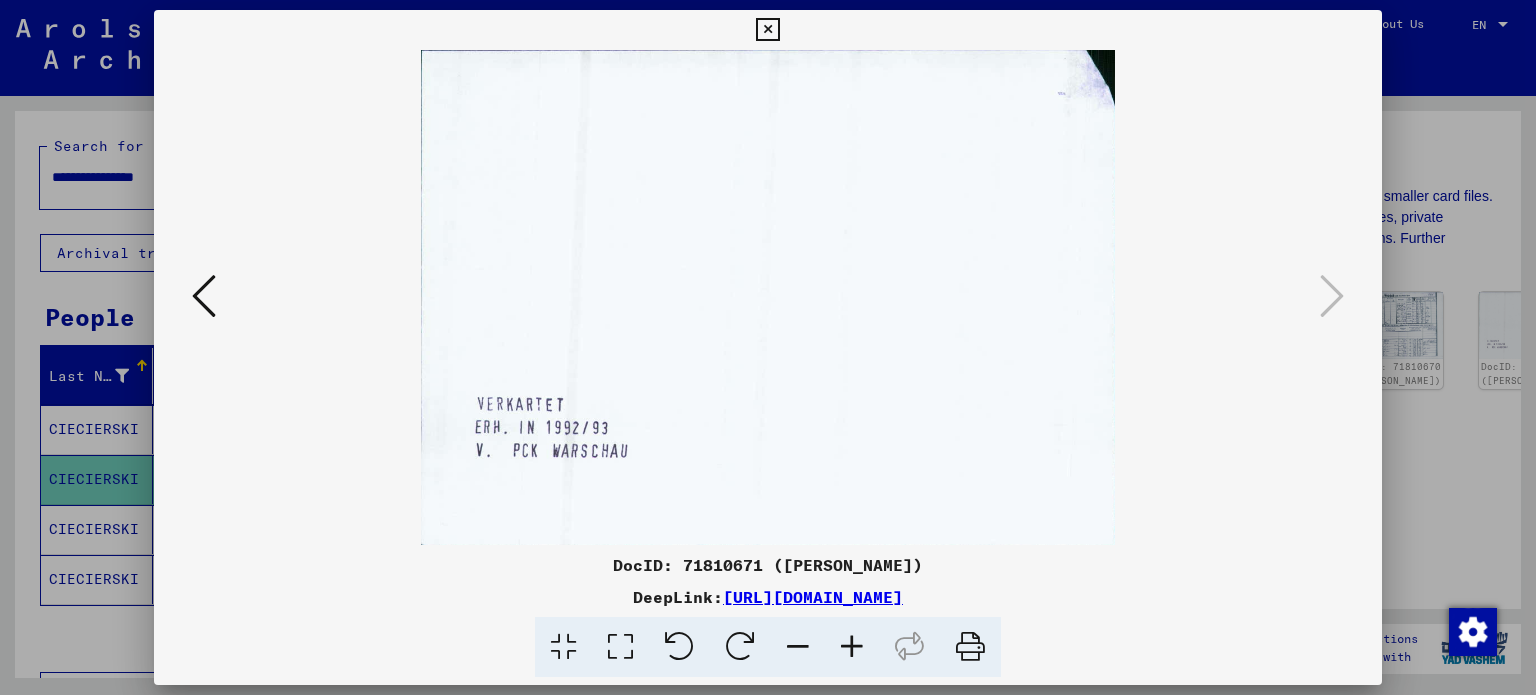 click at bounding box center (767, 30) 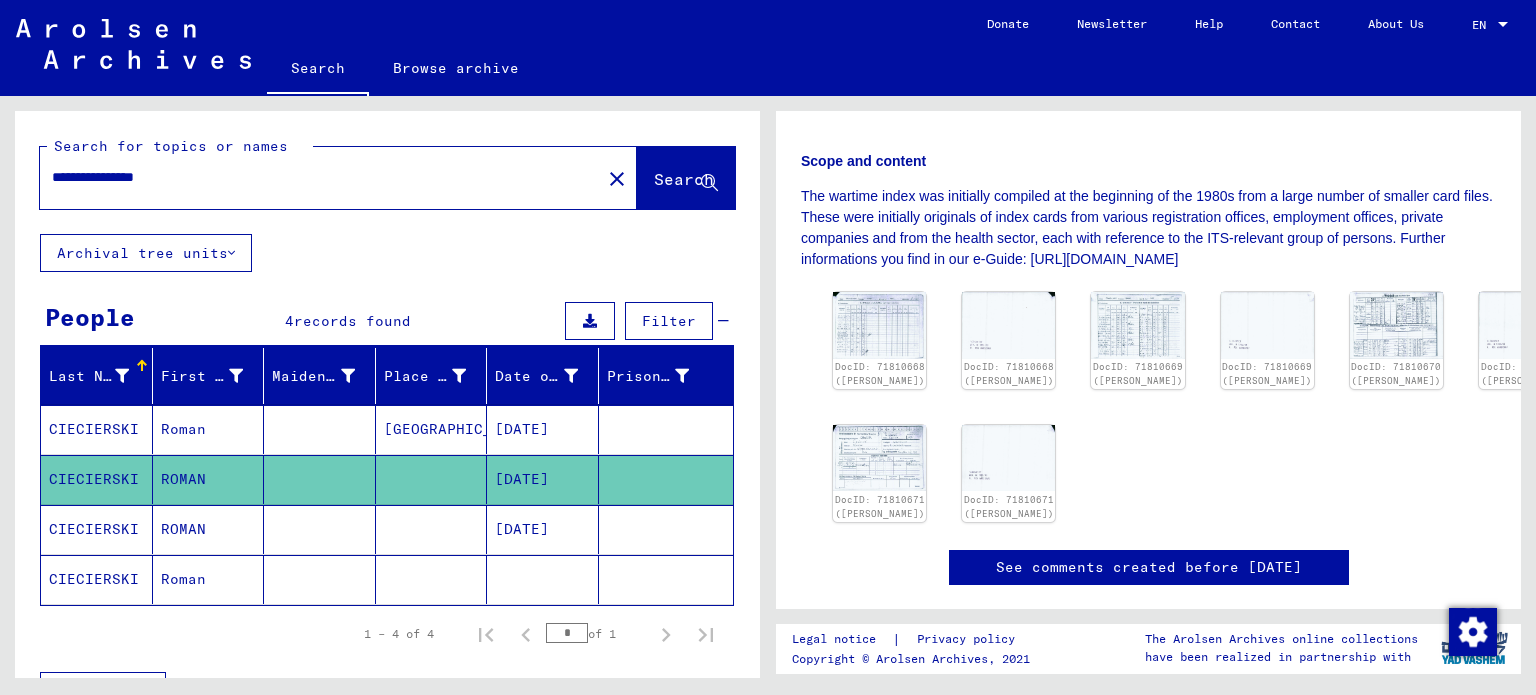click on "CIECIERSKI" at bounding box center (97, 579) 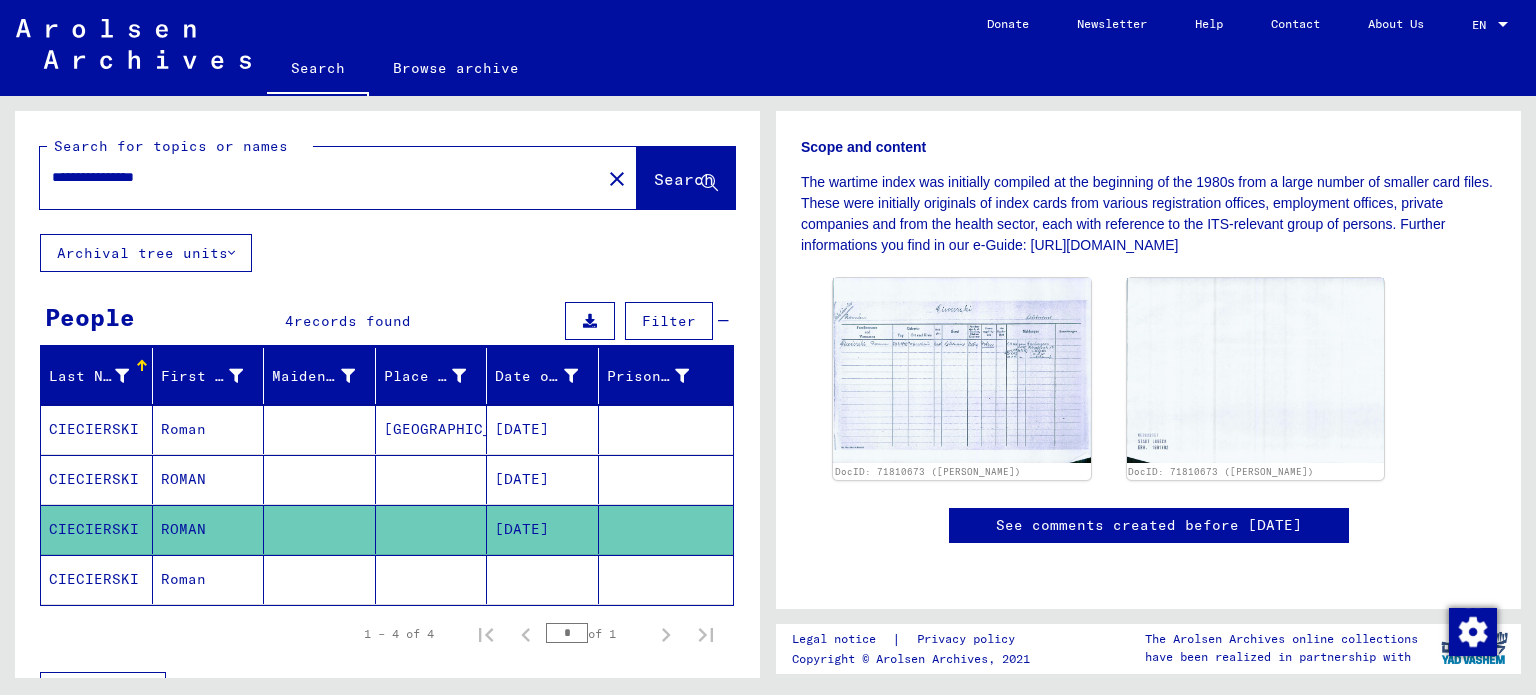 scroll, scrollTop: 500, scrollLeft: 0, axis: vertical 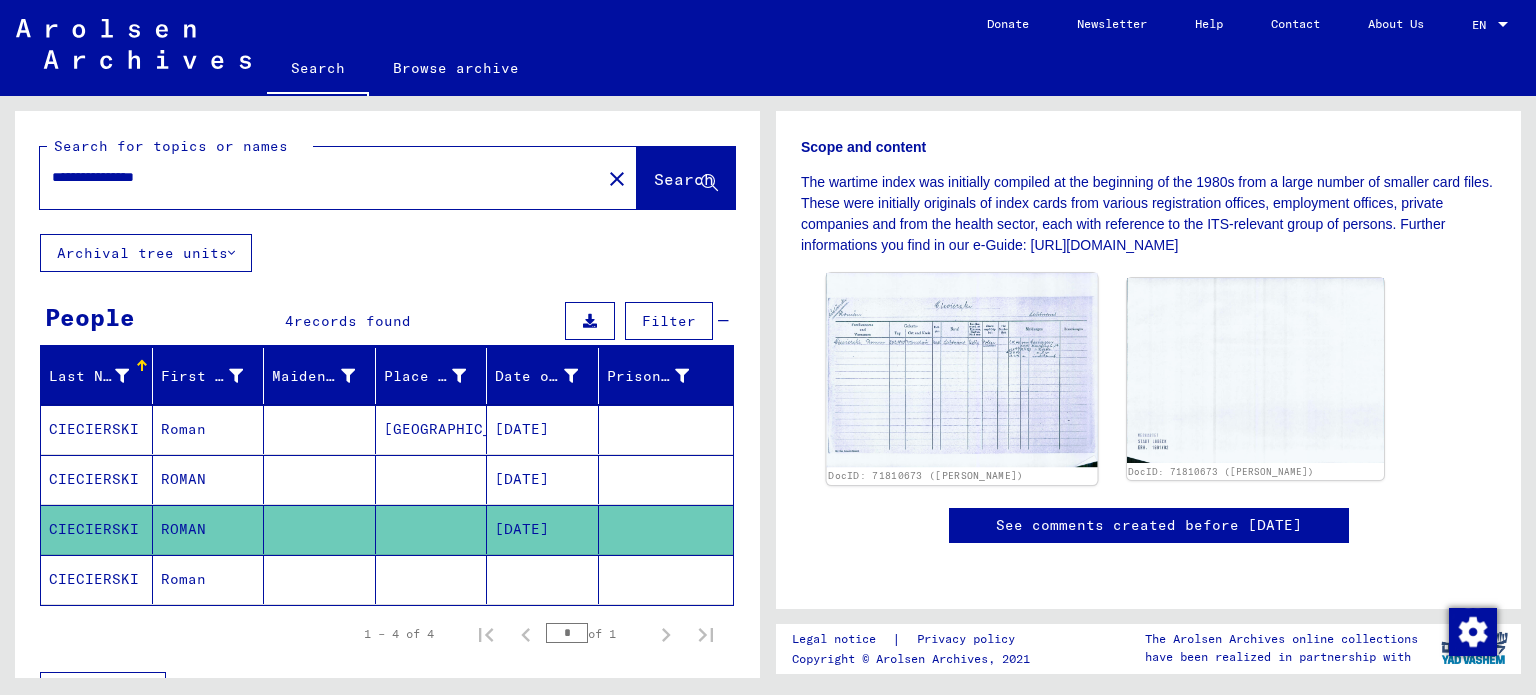 click 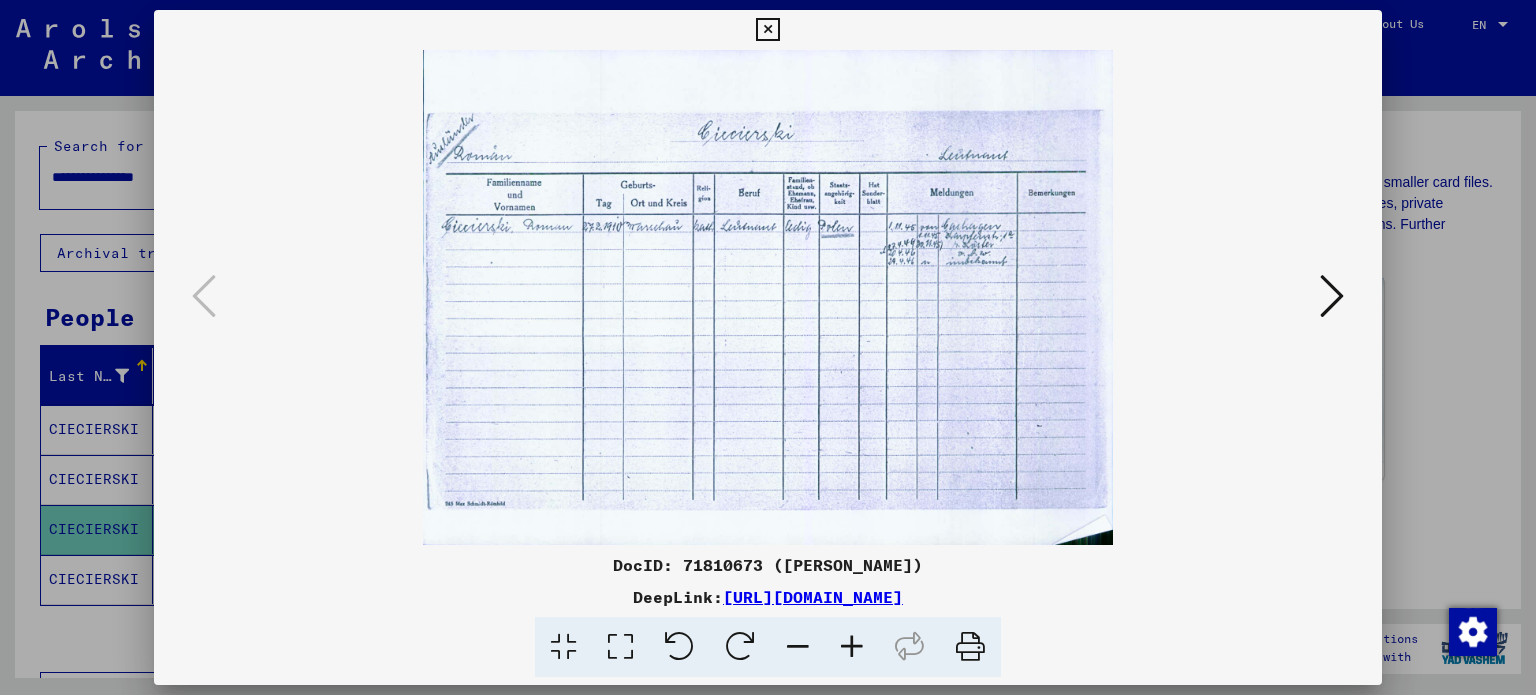 click at bounding box center [852, 647] 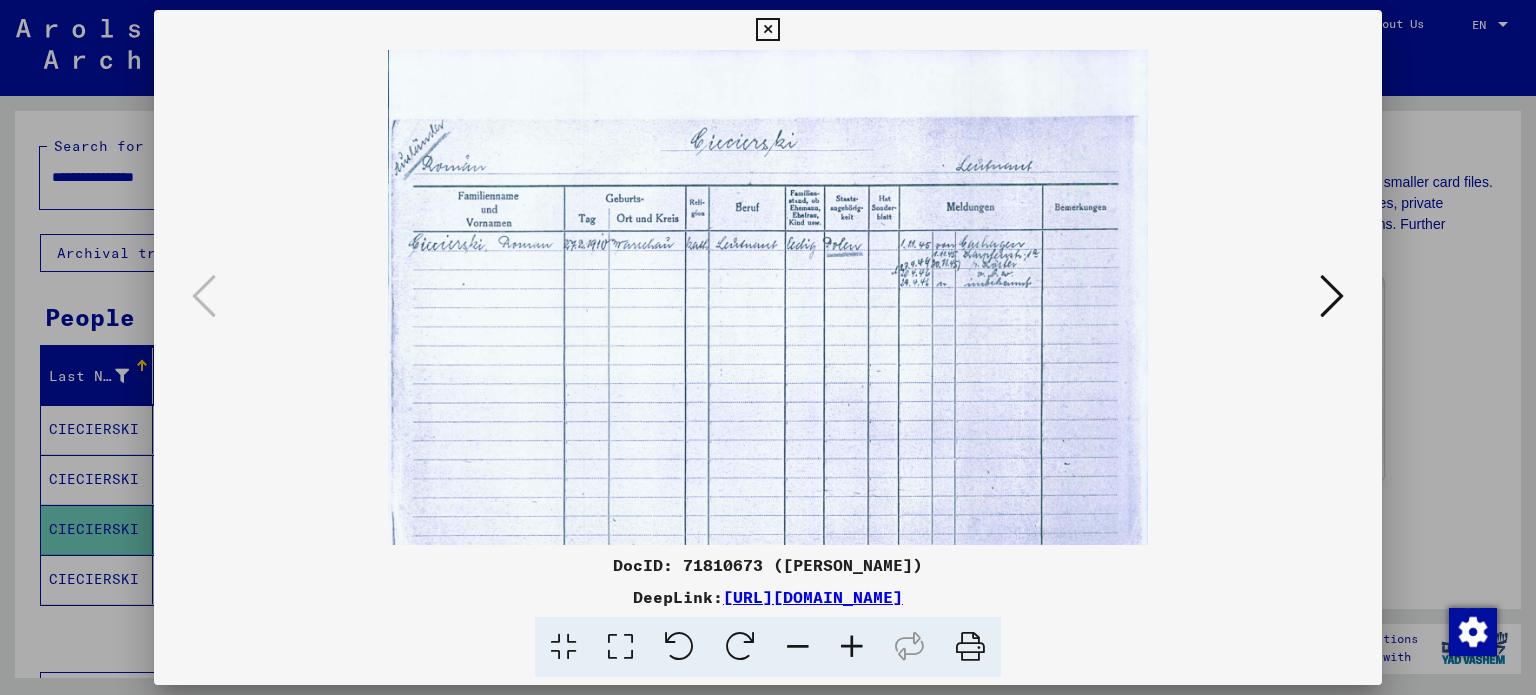 click at bounding box center [852, 647] 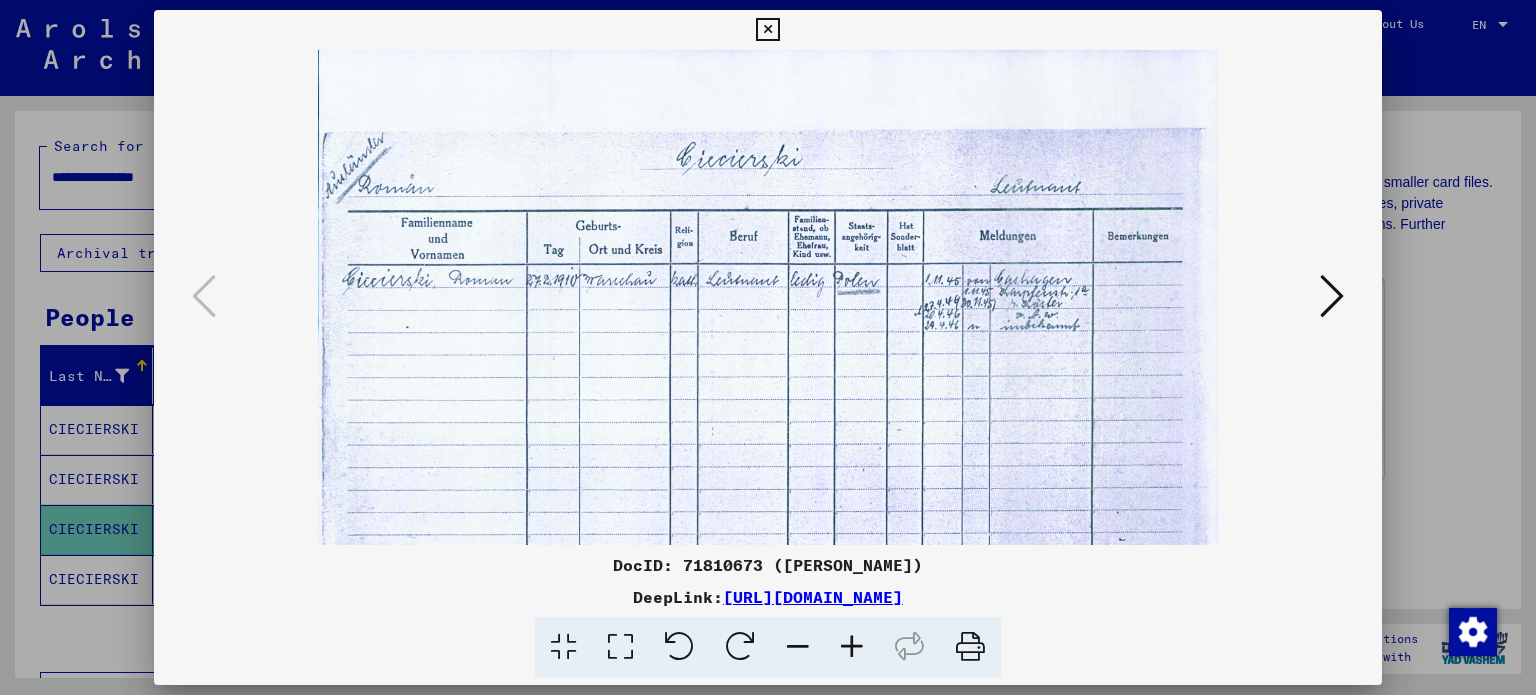 click at bounding box center (852, 647) 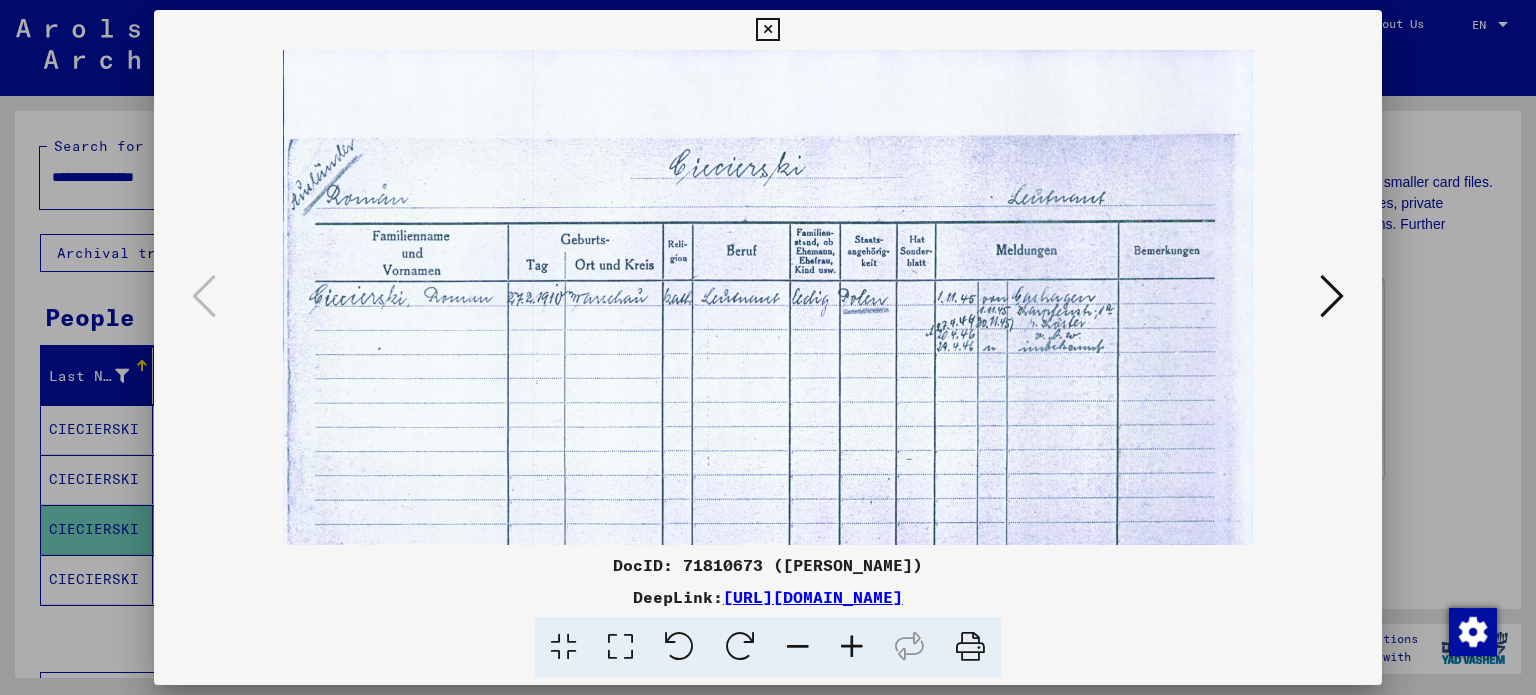 click at bounding box center (852, 647) 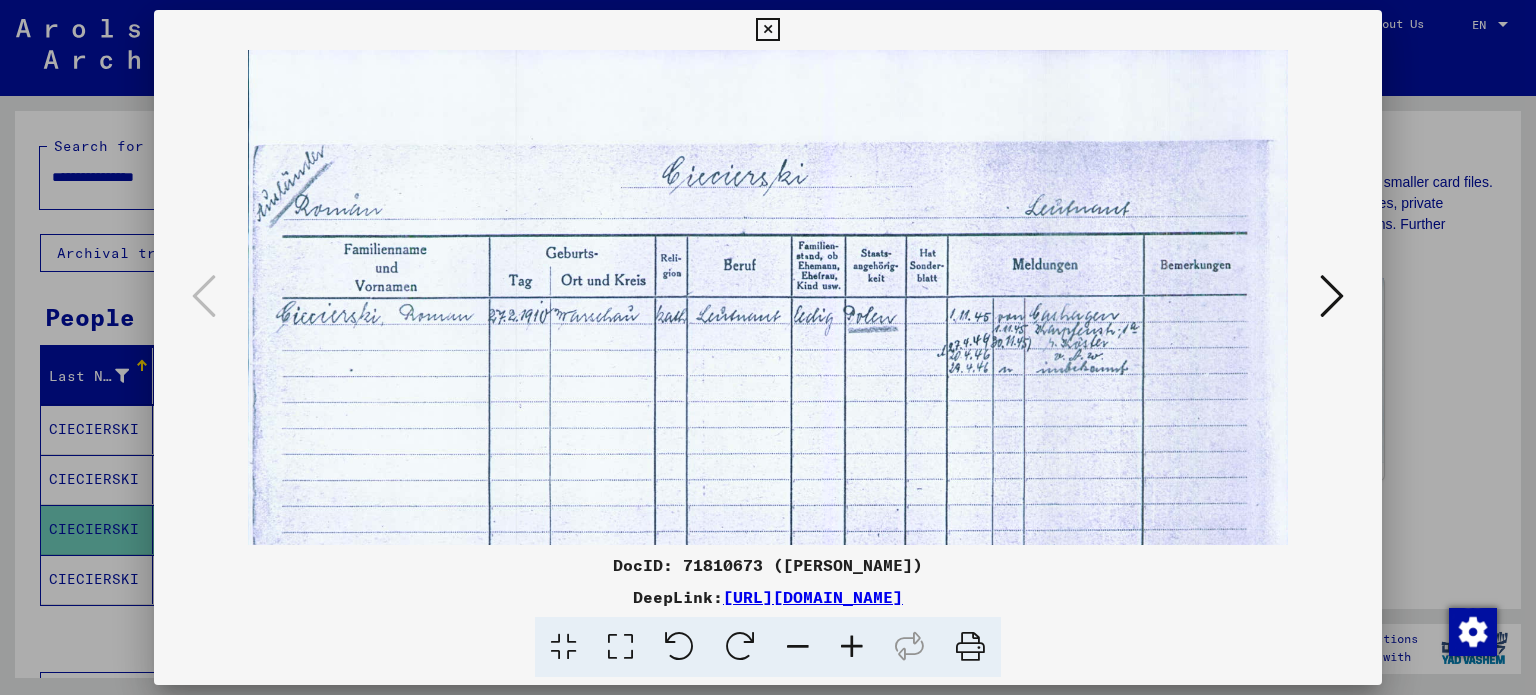 click at bounding box center [852, 647] 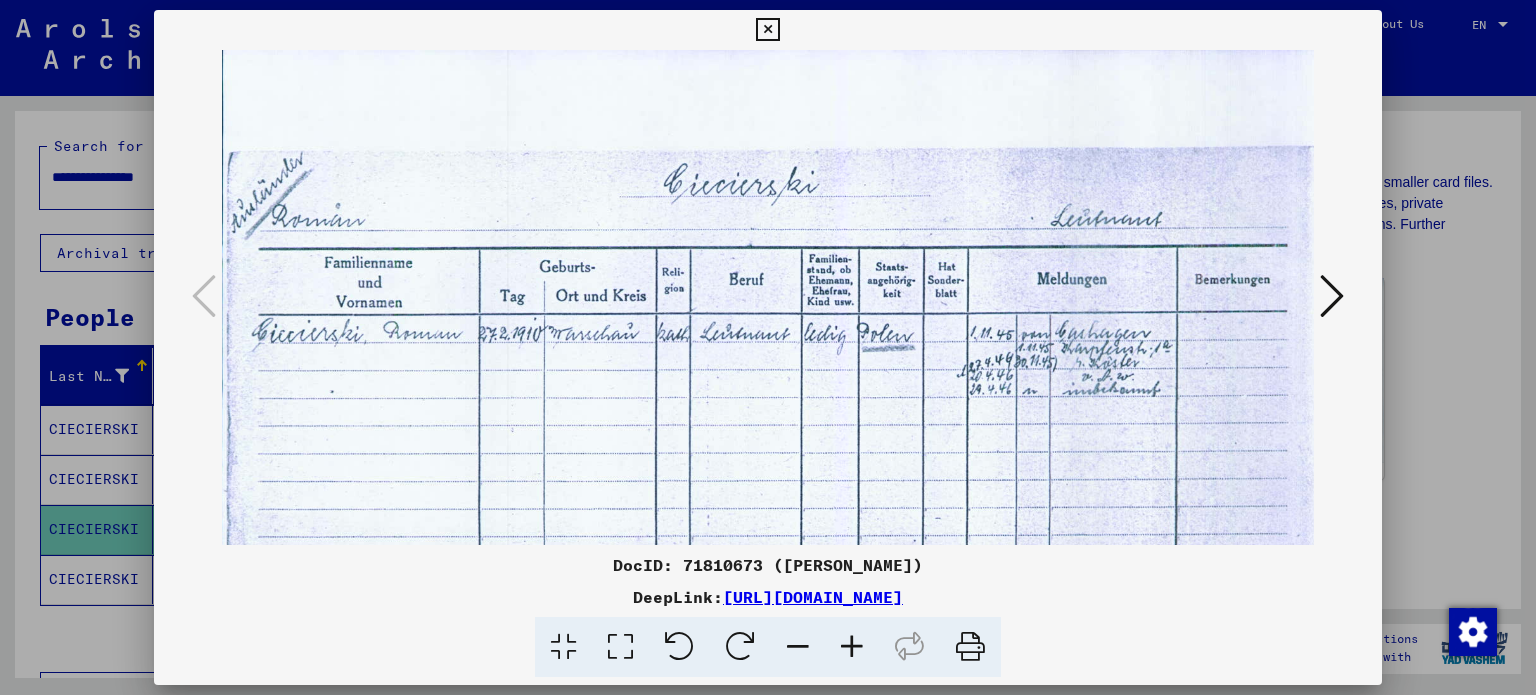 click at bounding box center [1332, 296] 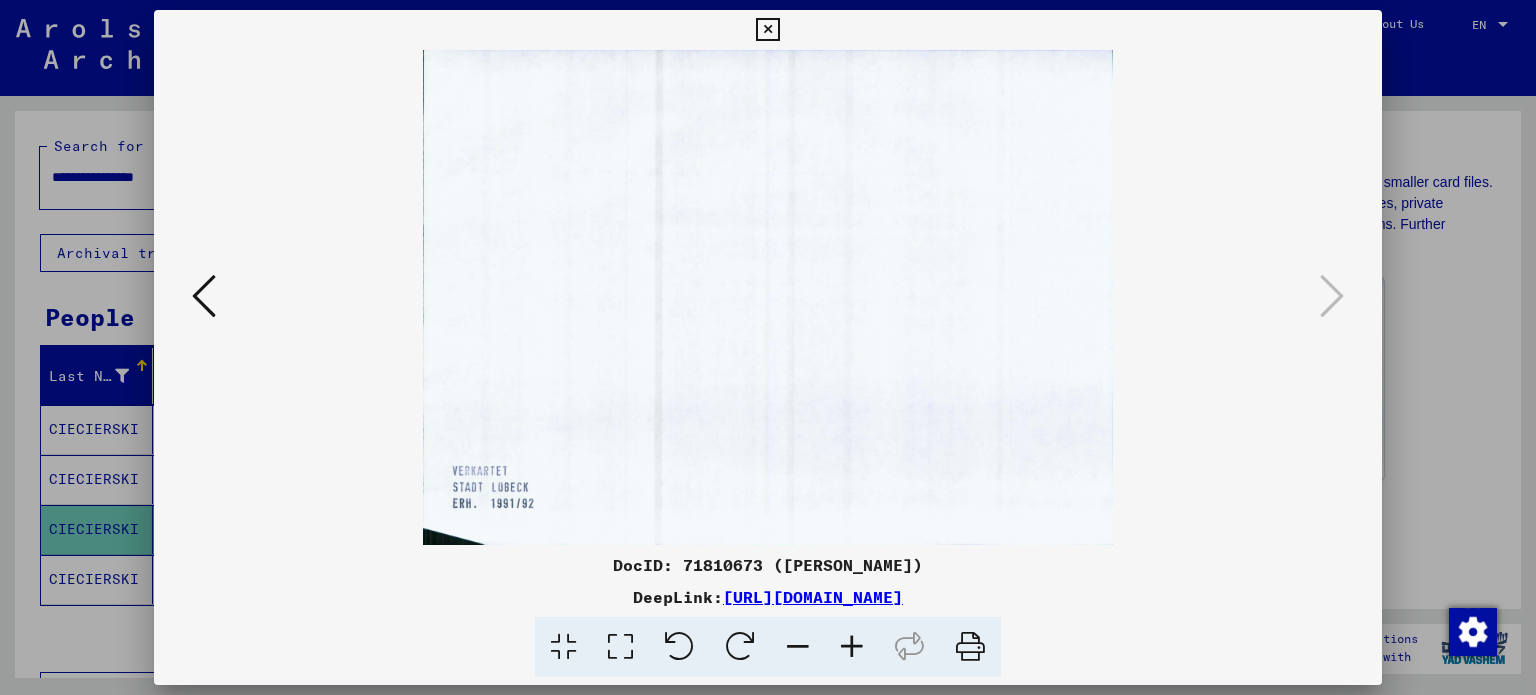 click at bounding box center [768, 347] 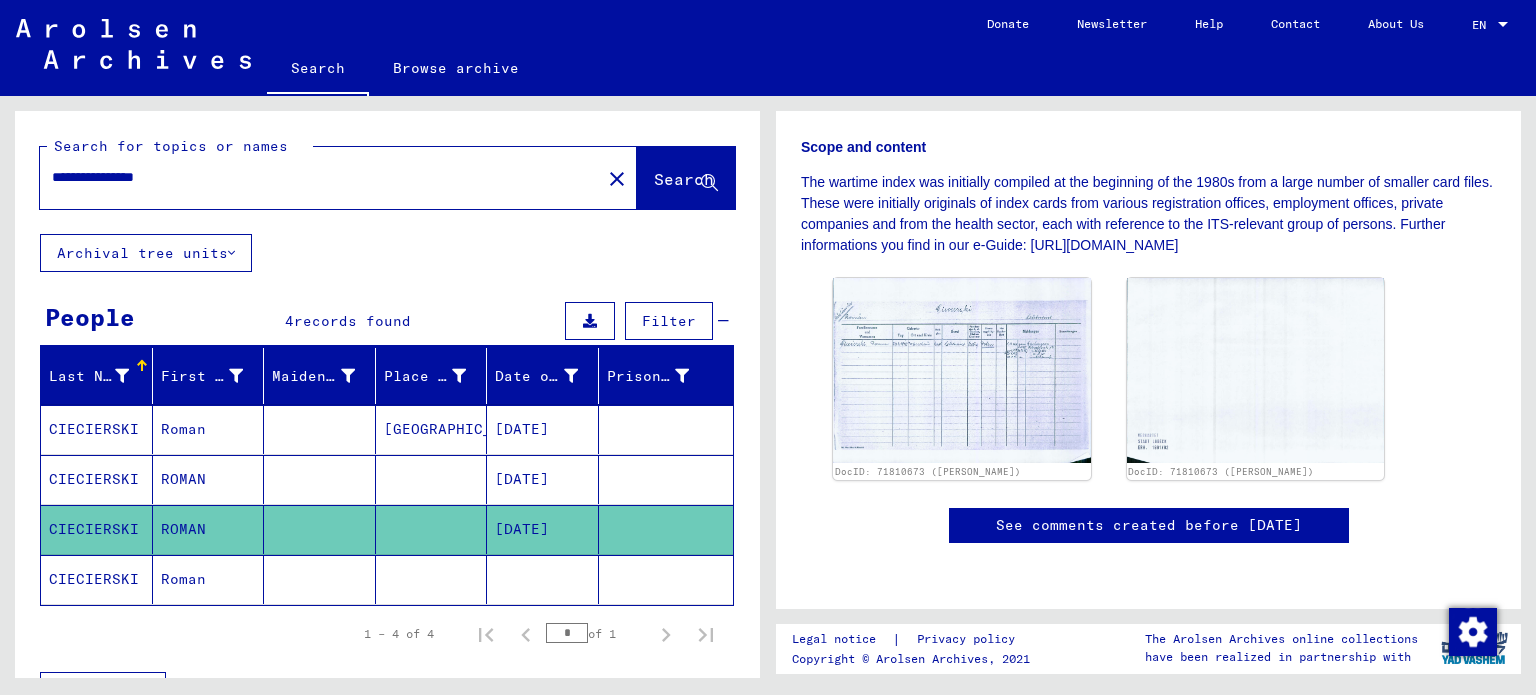click 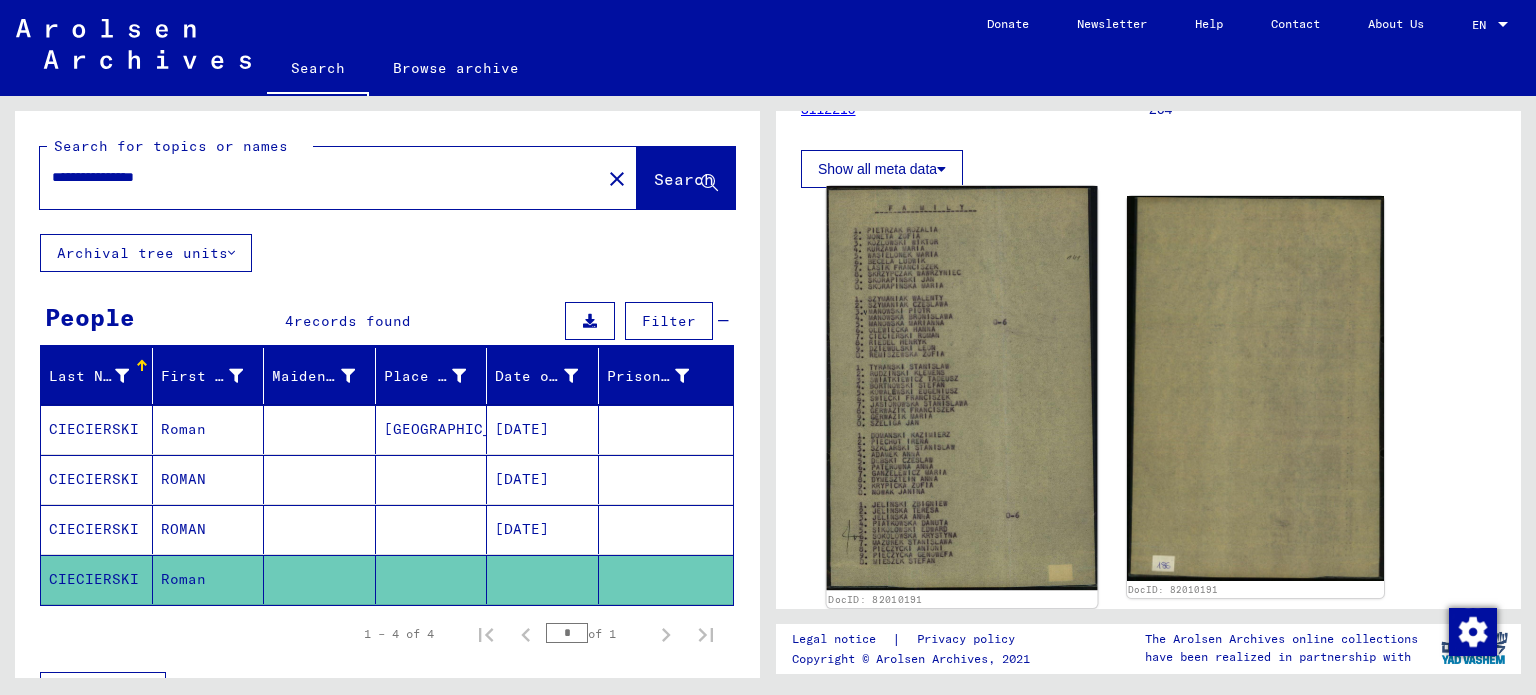 scroll, scrollTop: 300, scrollLeft: 0, axis: vertical 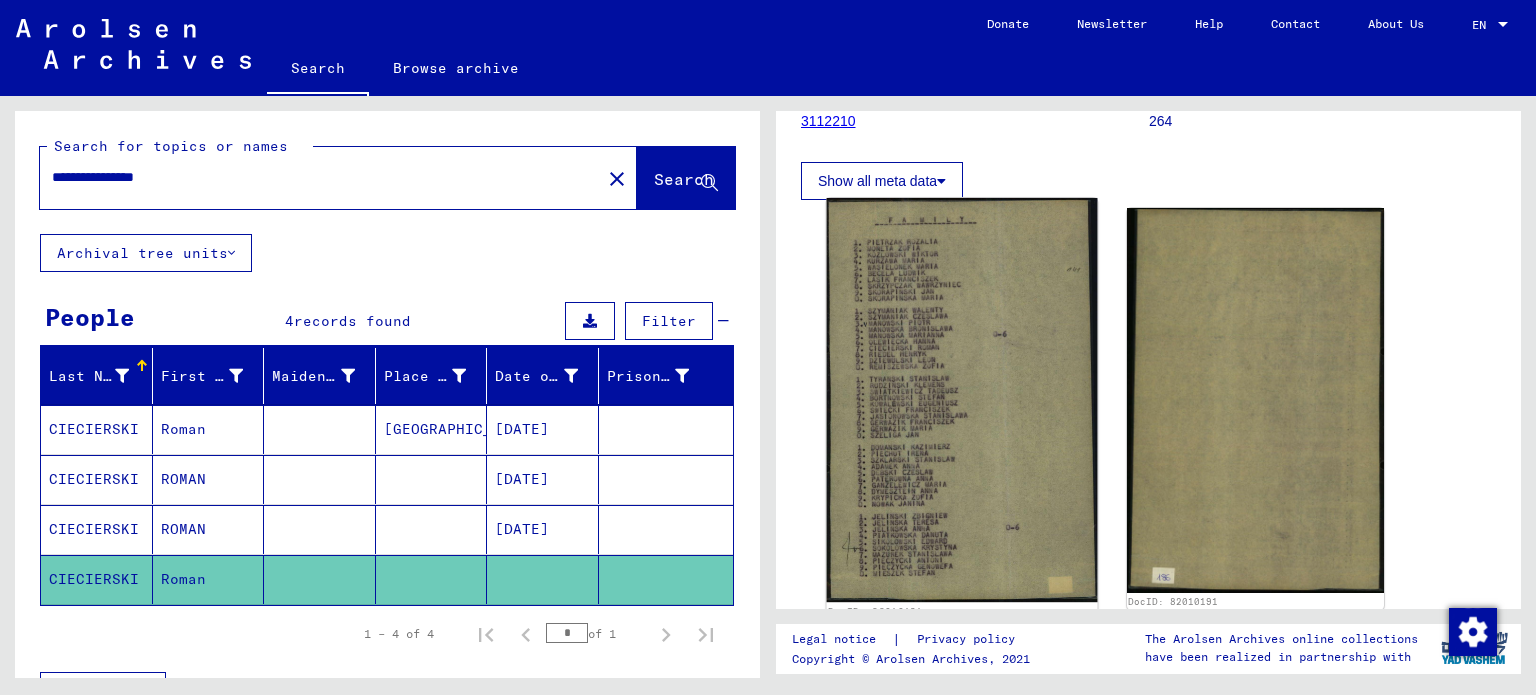 click 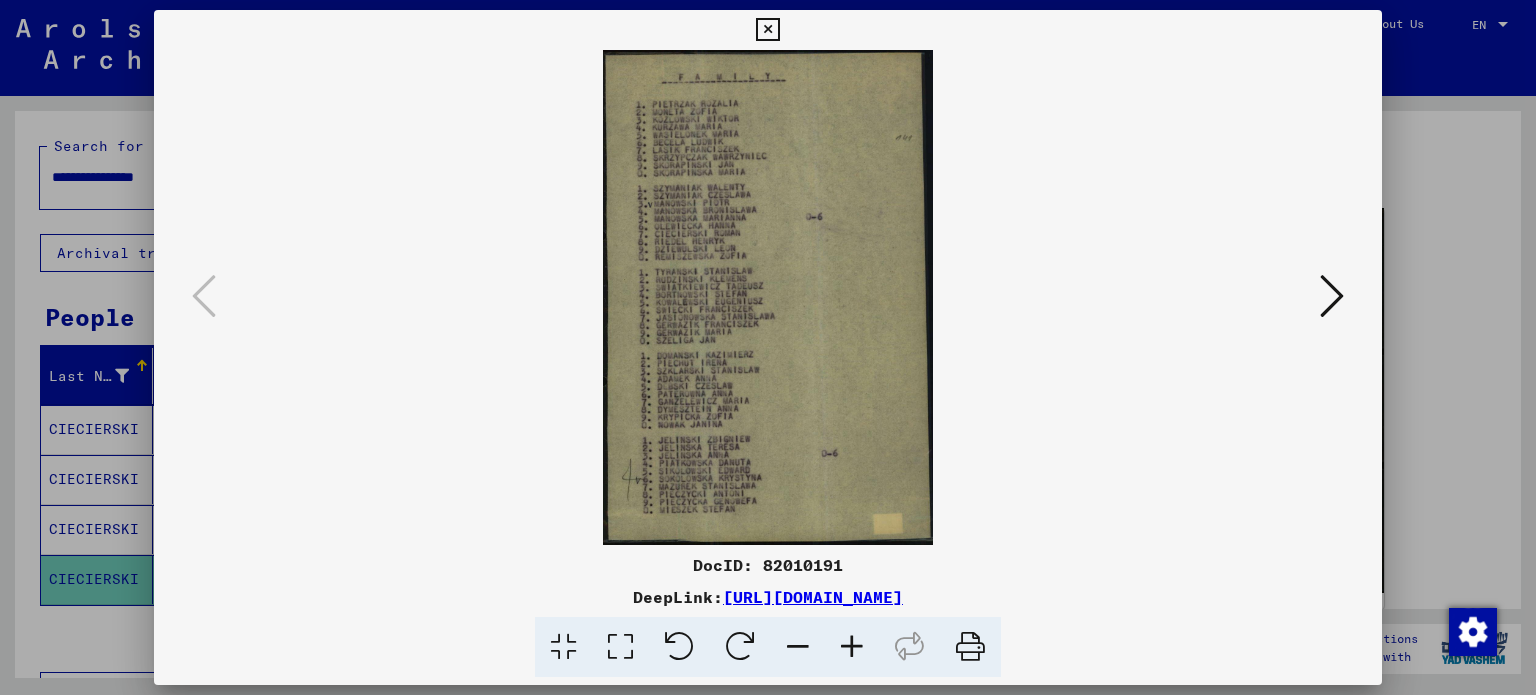 click at bounding box center [852, 647] 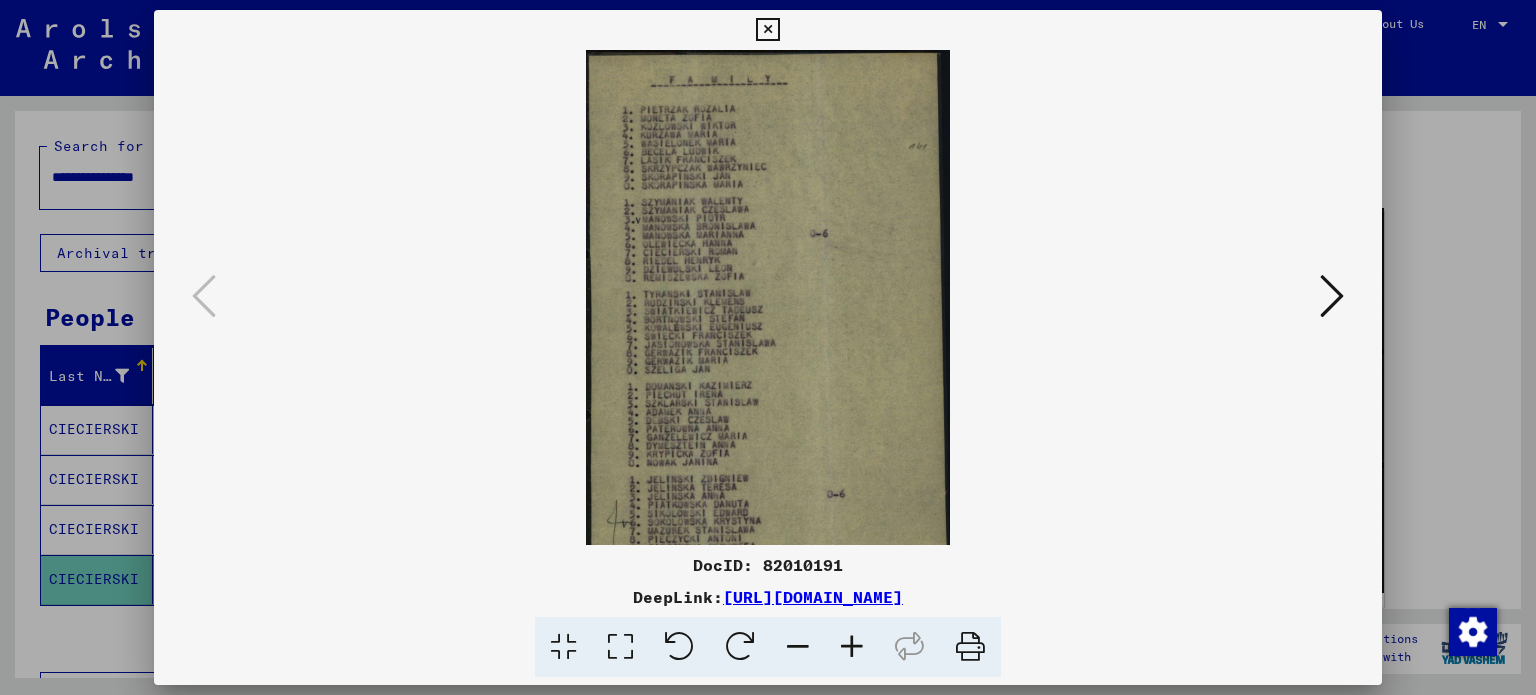 click at bounding box center [852, 647] 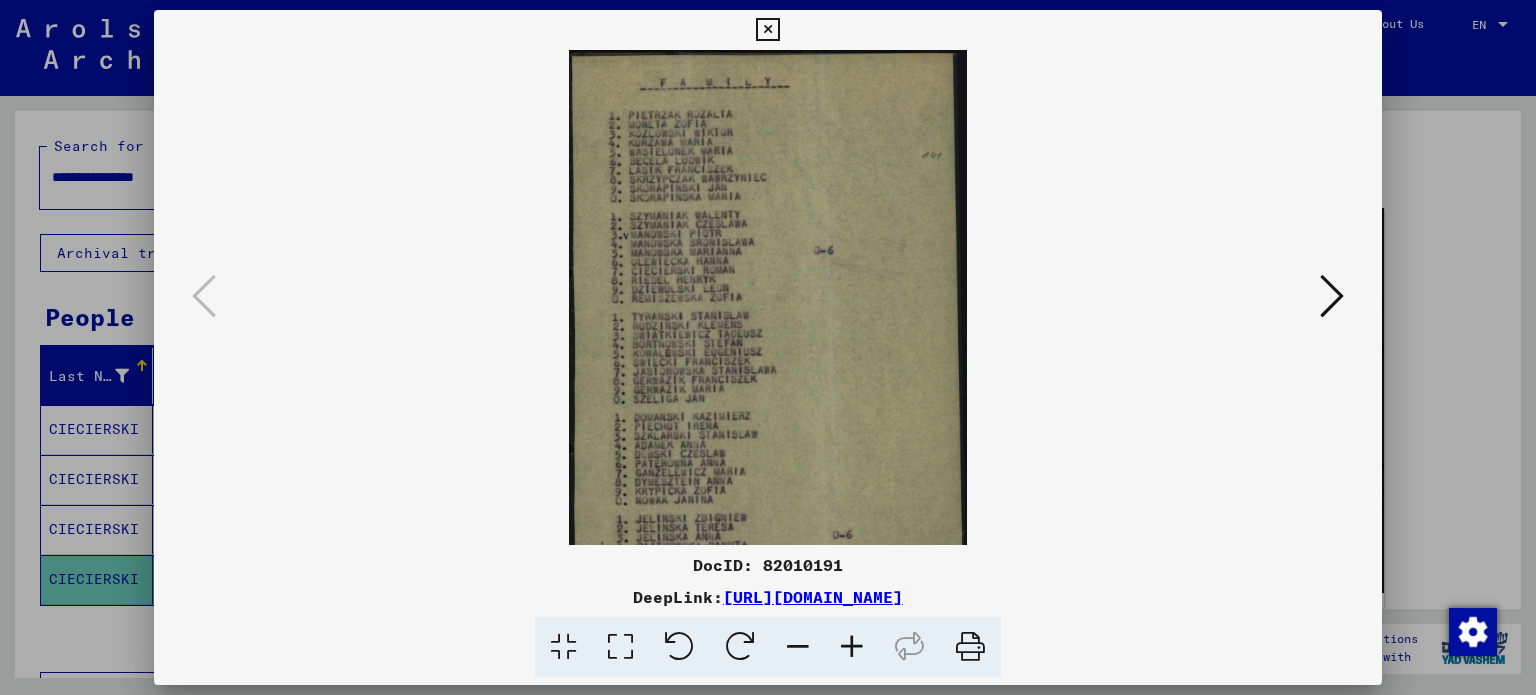 click at bounding box center [852, 647] 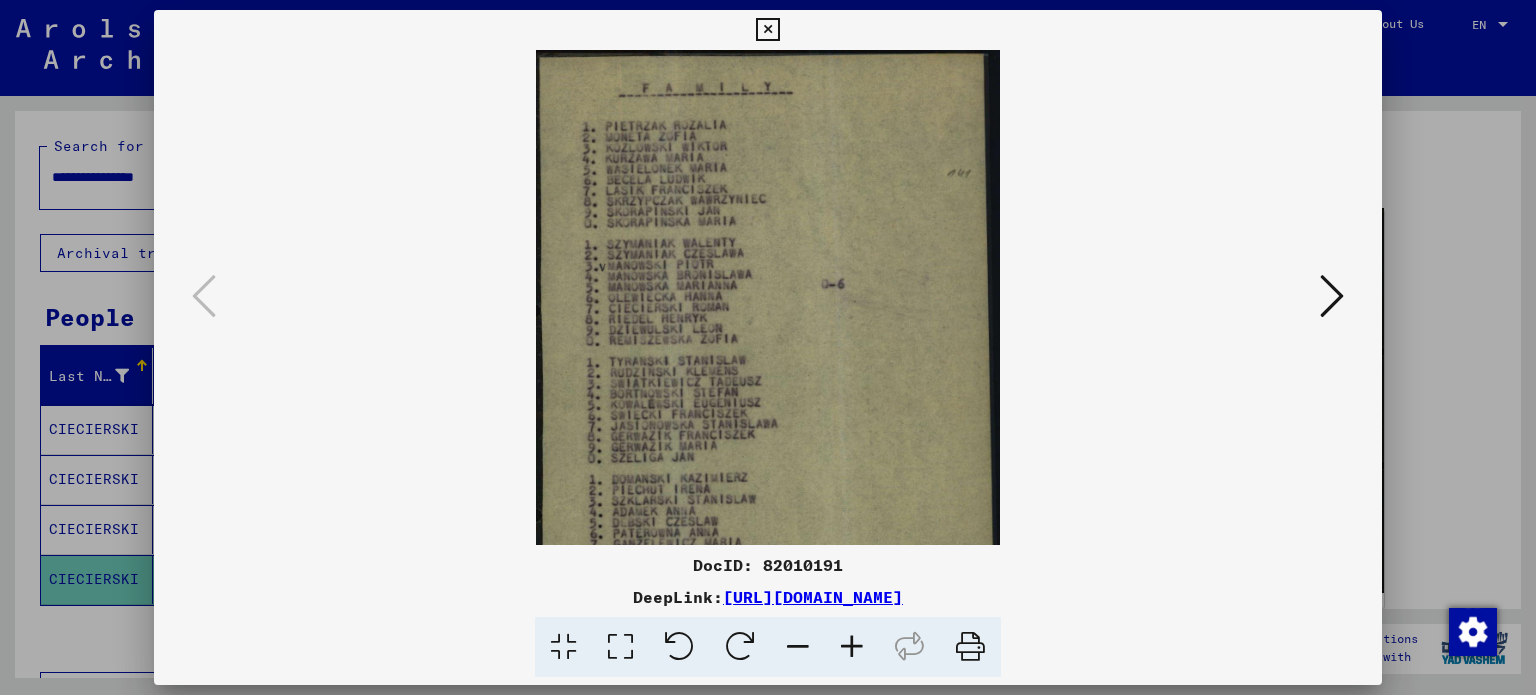 click at bounding box center (852, 647) 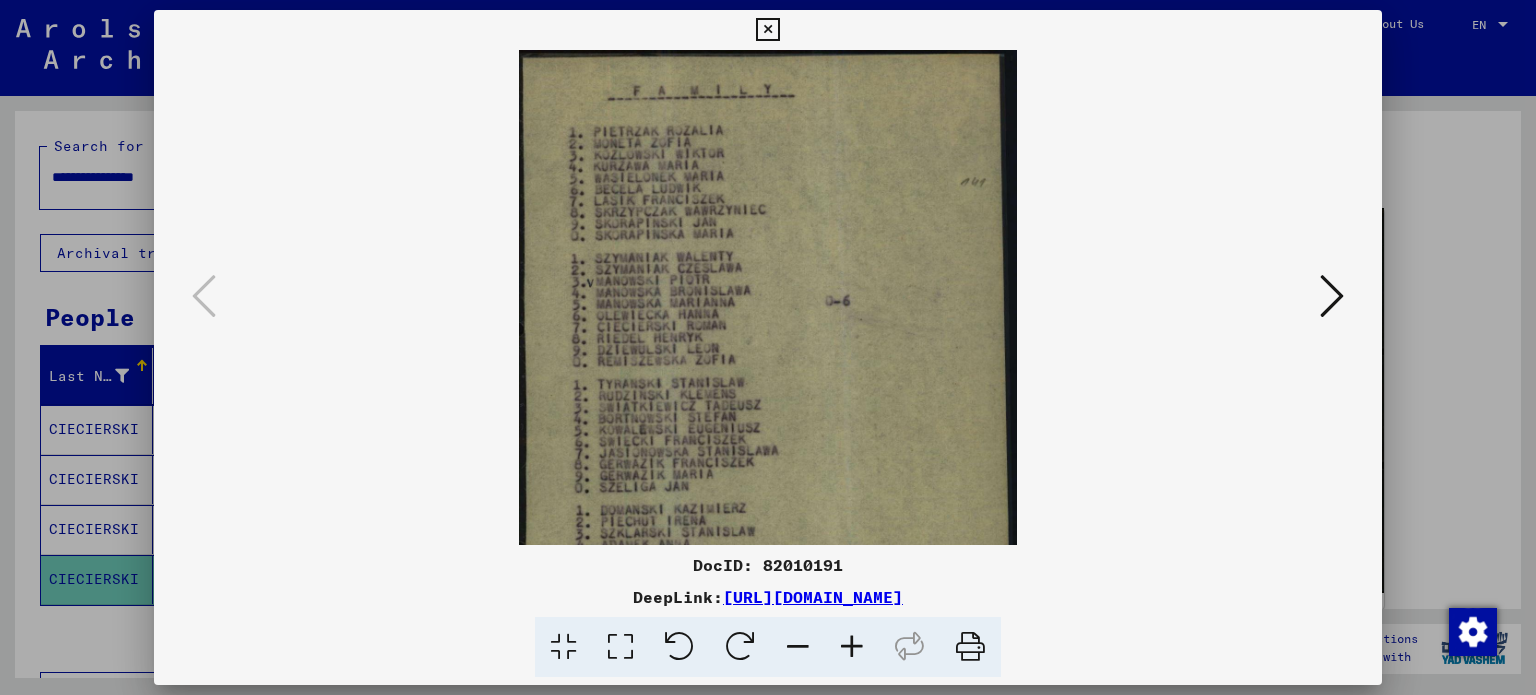 click at bounding box center [852, 647] 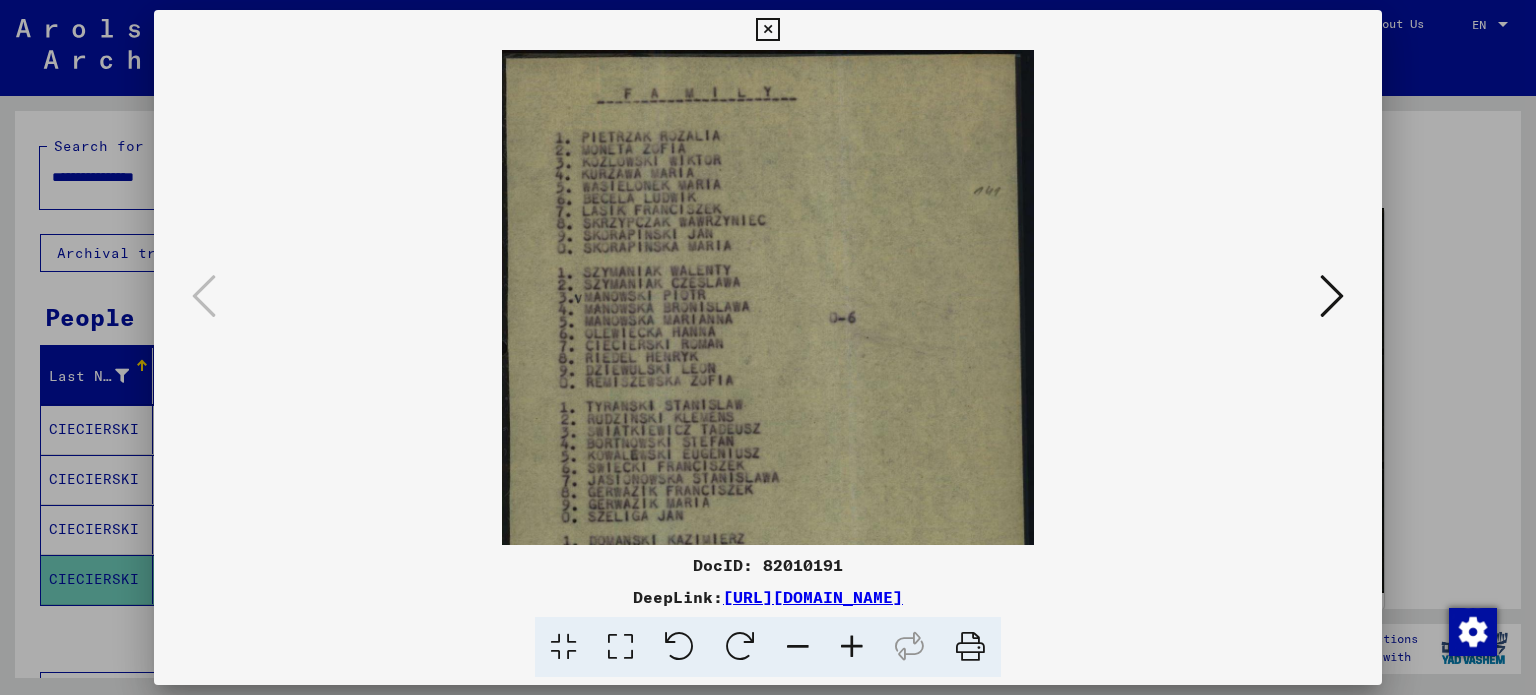 click at bounding box center [852, 647] 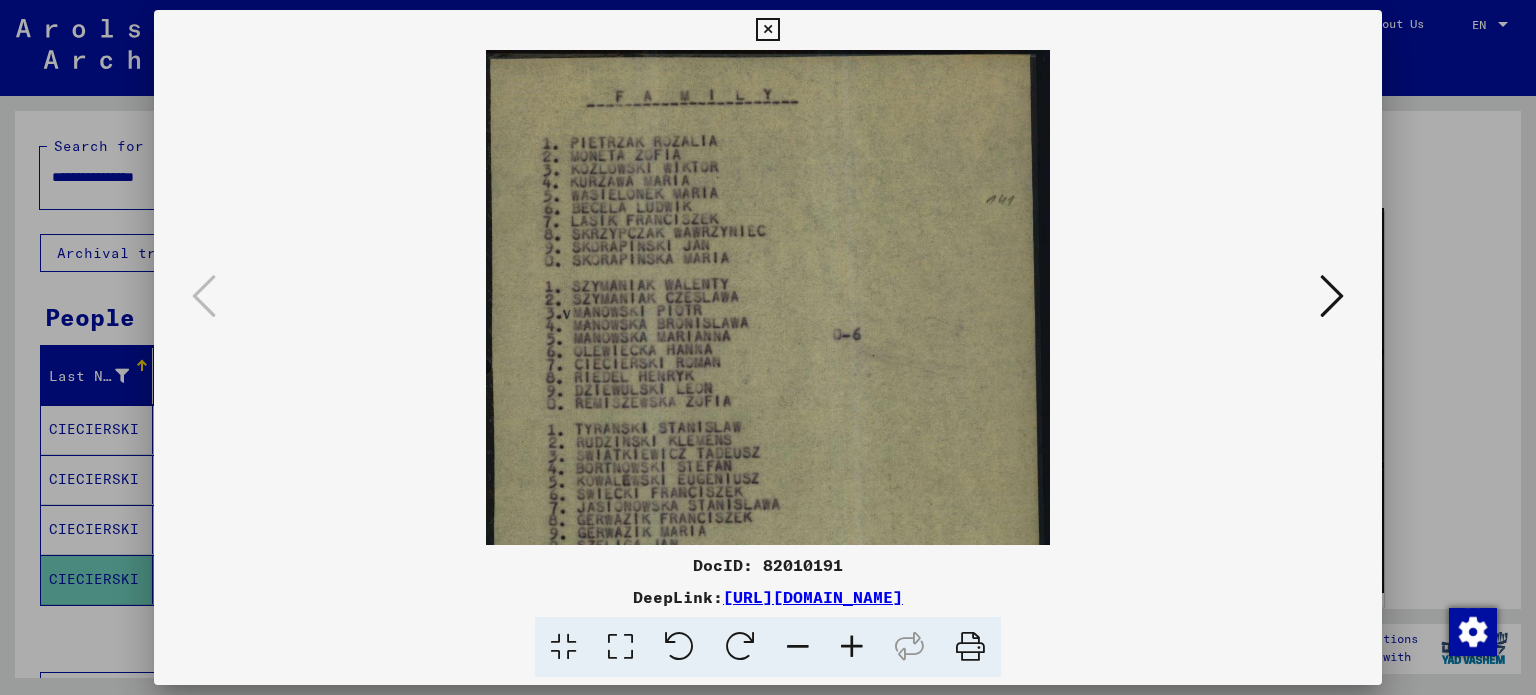 click at bounding box center [852, 647] 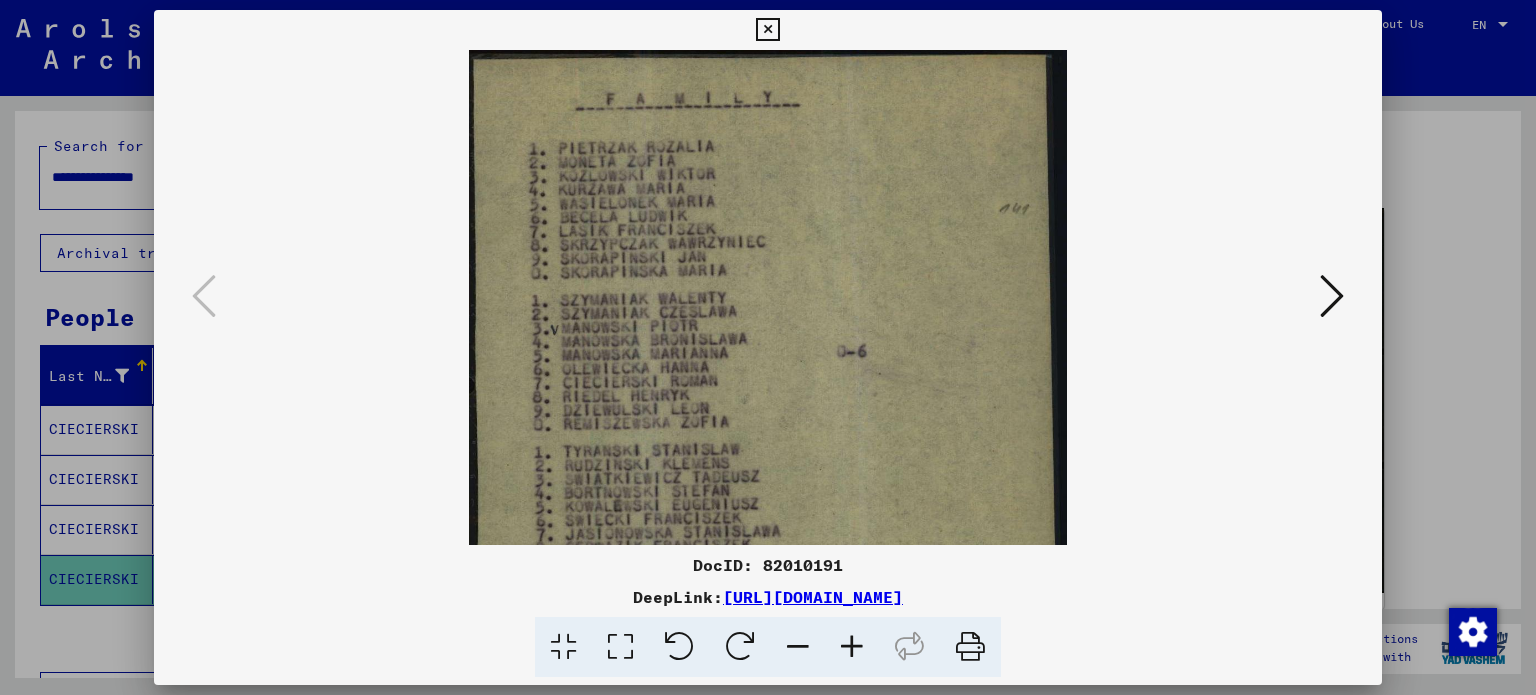 click at bounding box center [852, 647] 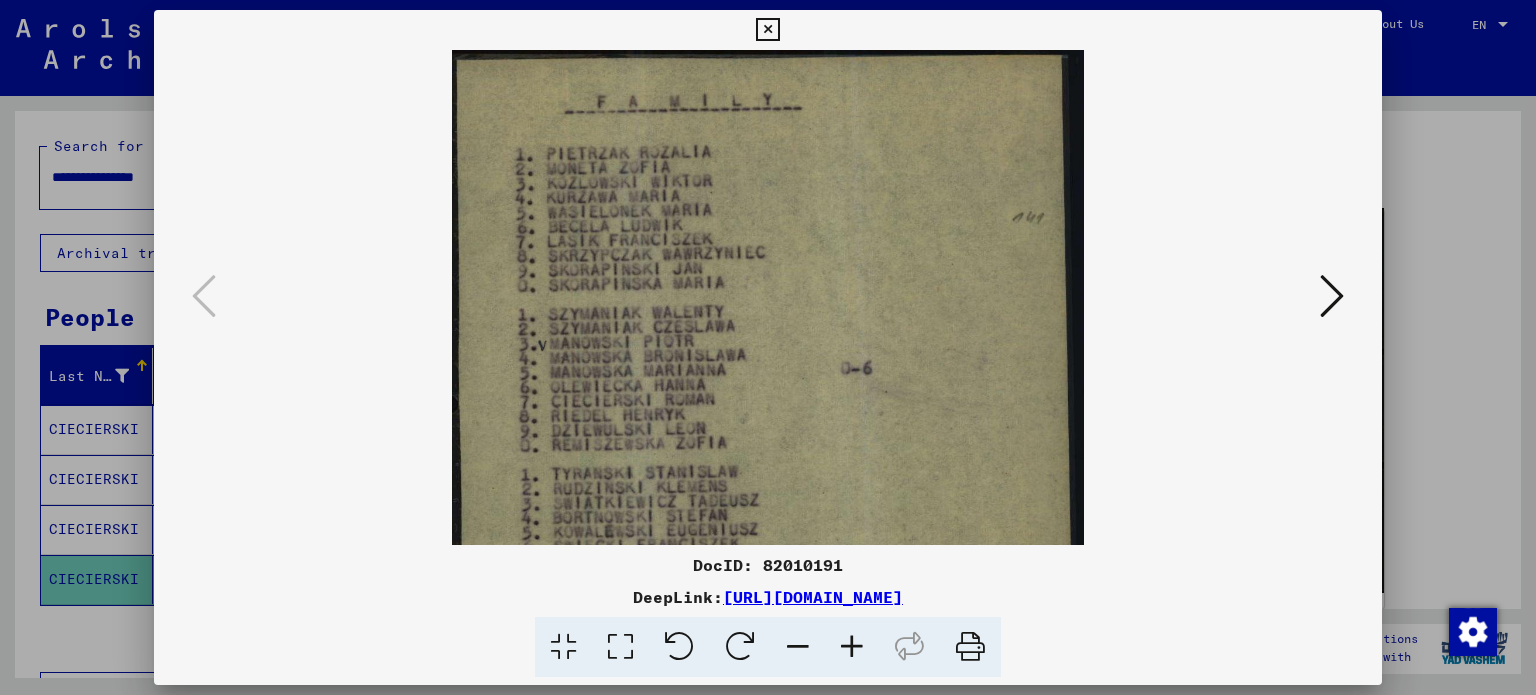 drag, startPoint x: 626, startPoint y: 386, endPoint x: 637, endPoint y: 348, distance: 39.56008 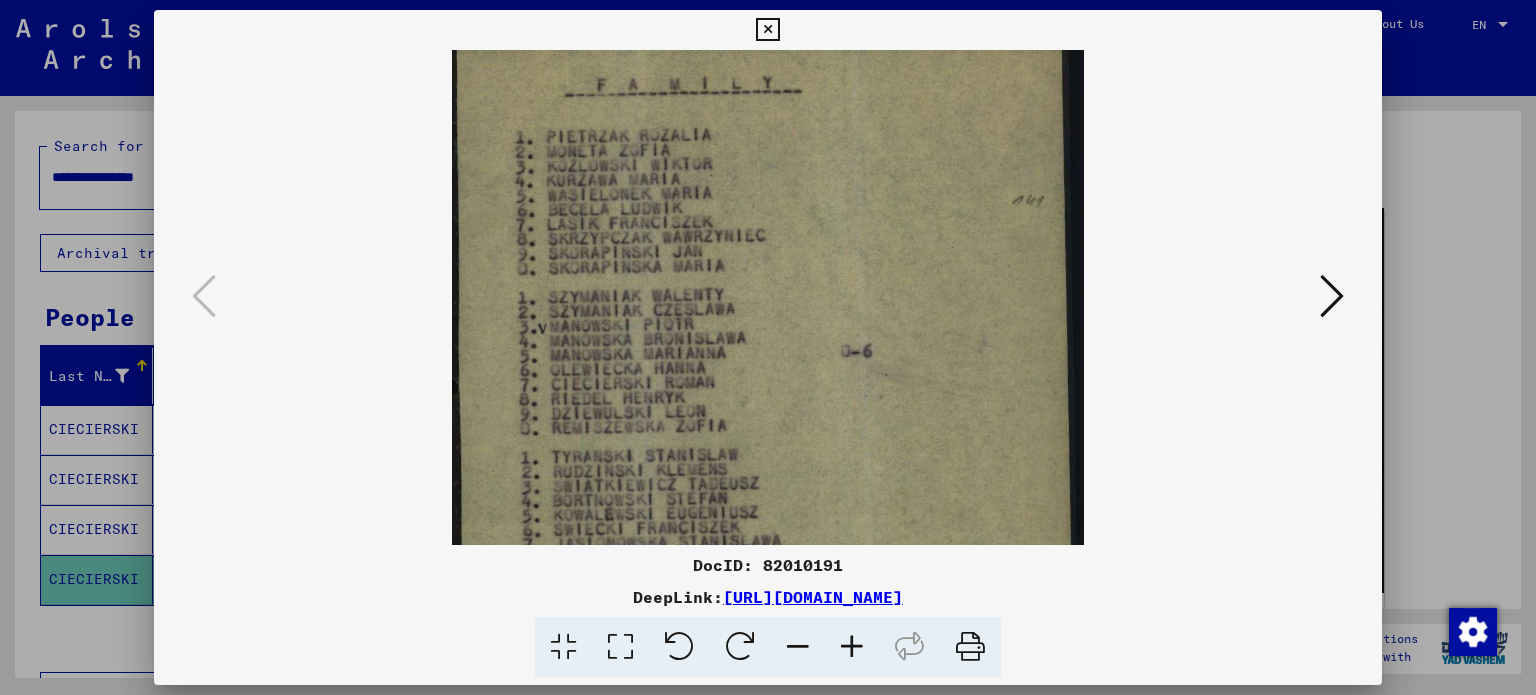 click at bounding box center (768, 505) 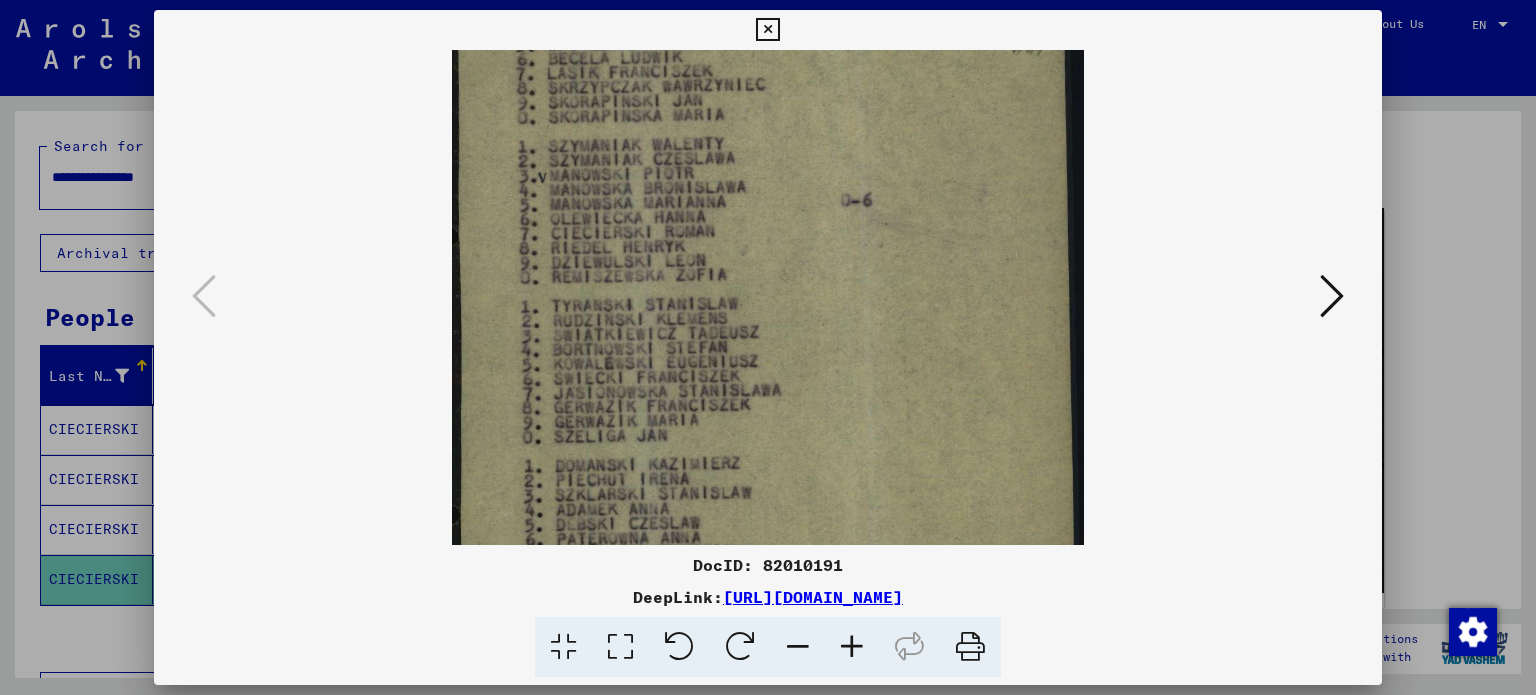 scroll, scrollTop: 179, scrollLeft: 0, axis: vertical 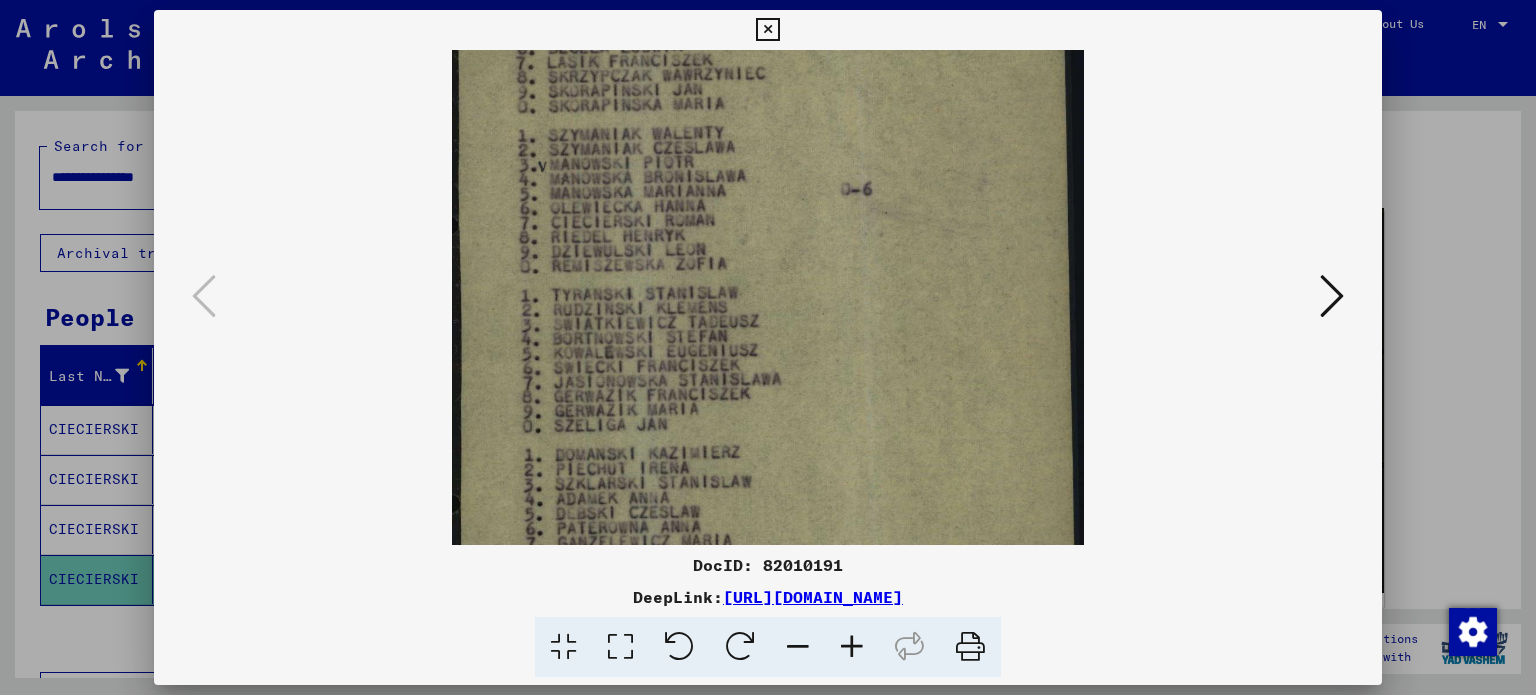 drag, startPoint x: 660, startPoint y: 361, endPoint x: 668, endPoint y: 202, distance: 159.20113 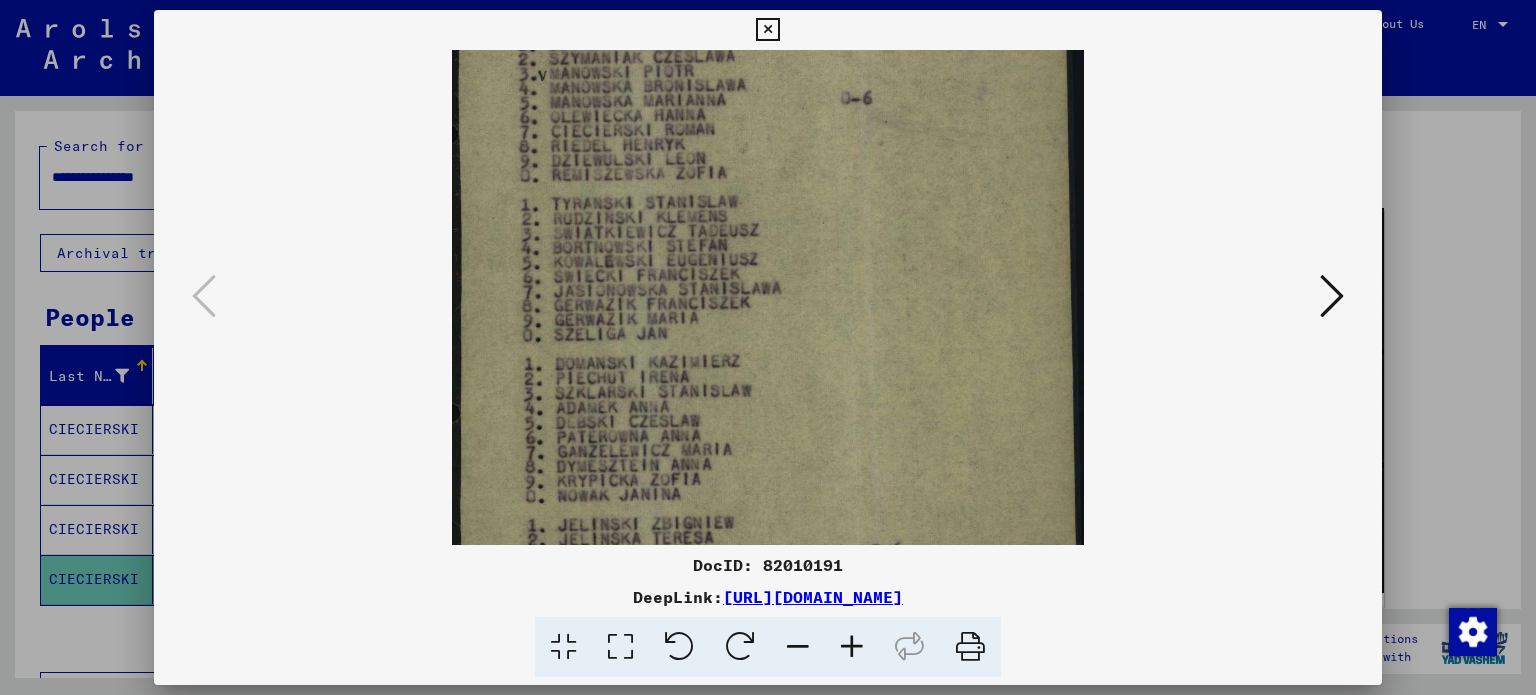 scroll, scrollTop: 284, scrollLeft: 0, axis: vertical 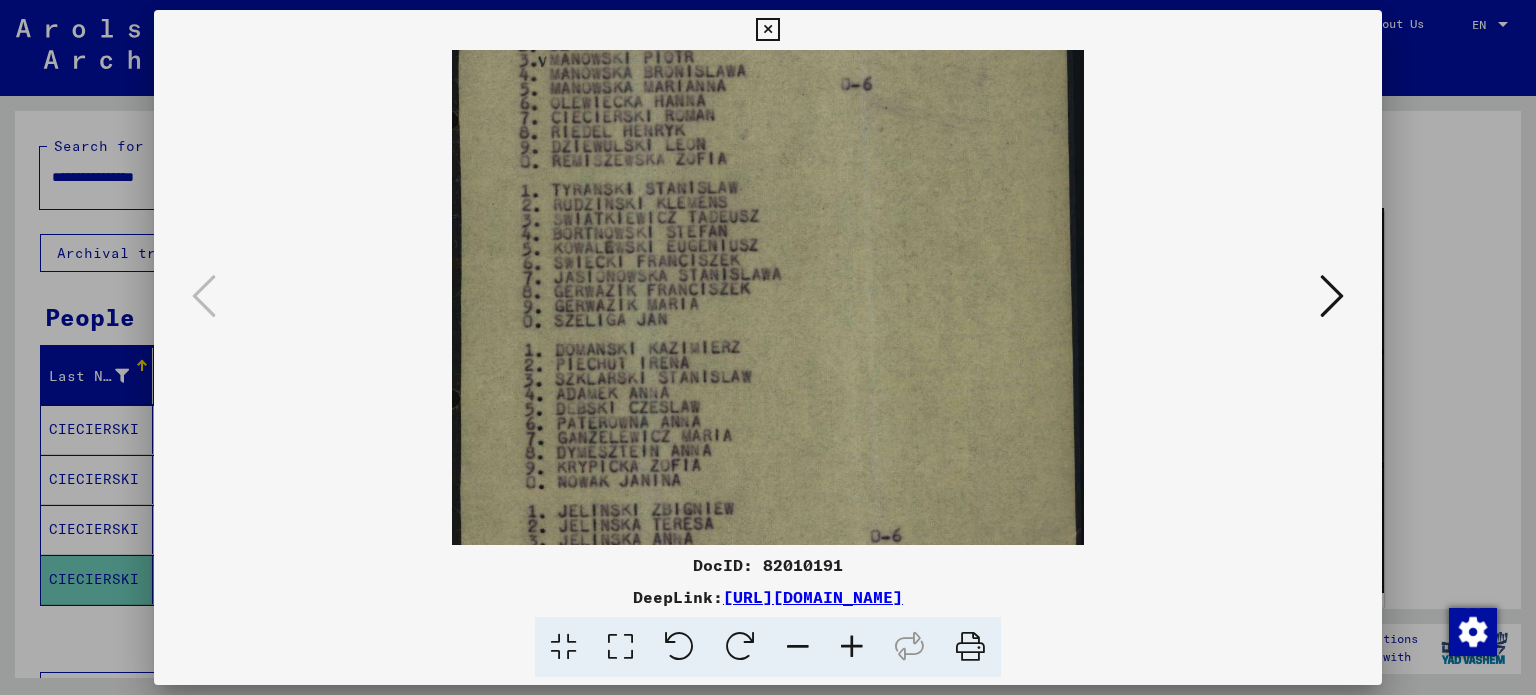 drag, startPoint x: 686, startPoint y: 275, endPoint x: 704, endPoint y: 171, distance: 105.546196 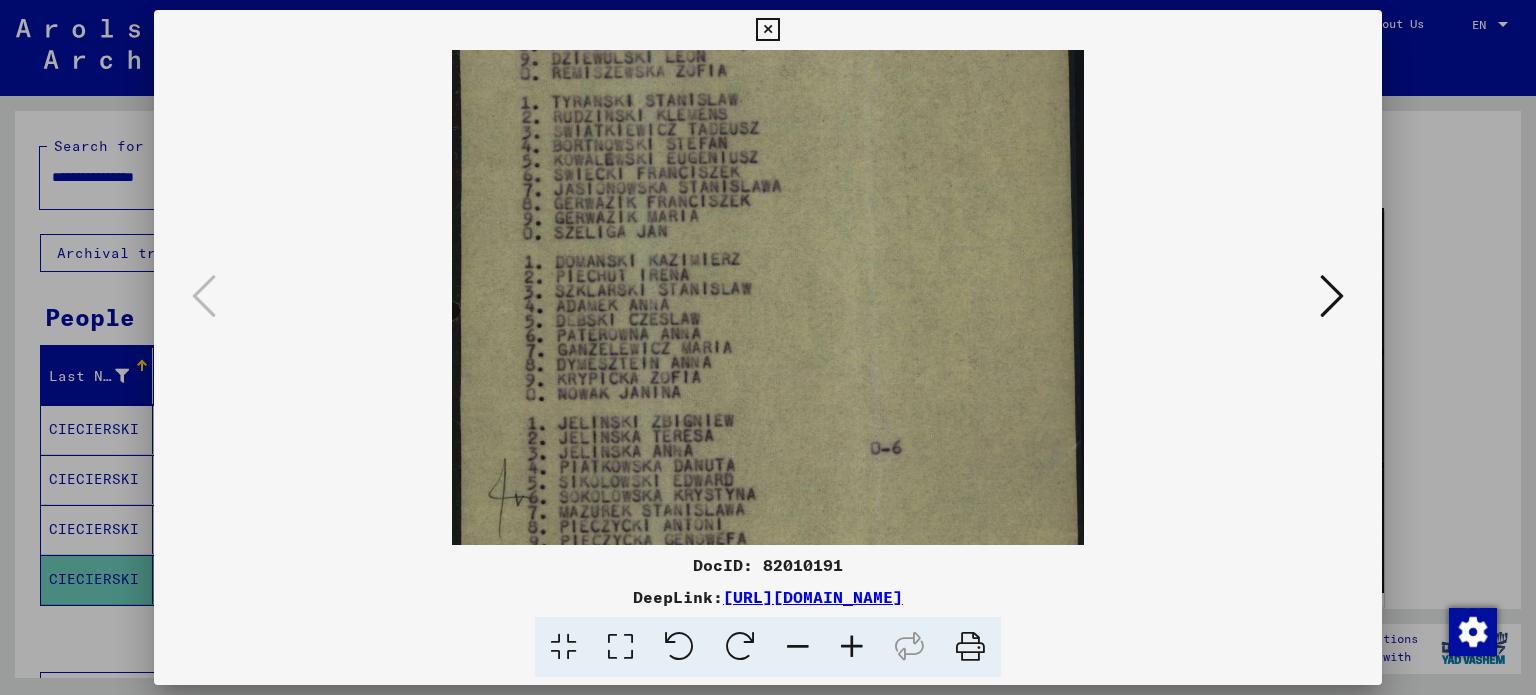 scroll, scrollTop: 449, scrollLeft: 0, axis: vertical 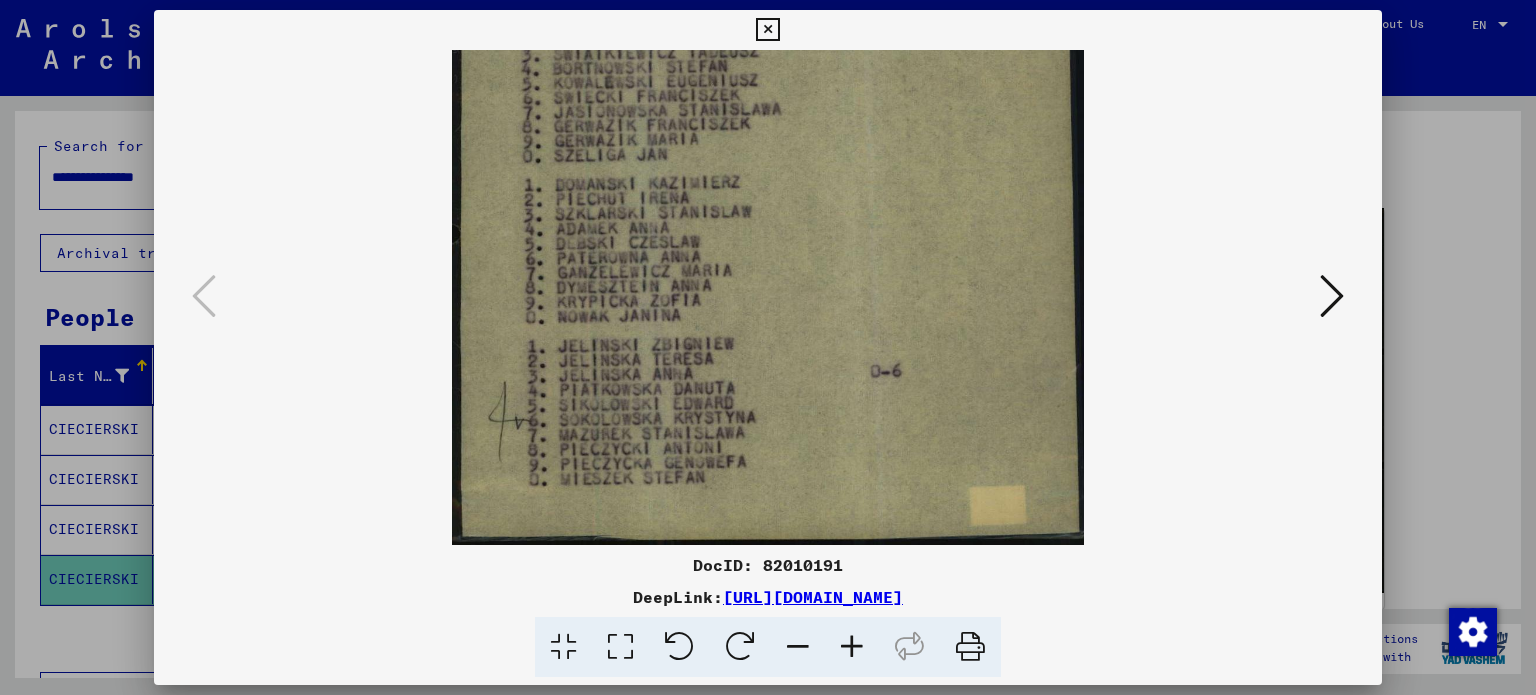 drag, startPoint x: 721, startPoint y: 275, endPoint x: 784, endPoint y: 90, distance: 195.43285 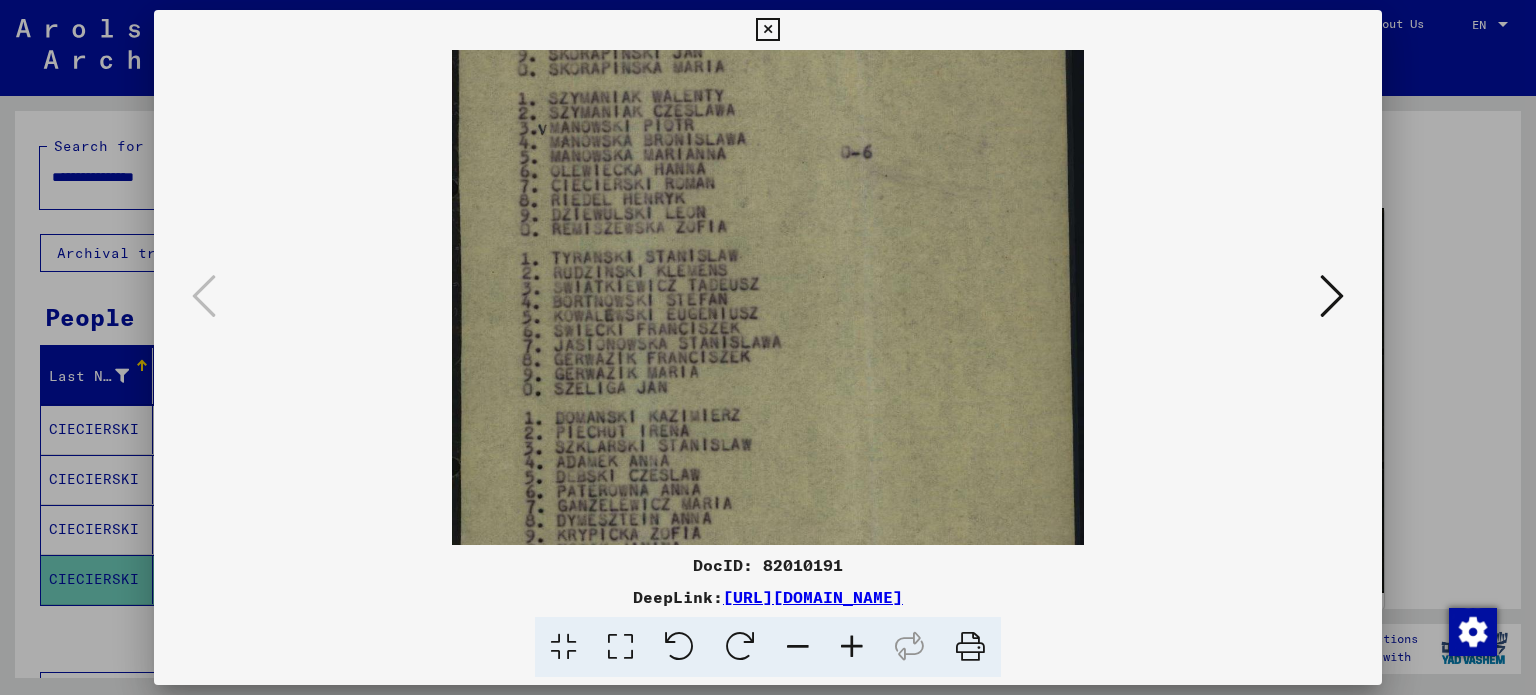 scroll, scrollTop: 211, scrollLeft: 0, axis: vertical 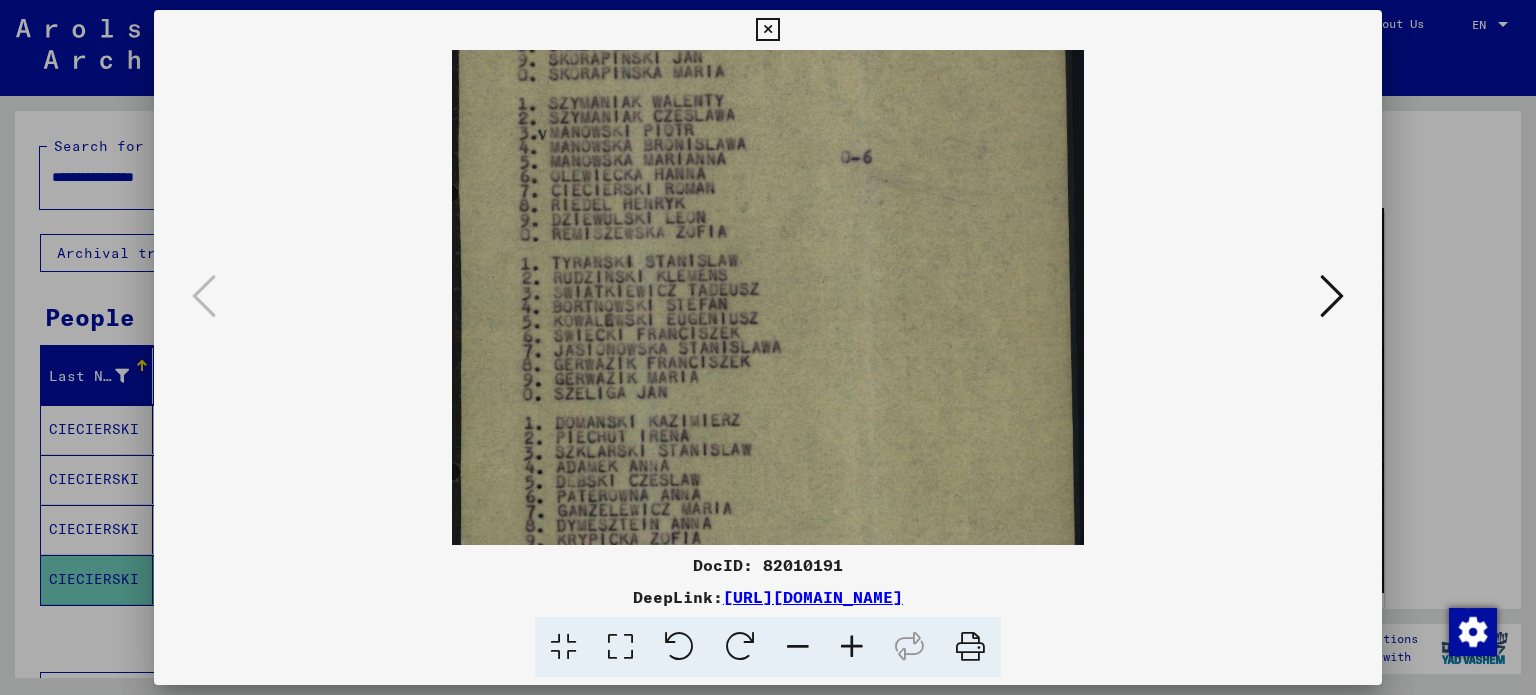 drag, startPoint x: 787, startPoint y: 142, endPoint x: 772, endPoint y: 385, distance: 243.46252 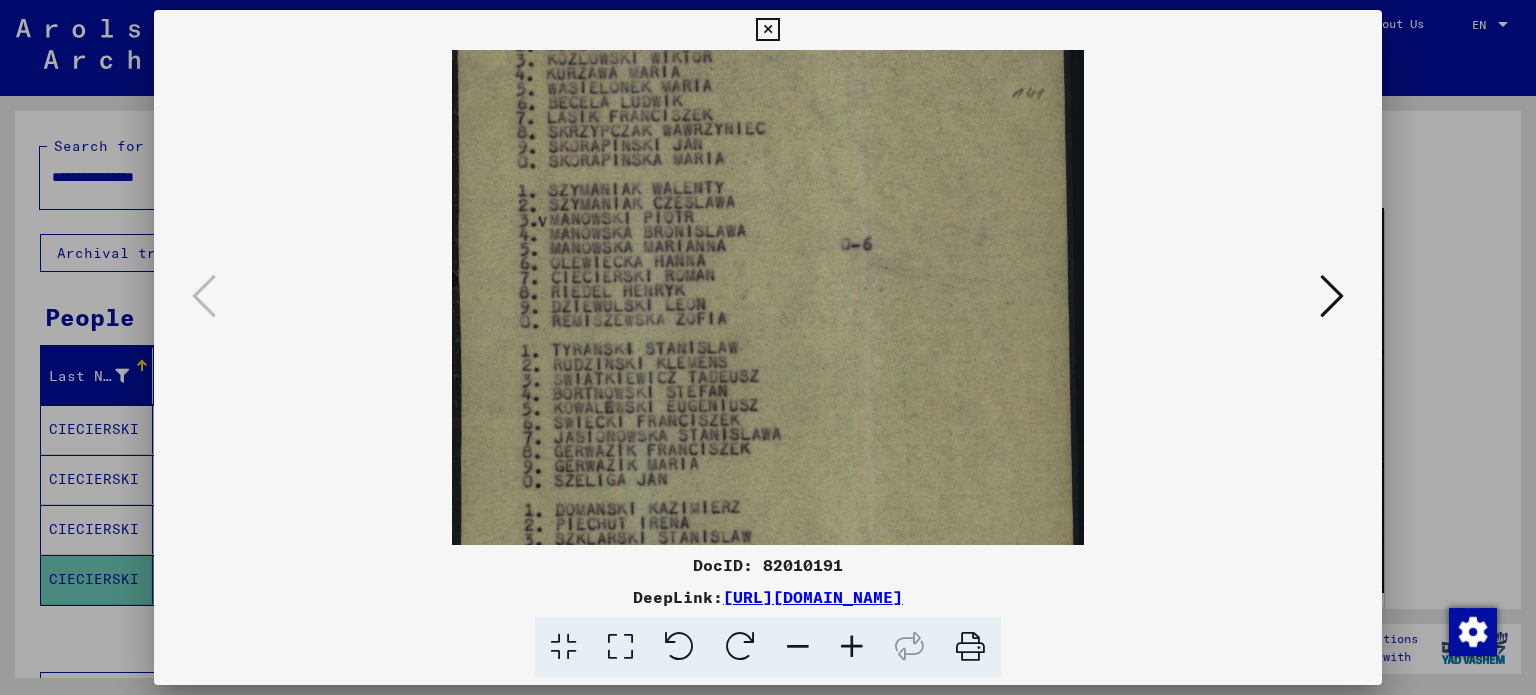 drag, startPoint x: 775, startPoint y: 195, endPoint x: 780, endPoint y: 283, distance: 88.14193 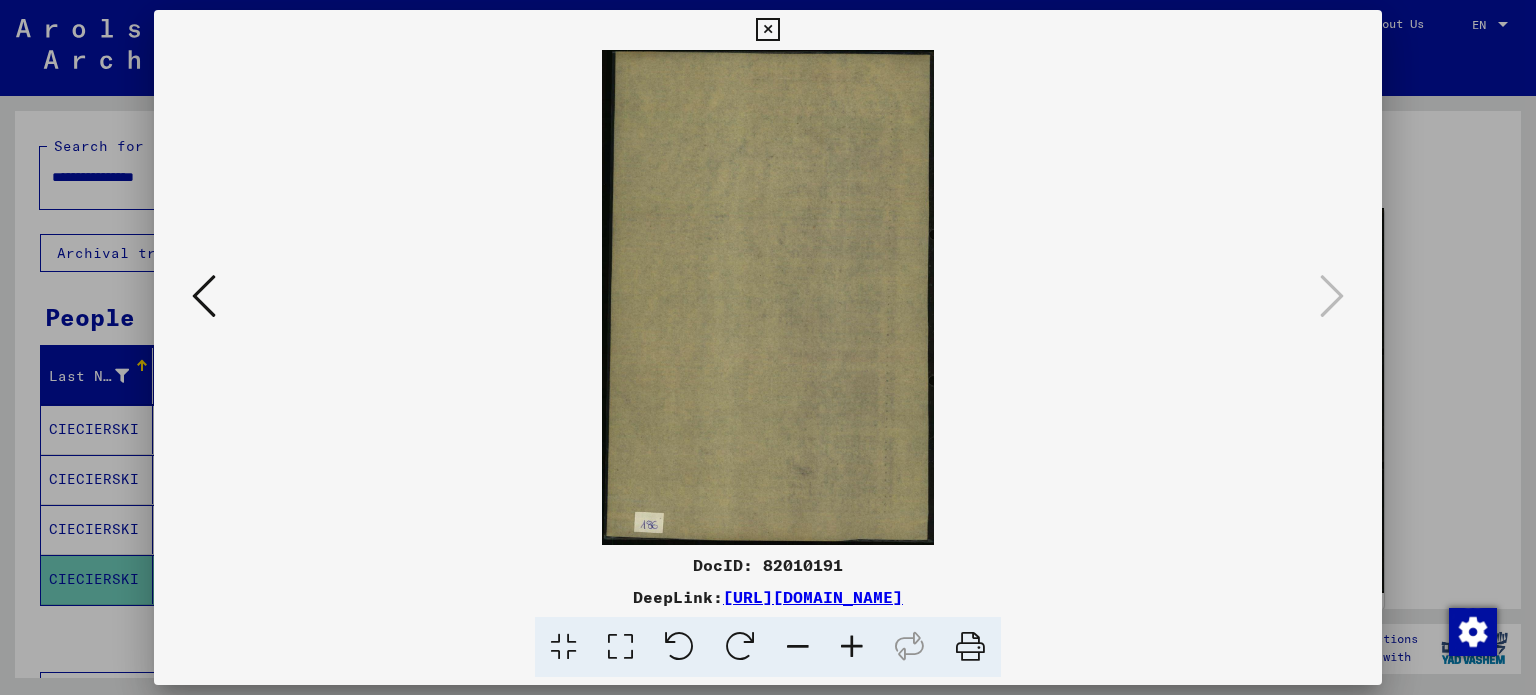 scroll, scrollTop: 0, scrollLeft: 0, axis: both 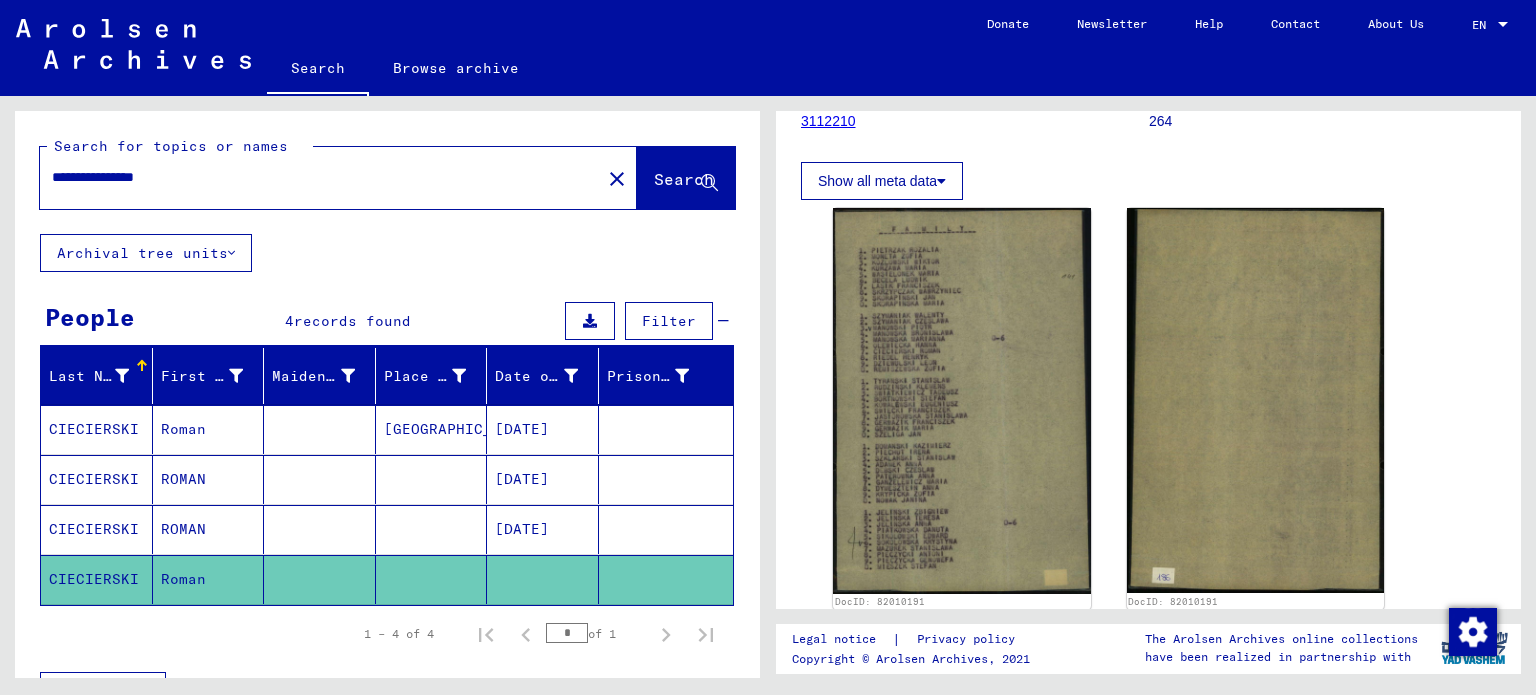 drag, startPoint x: 197, startPoint y: 182, endPoint x: 35, endPoint y: 202, distance: 163.2299 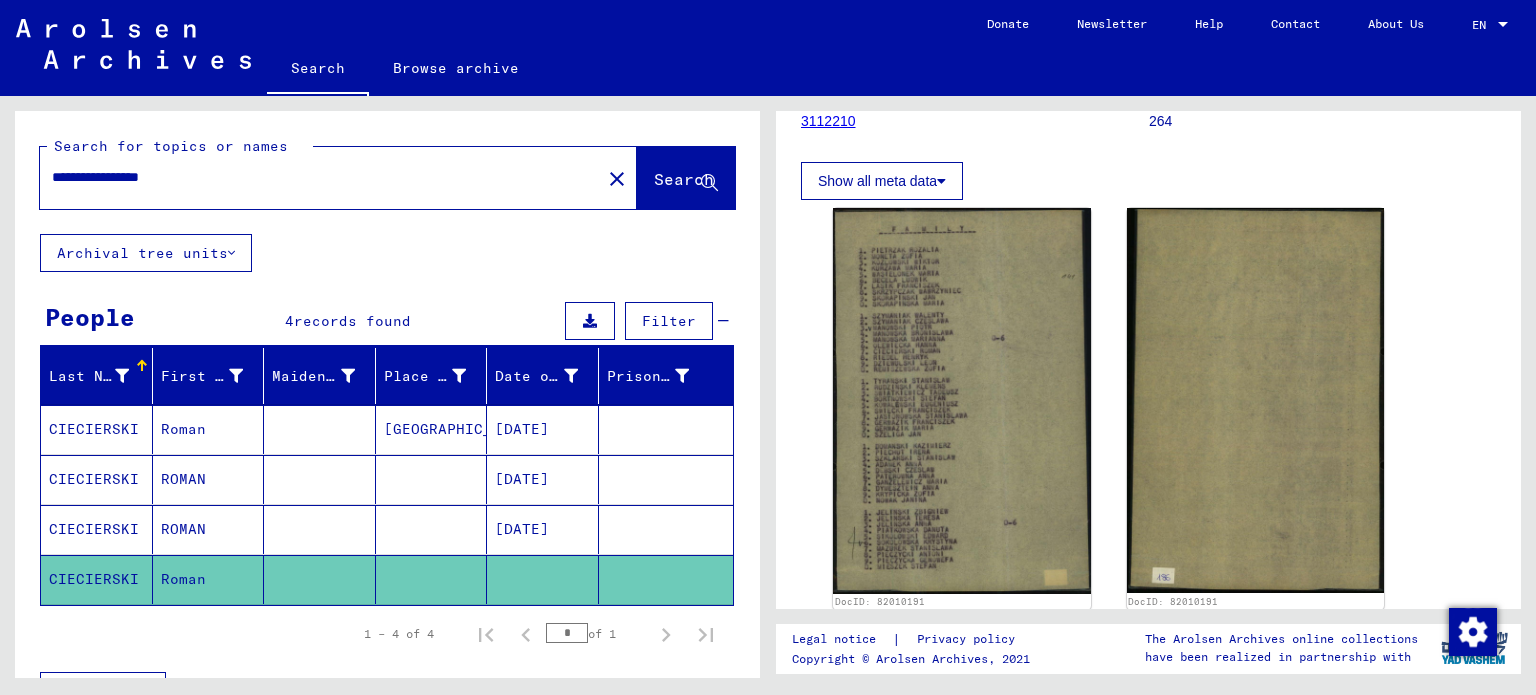 scroll, scrollTop: 0, scrollLeft: 0, axis: both 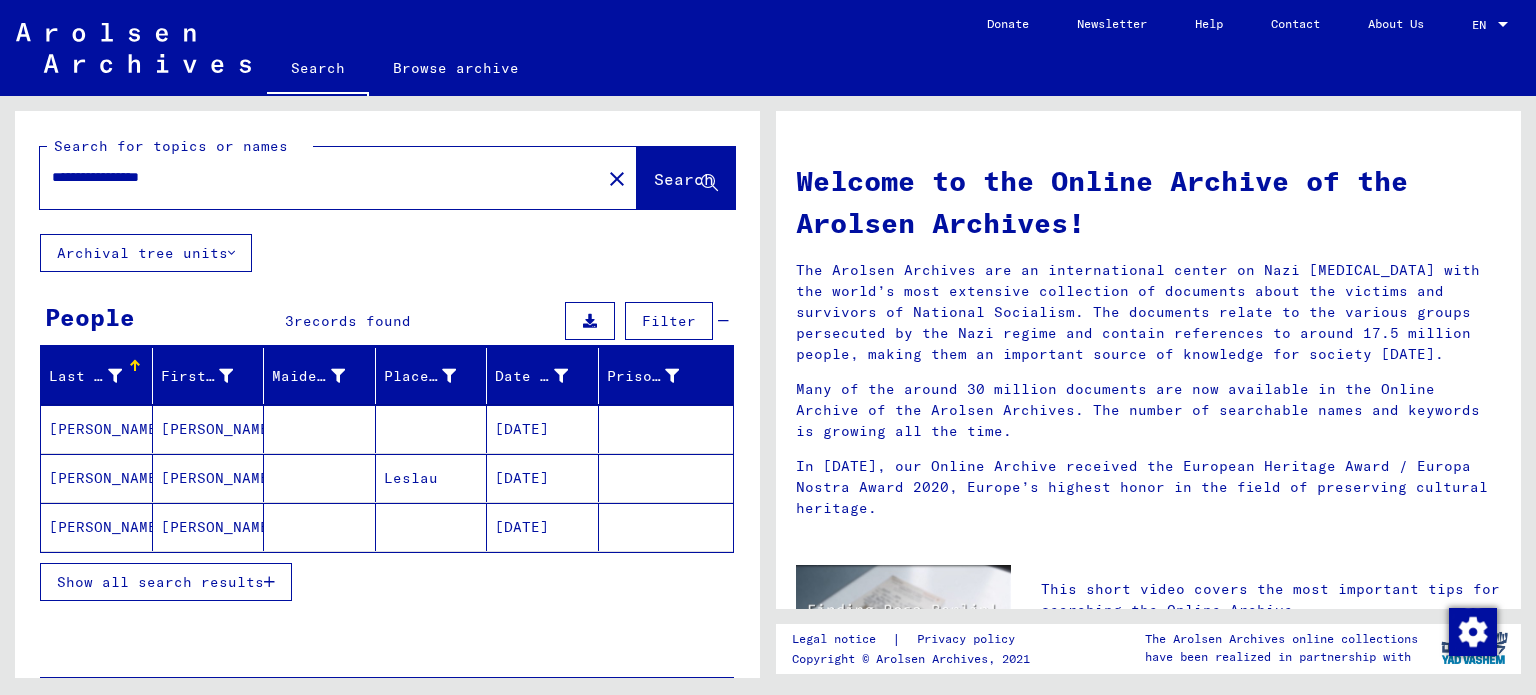 click on "Show all search results" at bounding box center [166, 582] 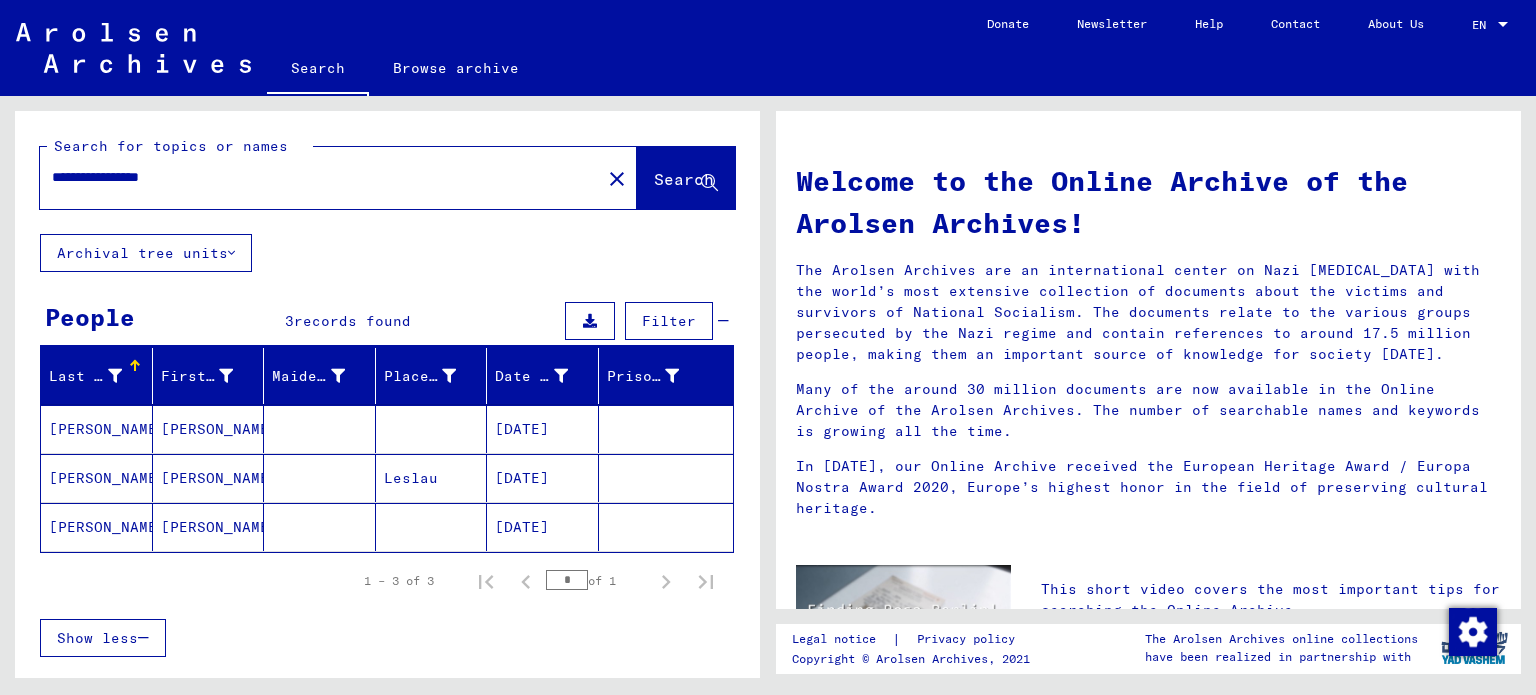 click on "[PERSON_NAME]" at bounding box center [97, 527] 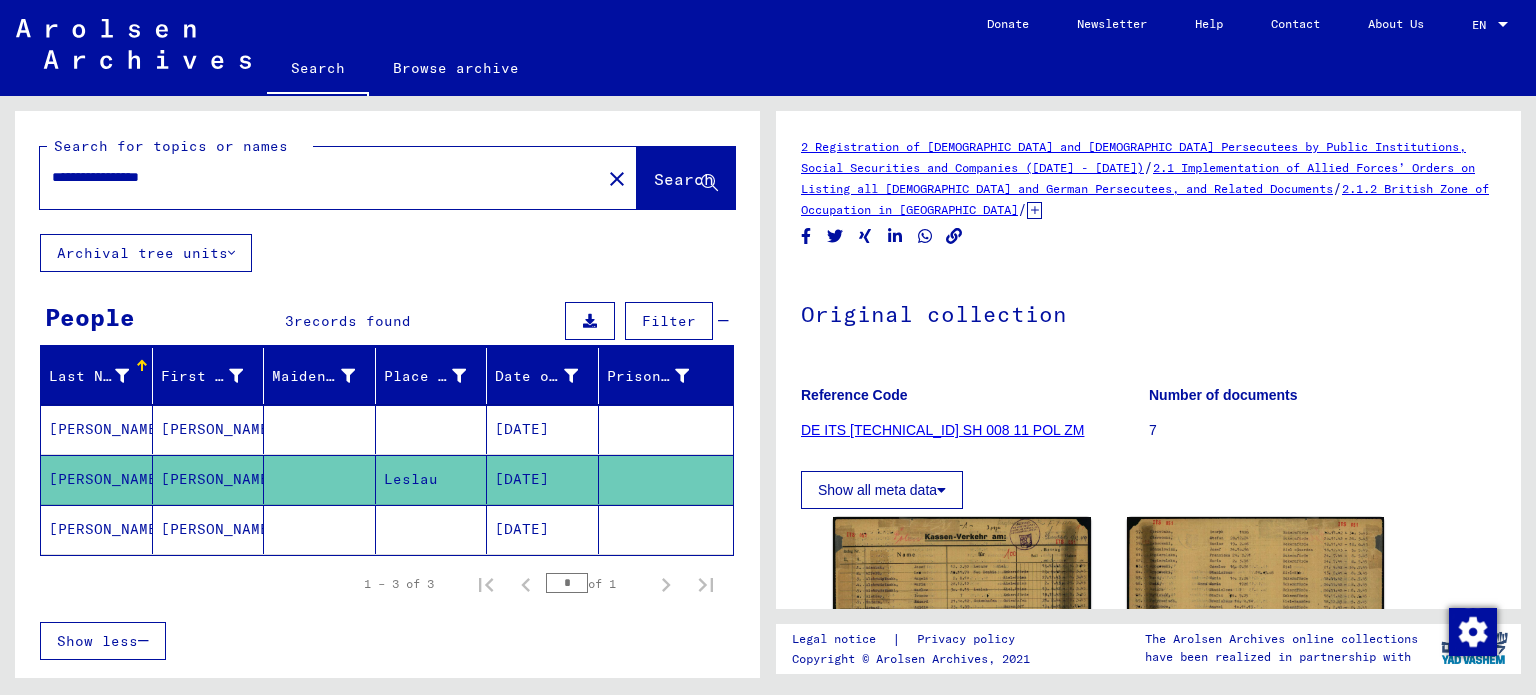 scroll, scrollTop: 0, scrollLeft: 0, axis: both 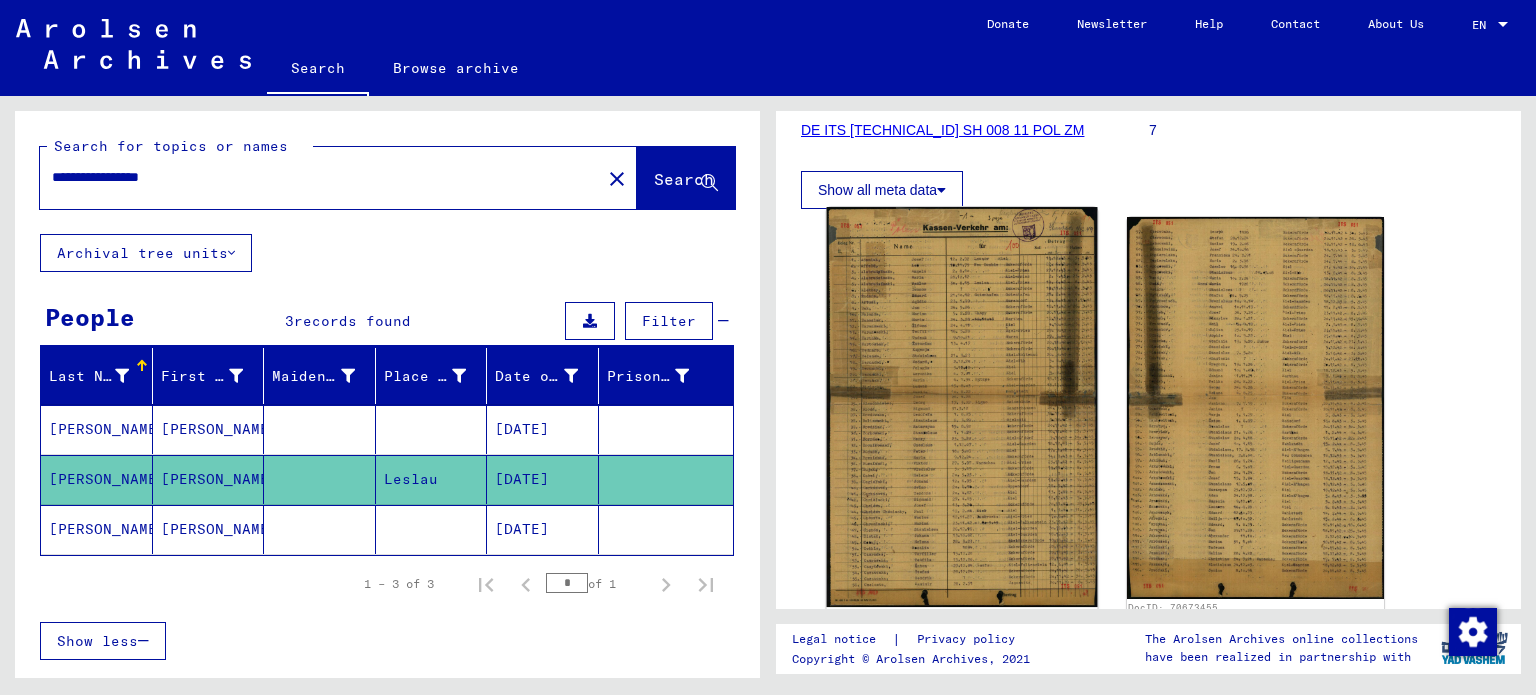 click 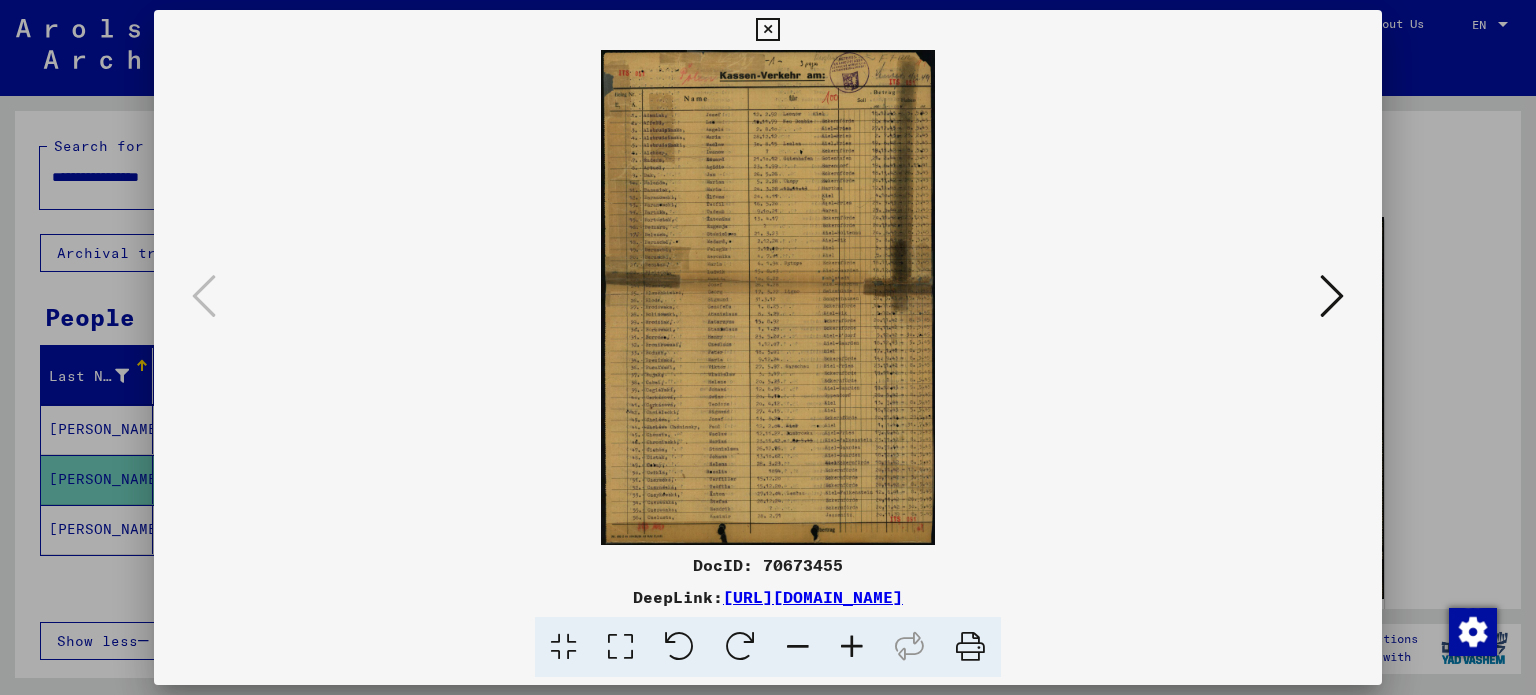 click at bounding box center [768, 297] 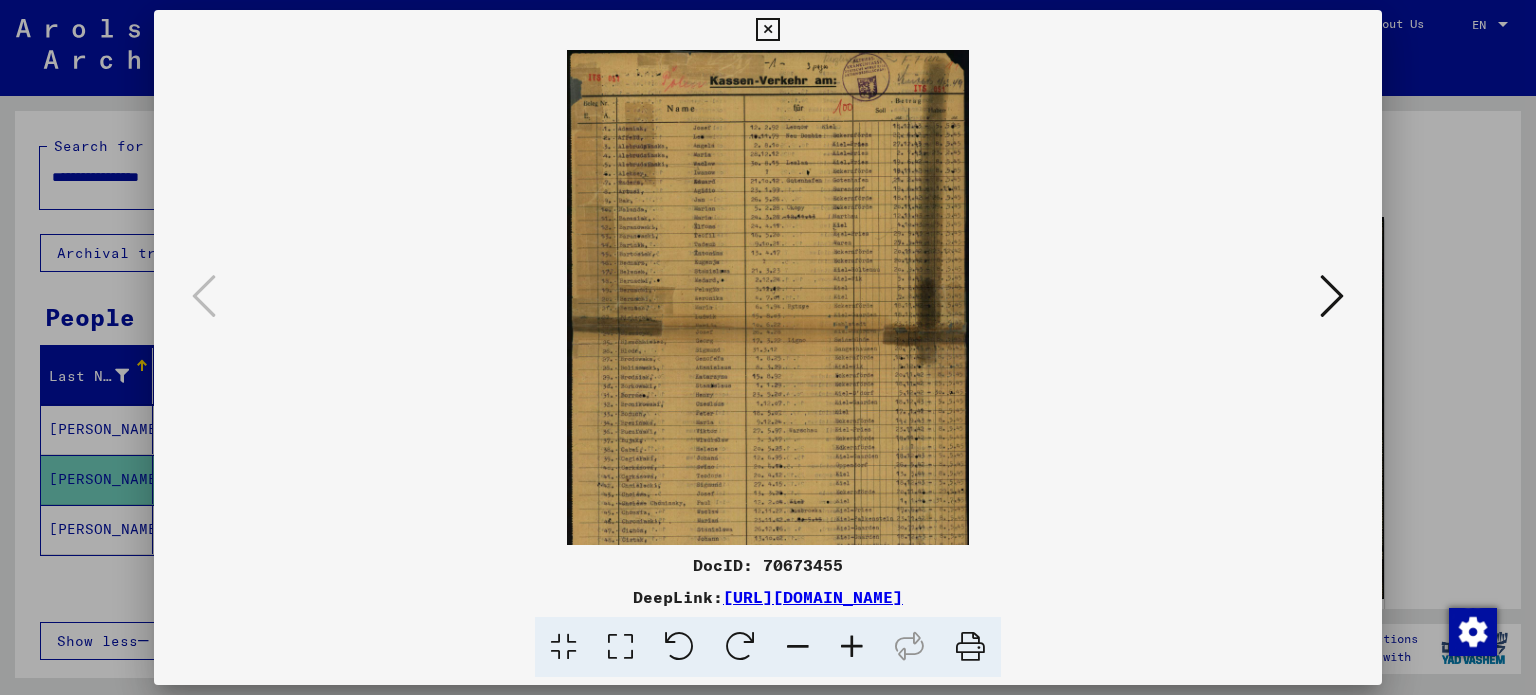 click at bounding box center [852, 647] 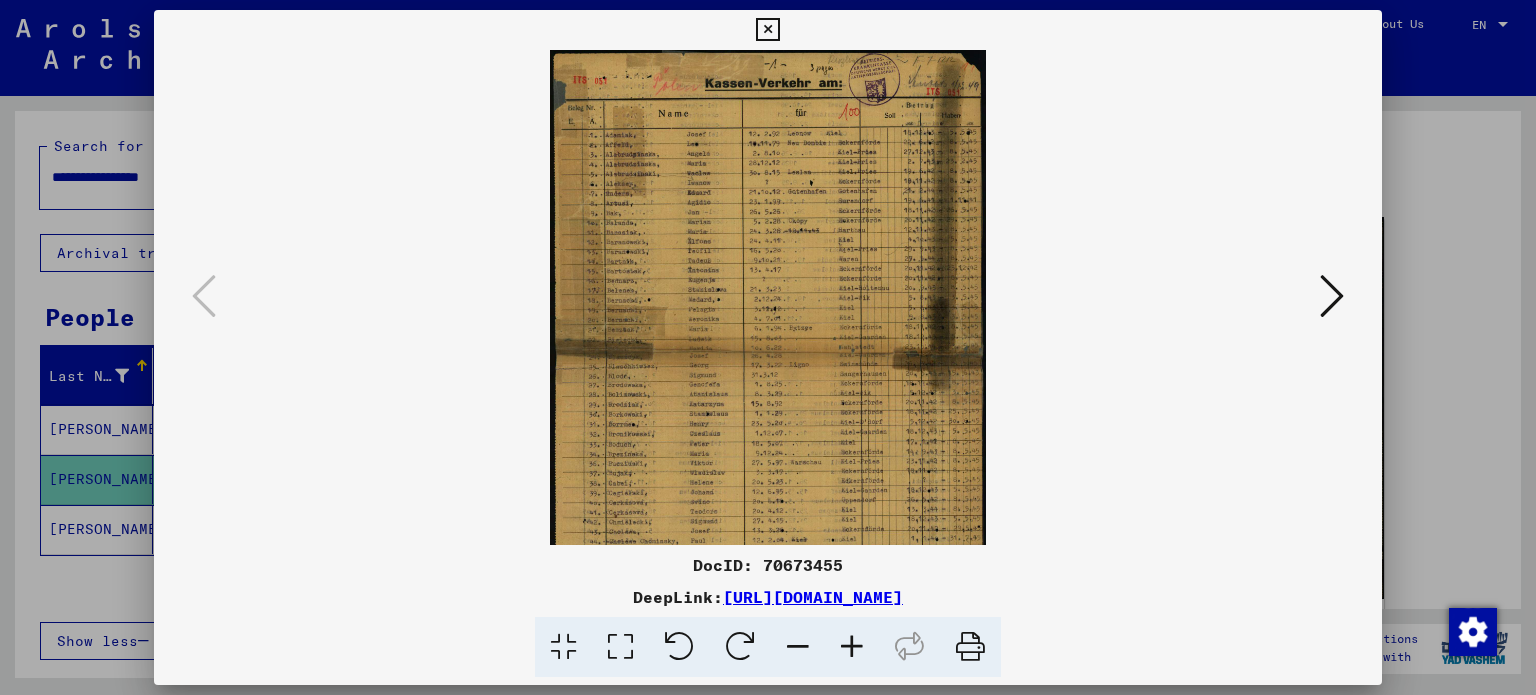 click at bounding box center [852, 647] 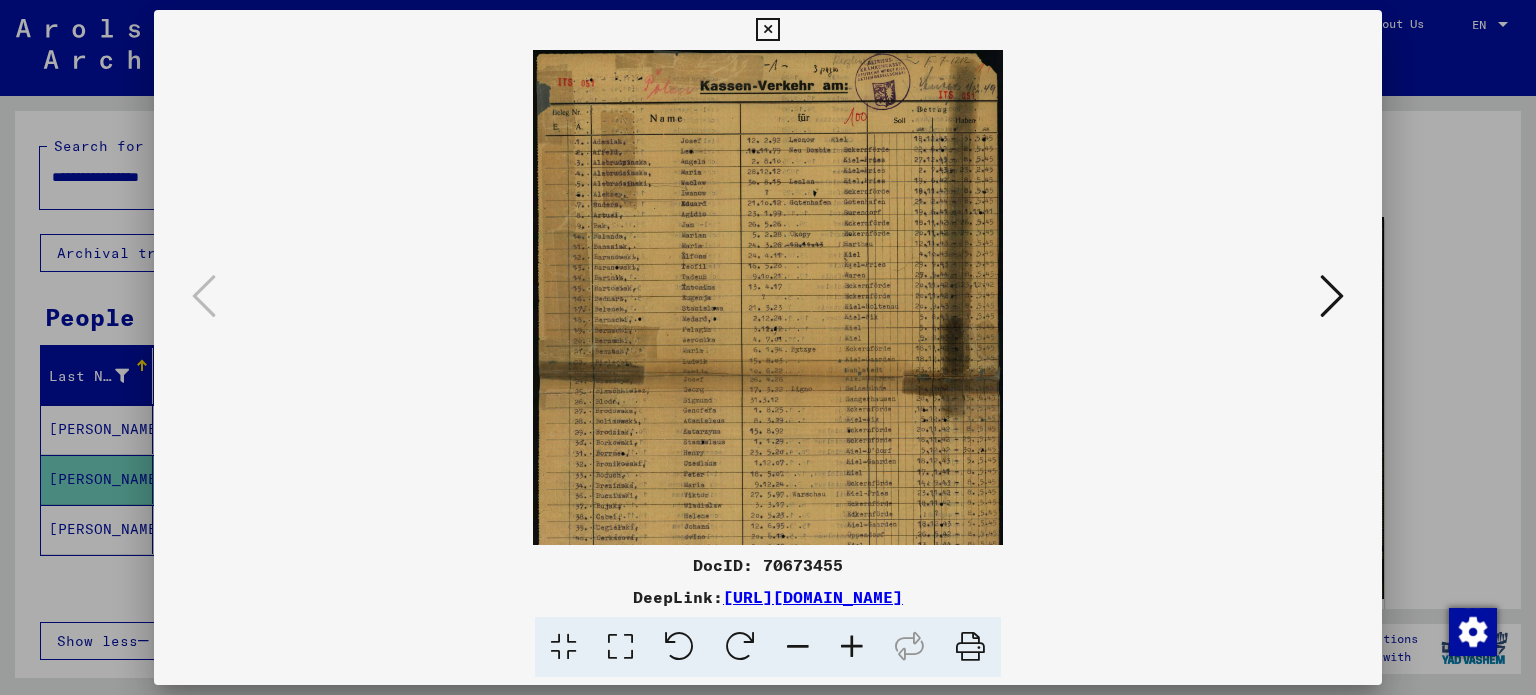 click at bounding box center (852, 647) 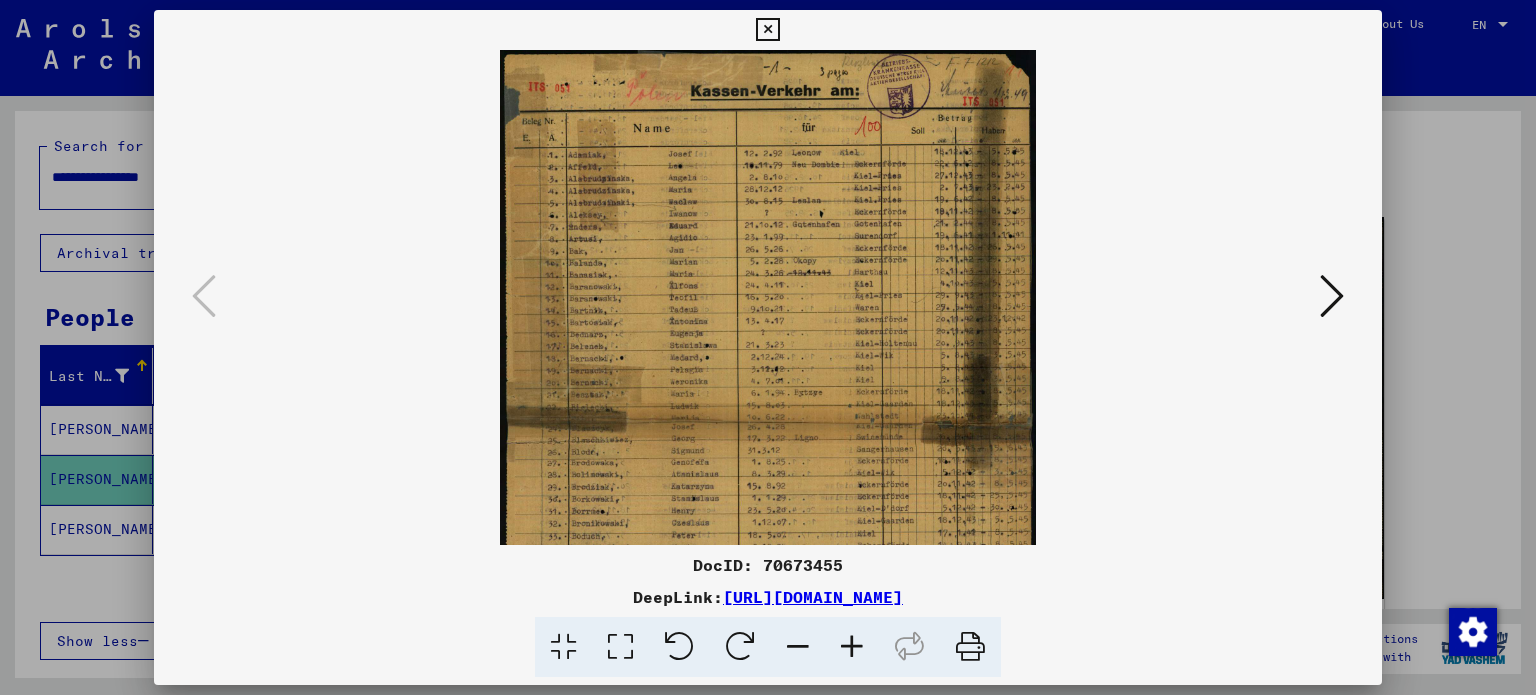 click at bounding box center (852, 647) 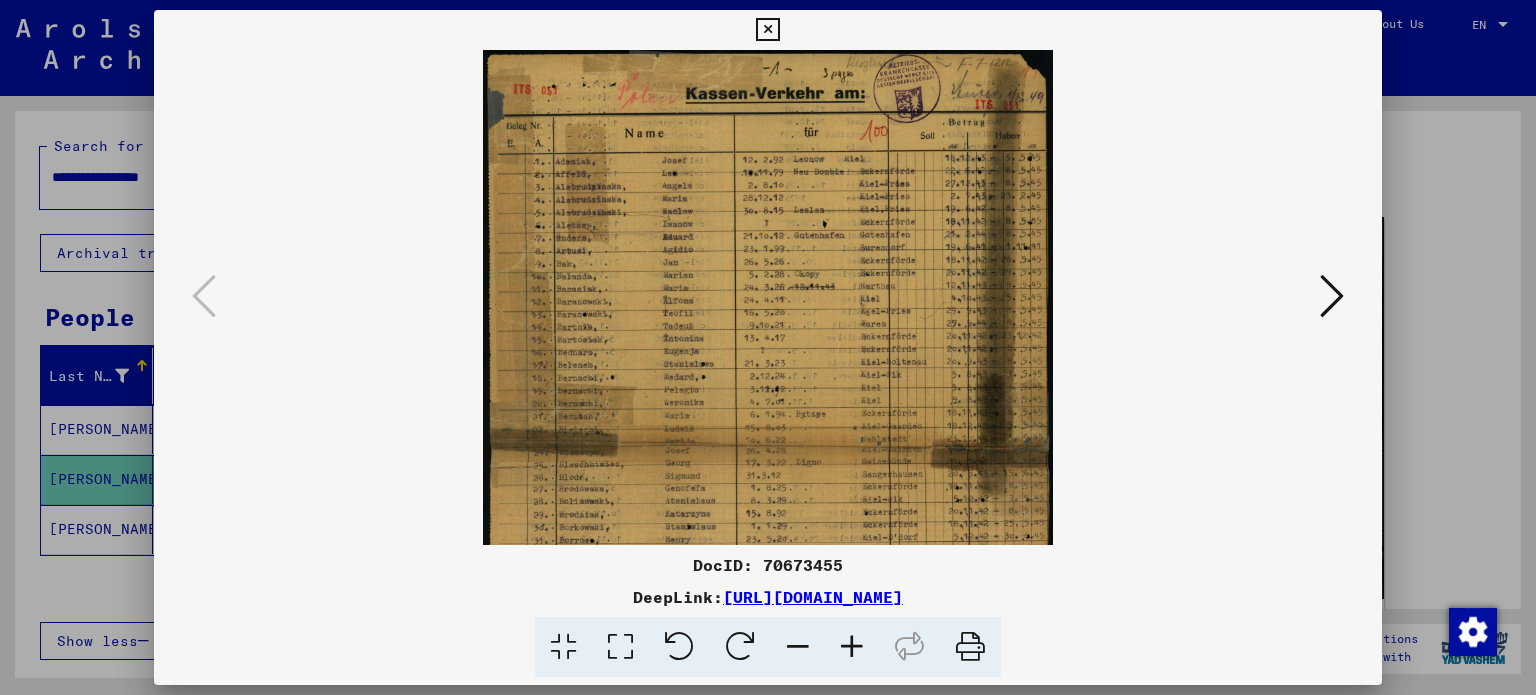 click at bounding box center (852, 647) 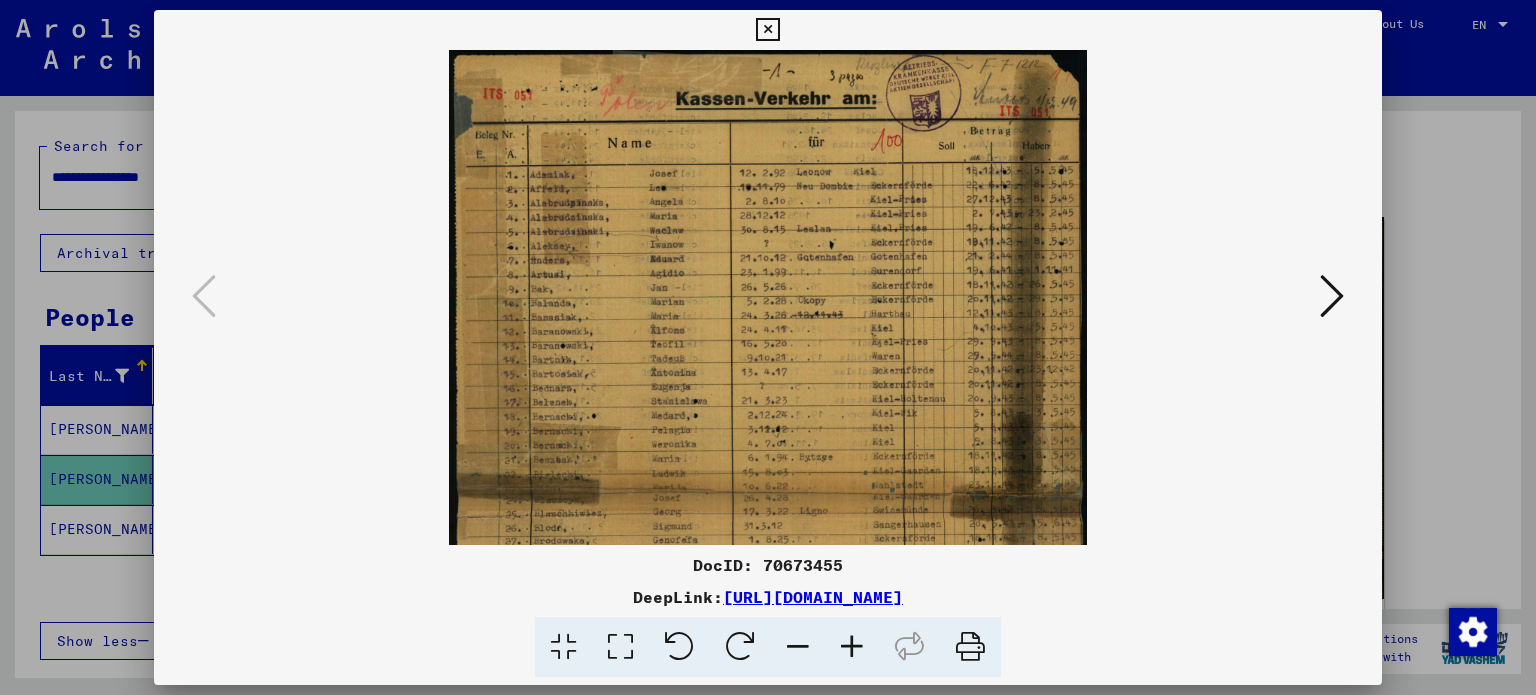 click at bounding box center [852, 647] 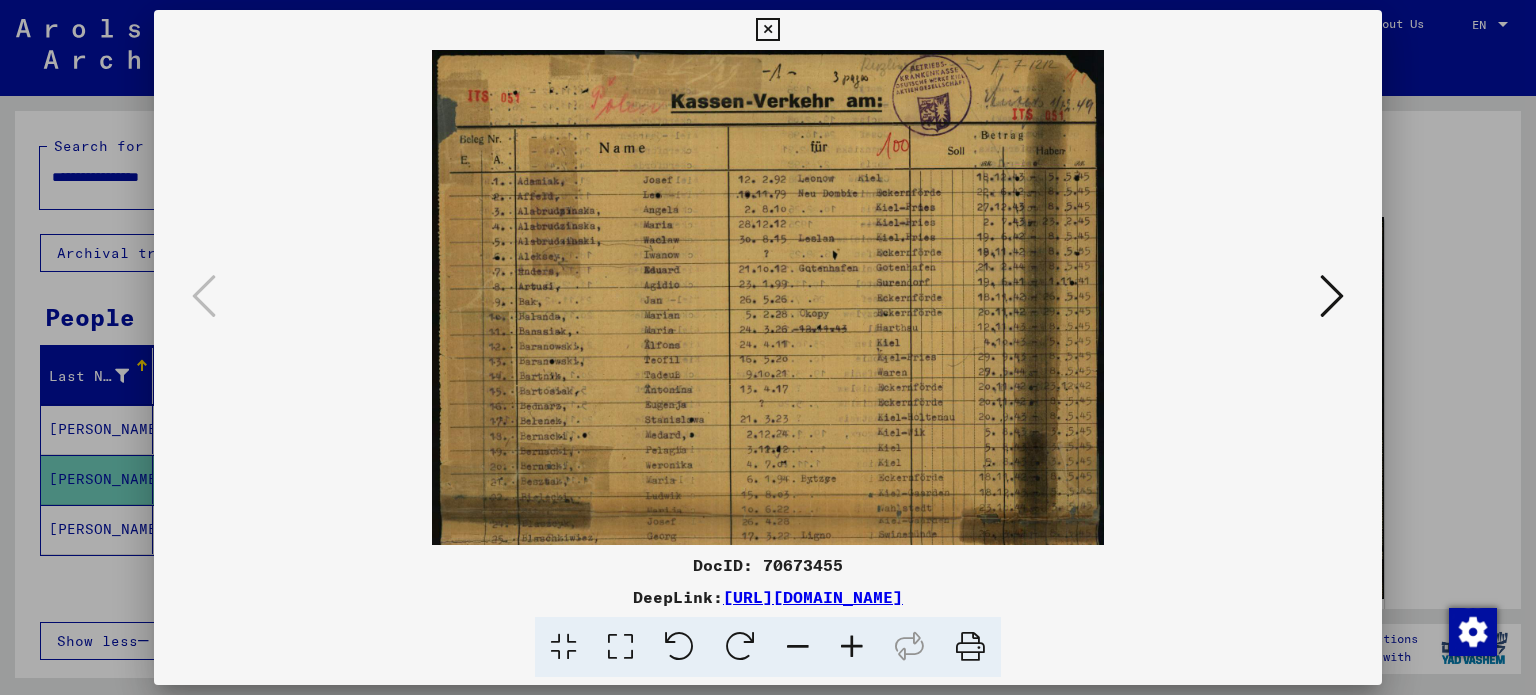 click at bounding box center (852, 647) 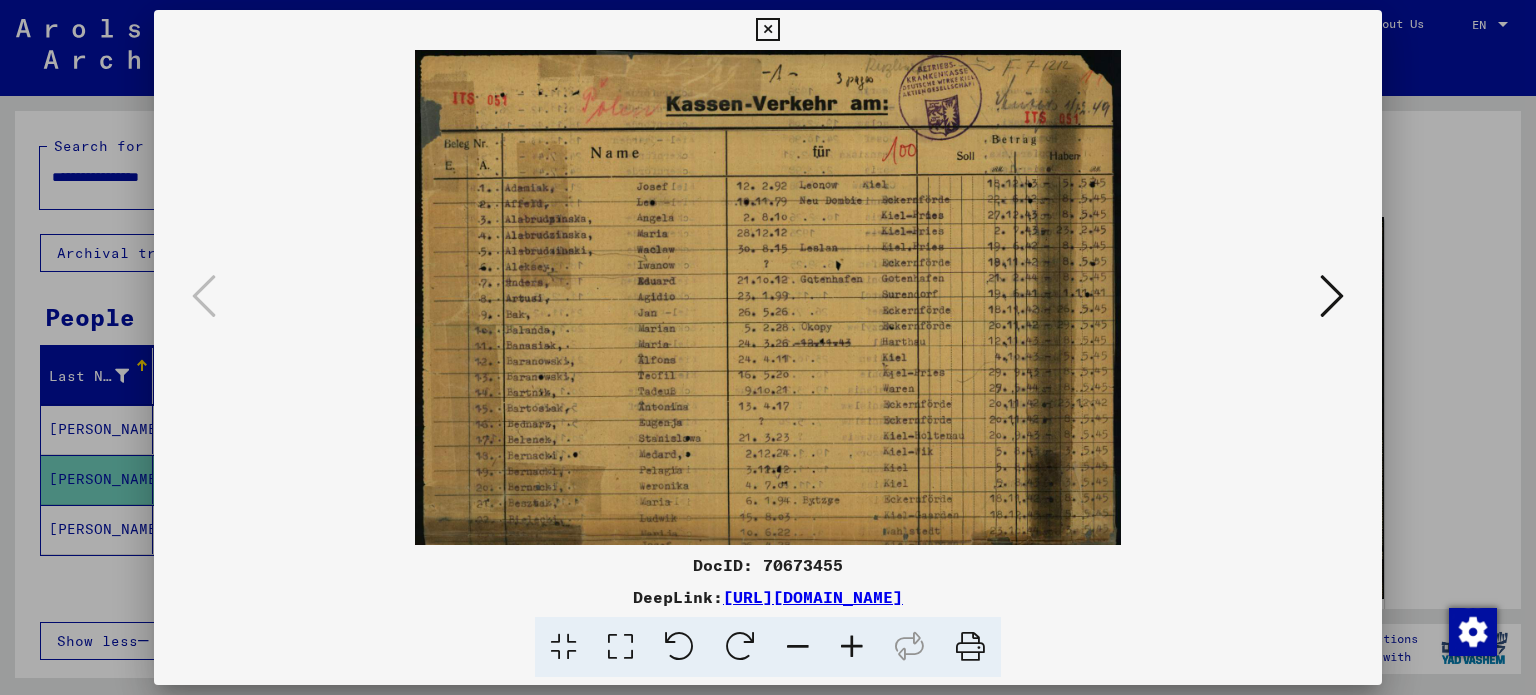 click at bounding box center [852, 647] 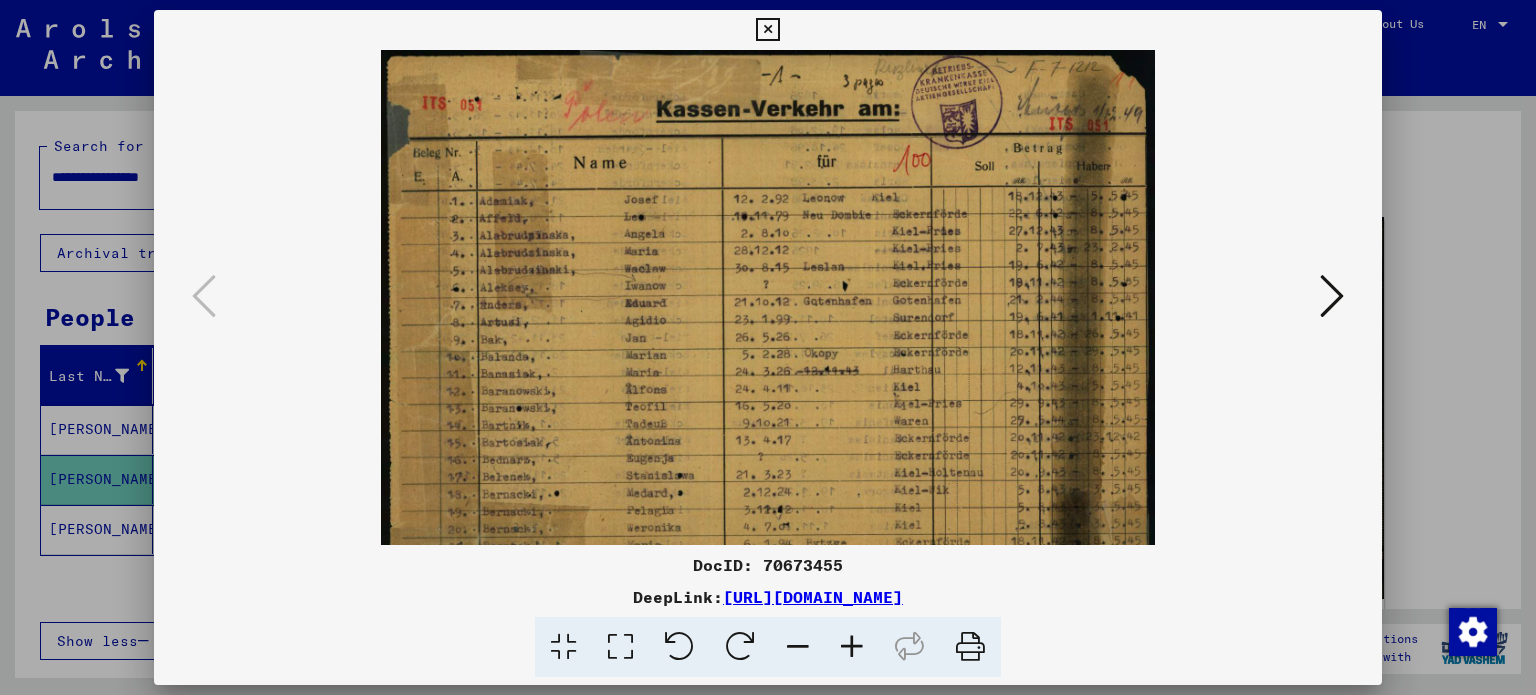 click at bounding box center [852, 647] 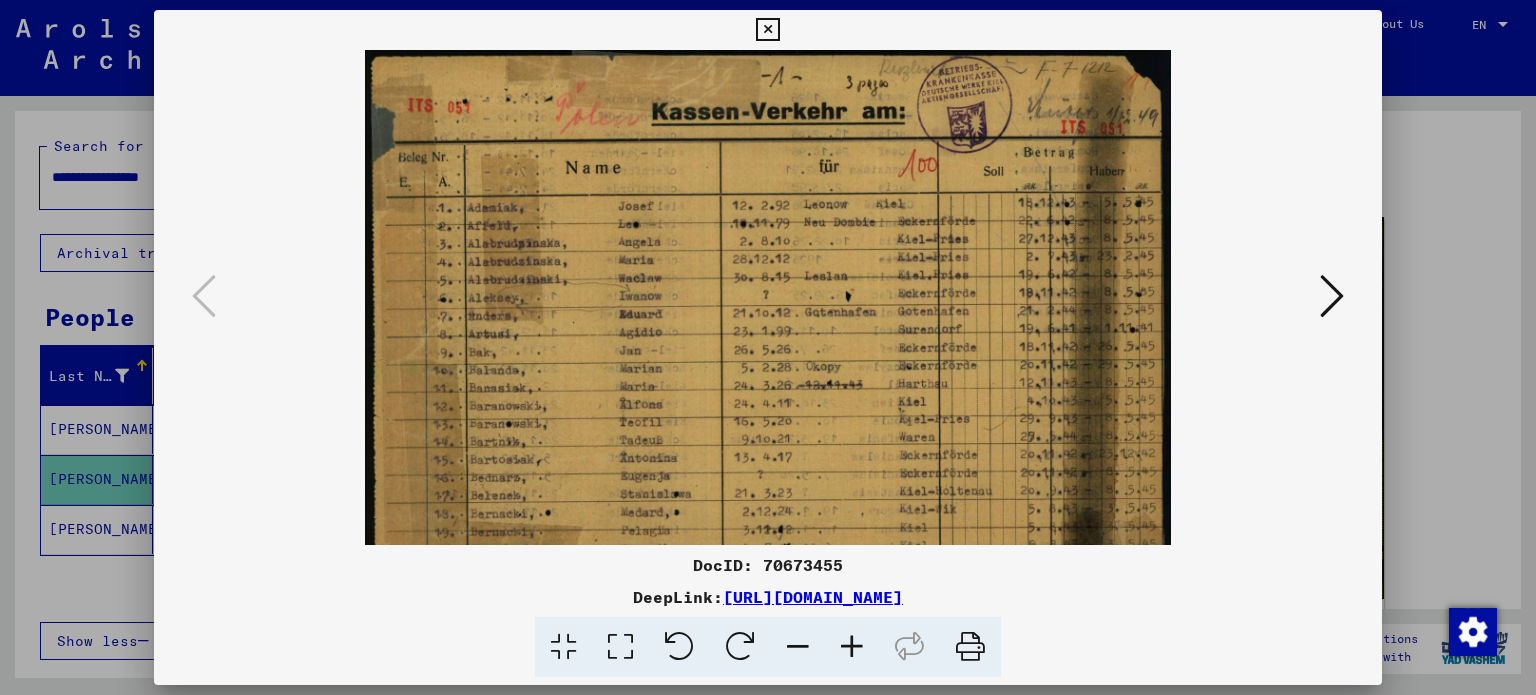 click at bounding box center (852, 647) 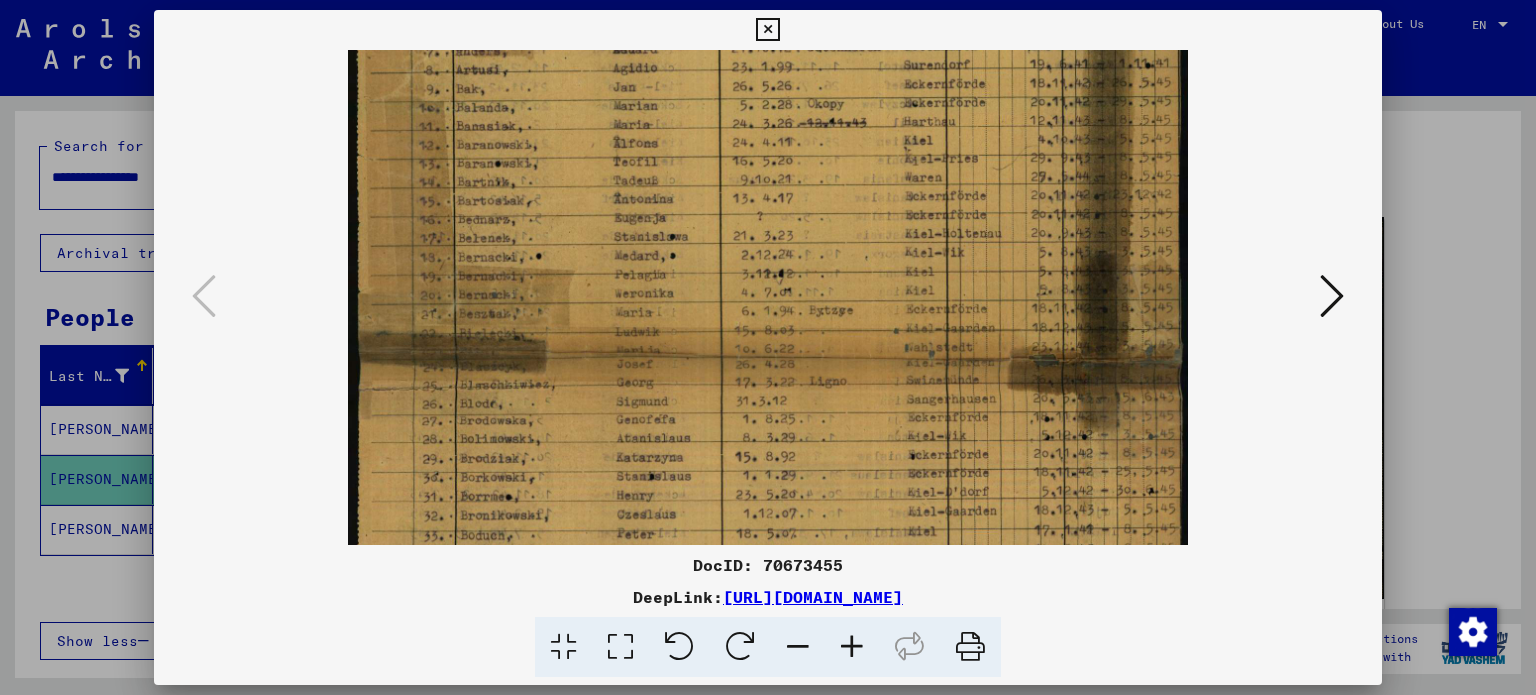 drag, startPoint x: 715, startPoint y: 481, endPoint x: 719, endPoint y: 206, distance: 275.02908 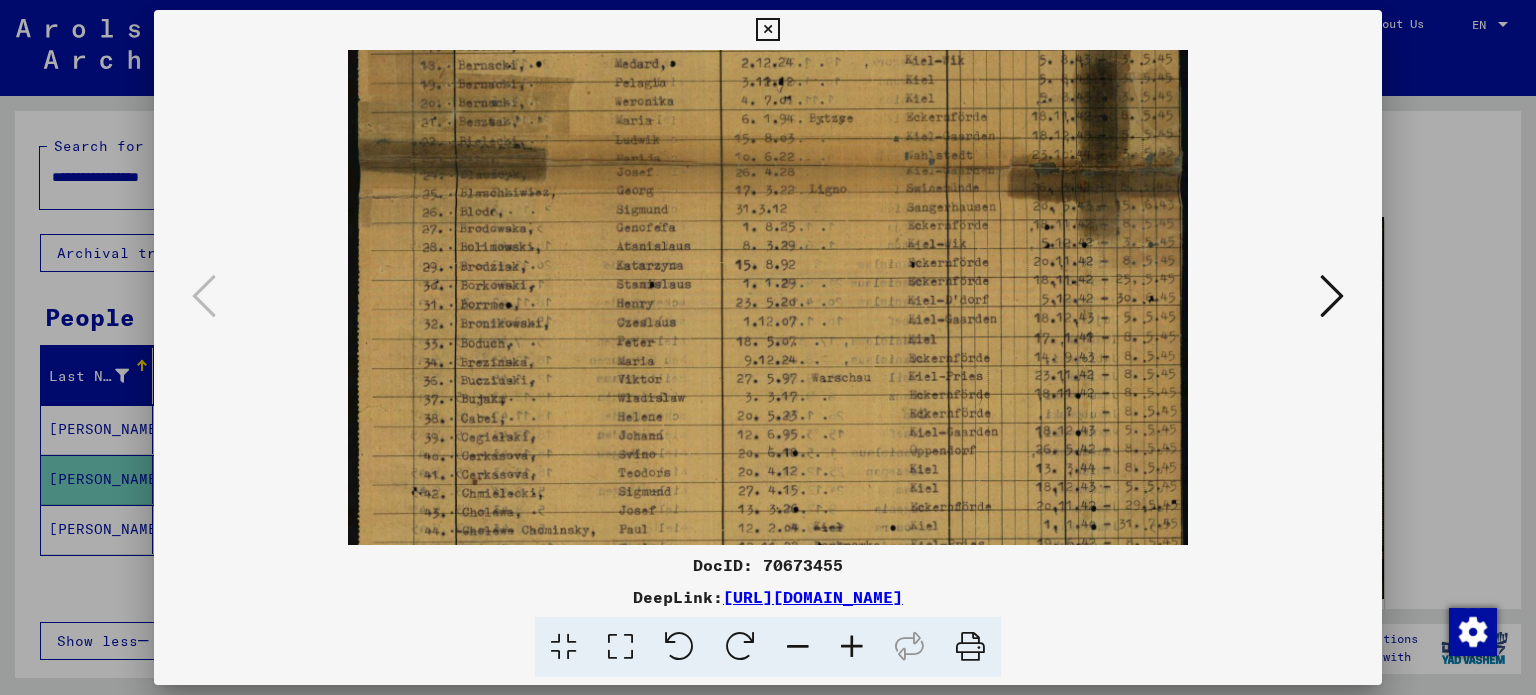 drag, startPoint x: 729, startPoint y: 433, endPoint x: 722, endPoint y: 183, distance: 250.09798 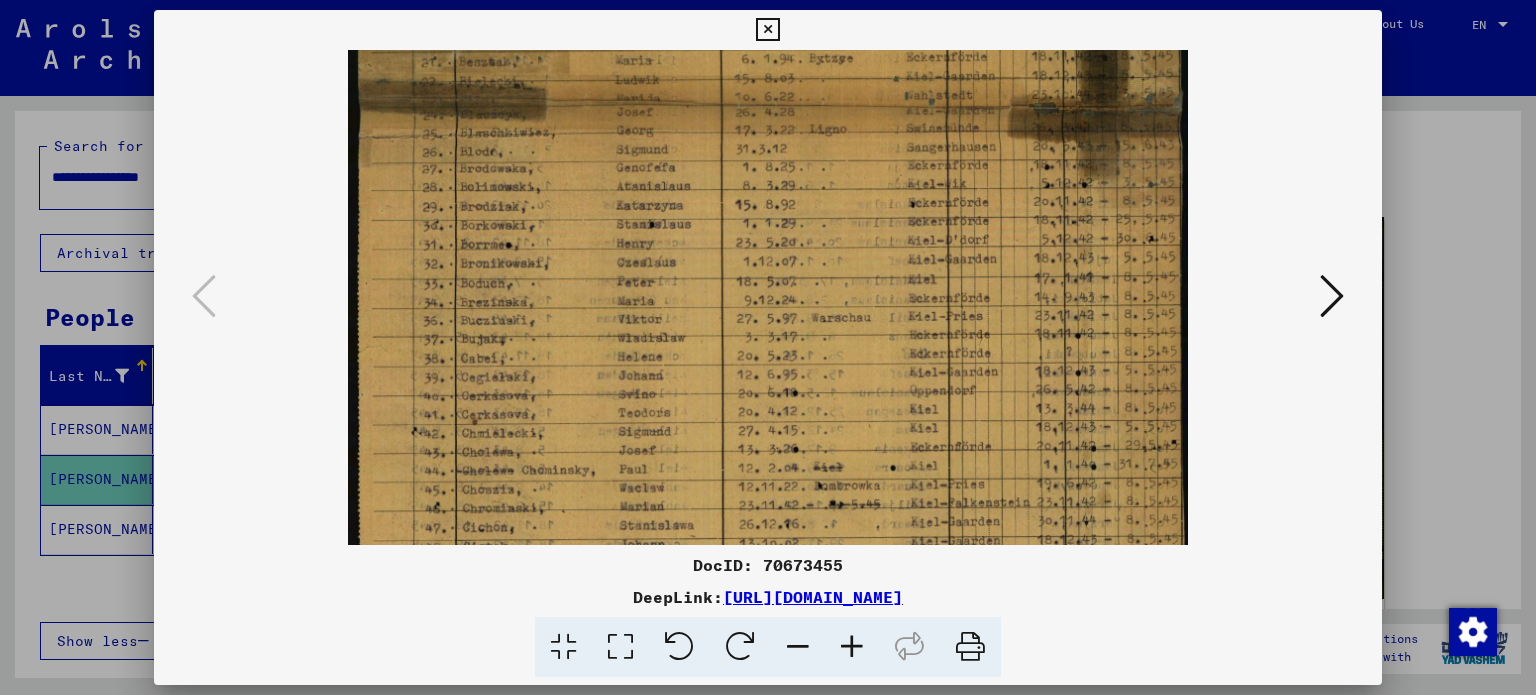 click at bounding box center (768, 144) 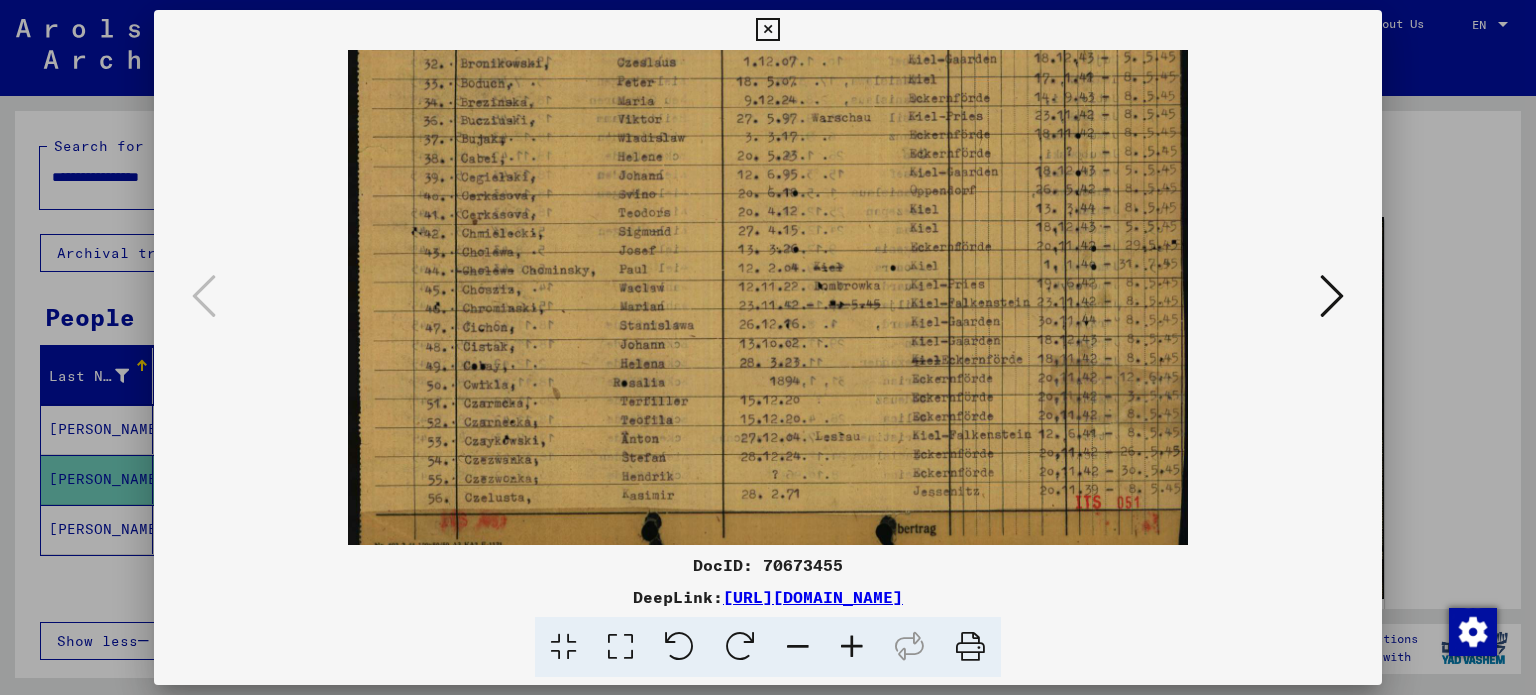 drag, startPoint x: 728, startPoint y: 413, endPoint x: 694, endPoint y: 257, distance: 159.66214 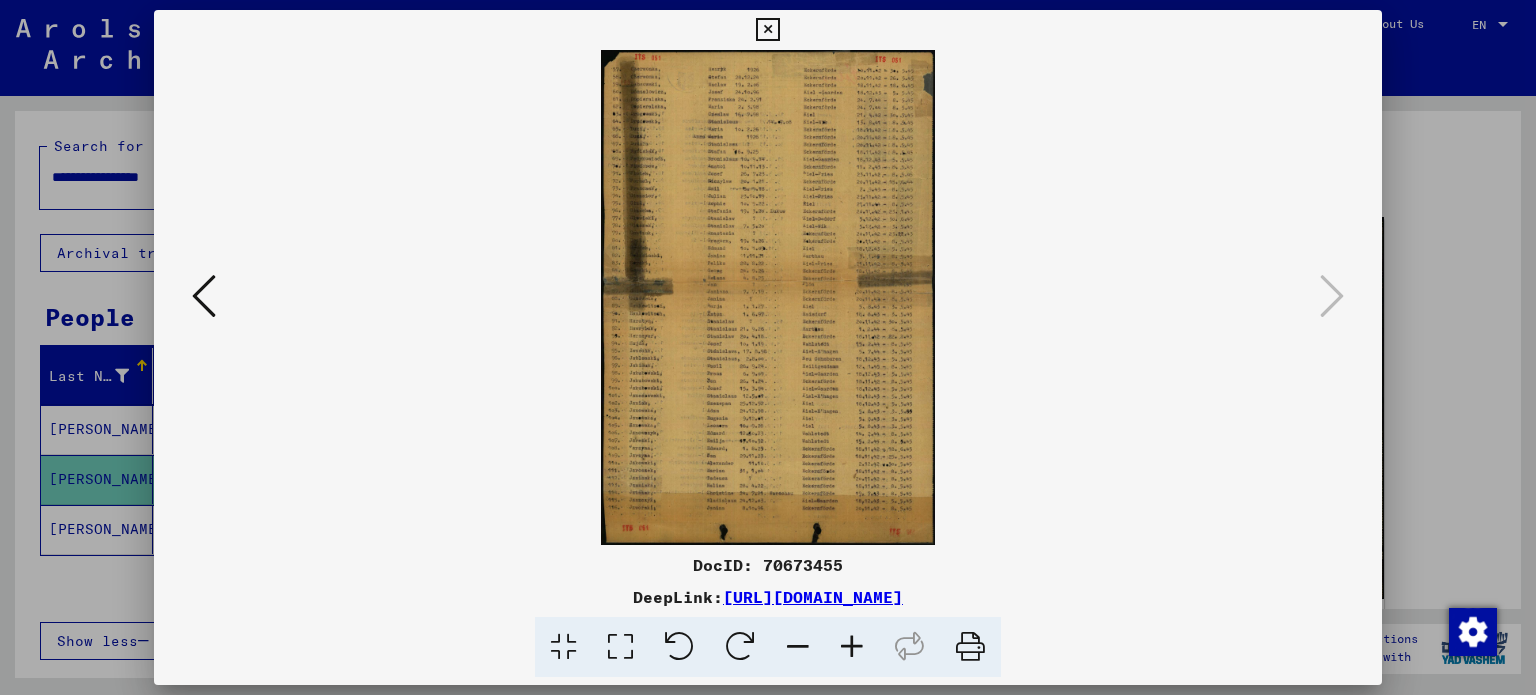 click at bounding box center (767, 30) 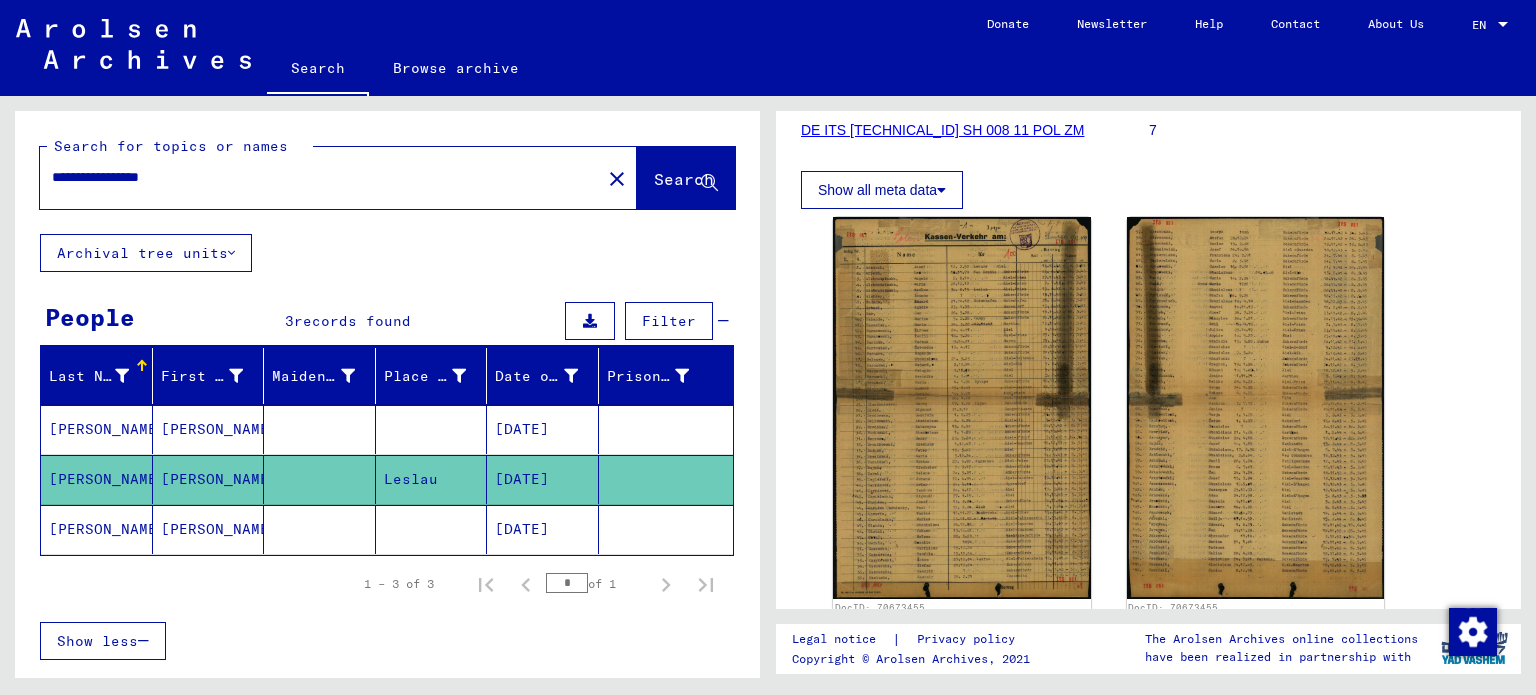 click on "**********" at bounding box center [320, 177] 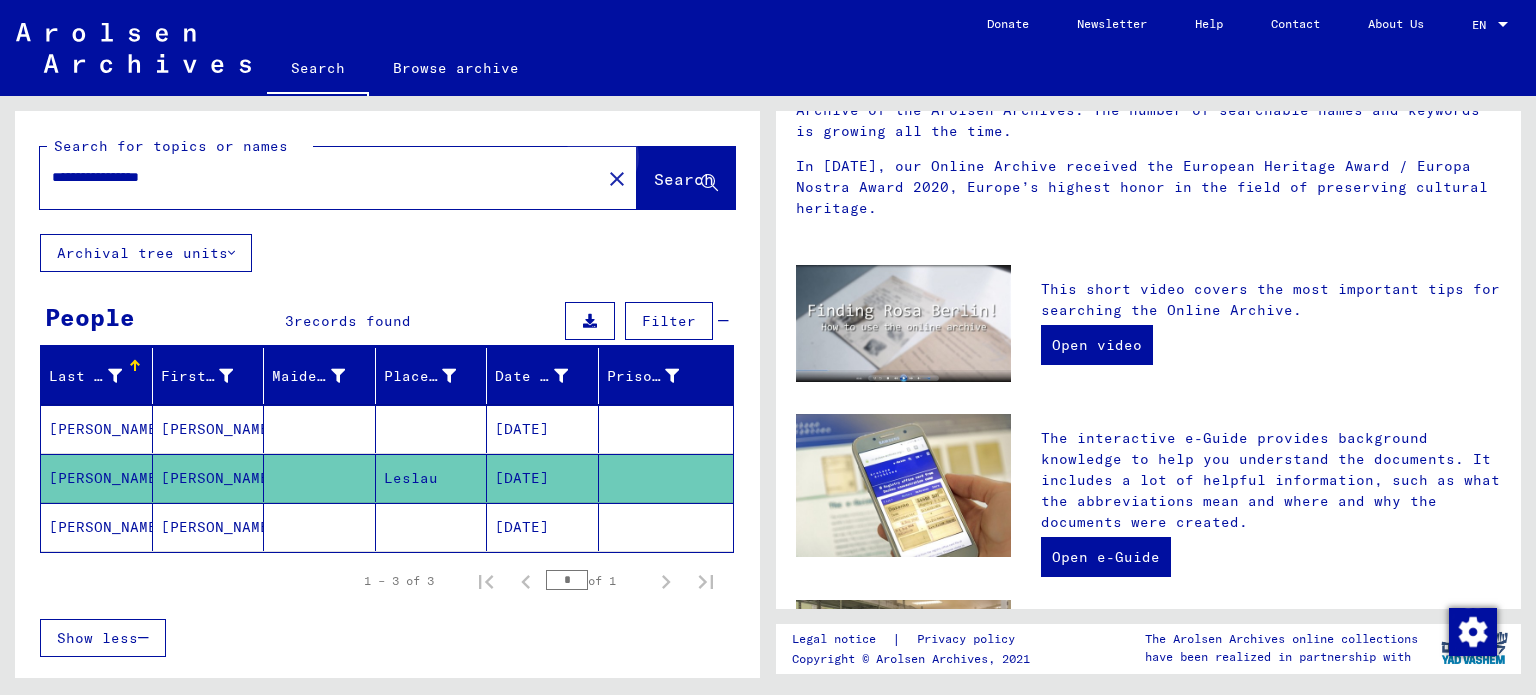 scroll, scrollTop: 0, scrollLeft: 0, axis: both 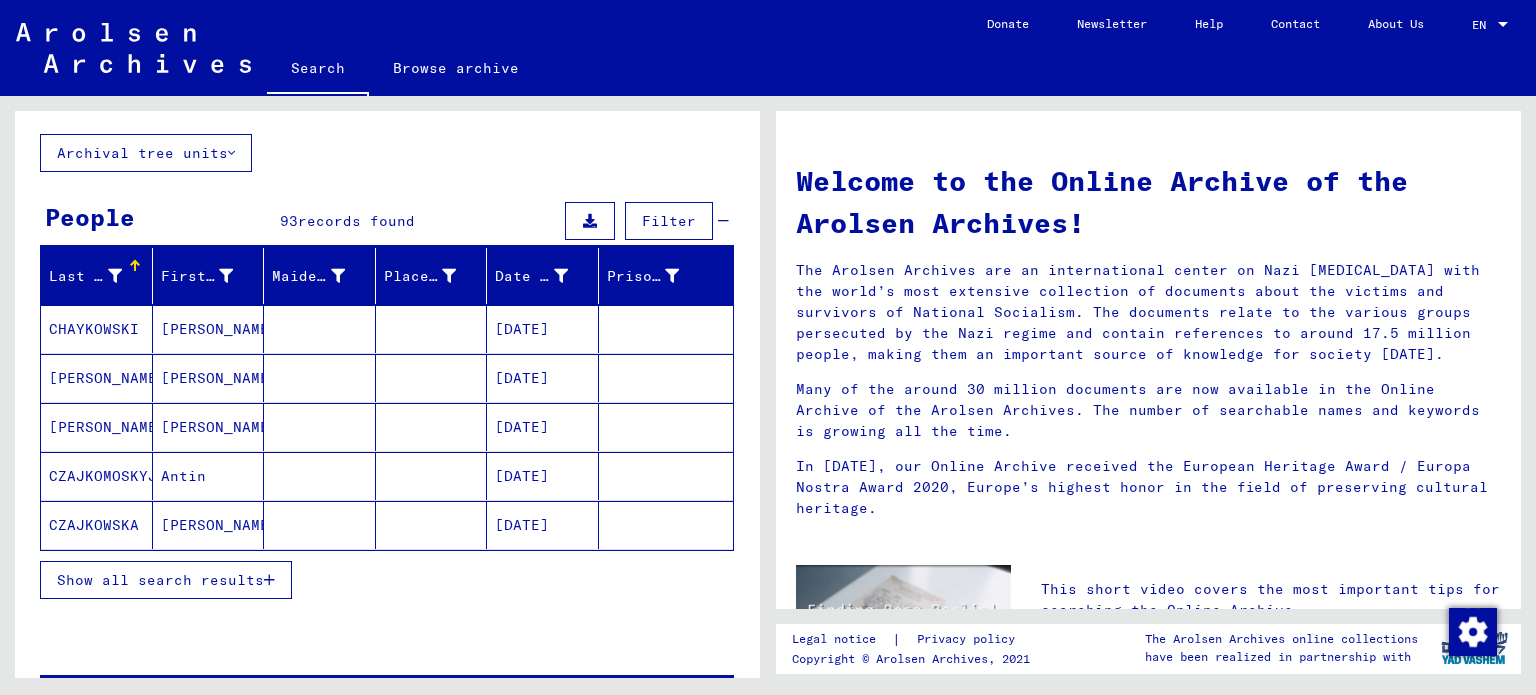 click on "Show all search results" at bounding box center [166, 580] 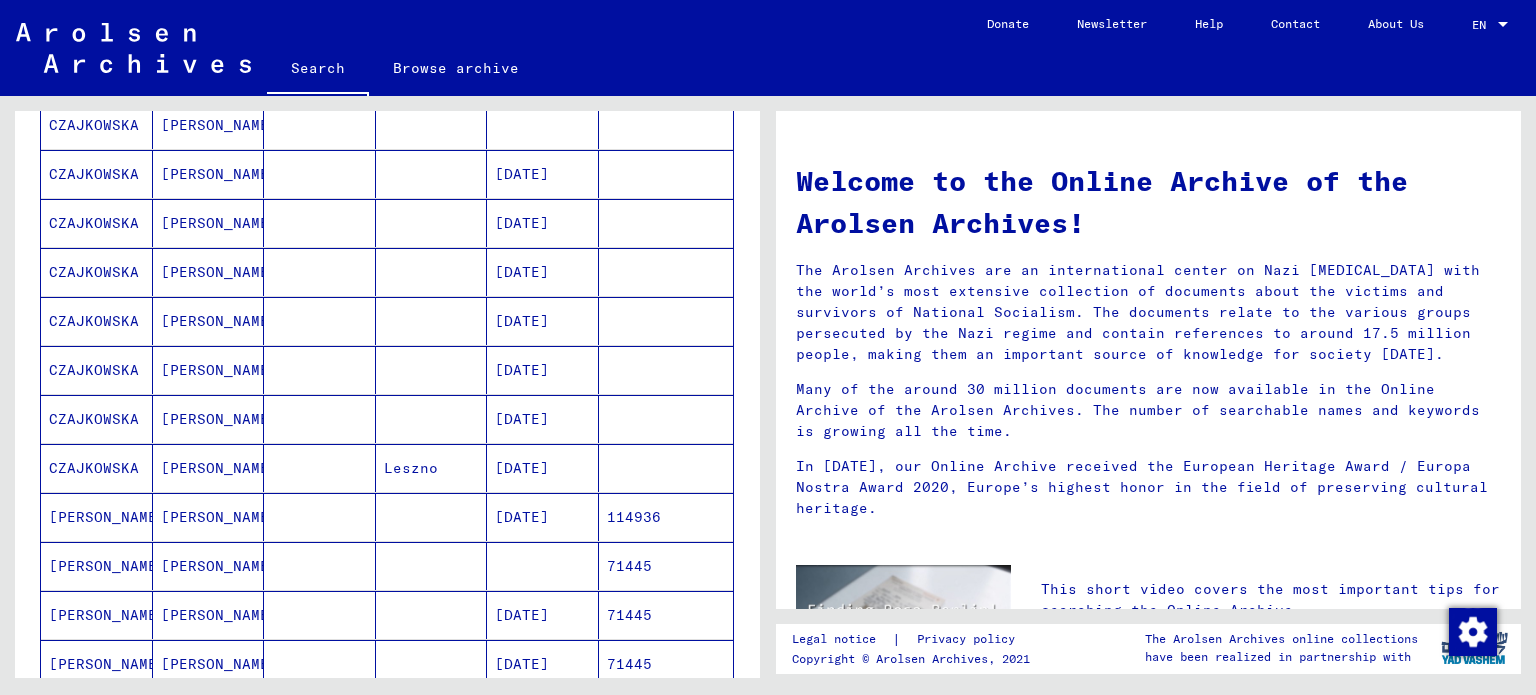 scroll, scrollTop: 900, scrollLeft: 0, axis: vertical 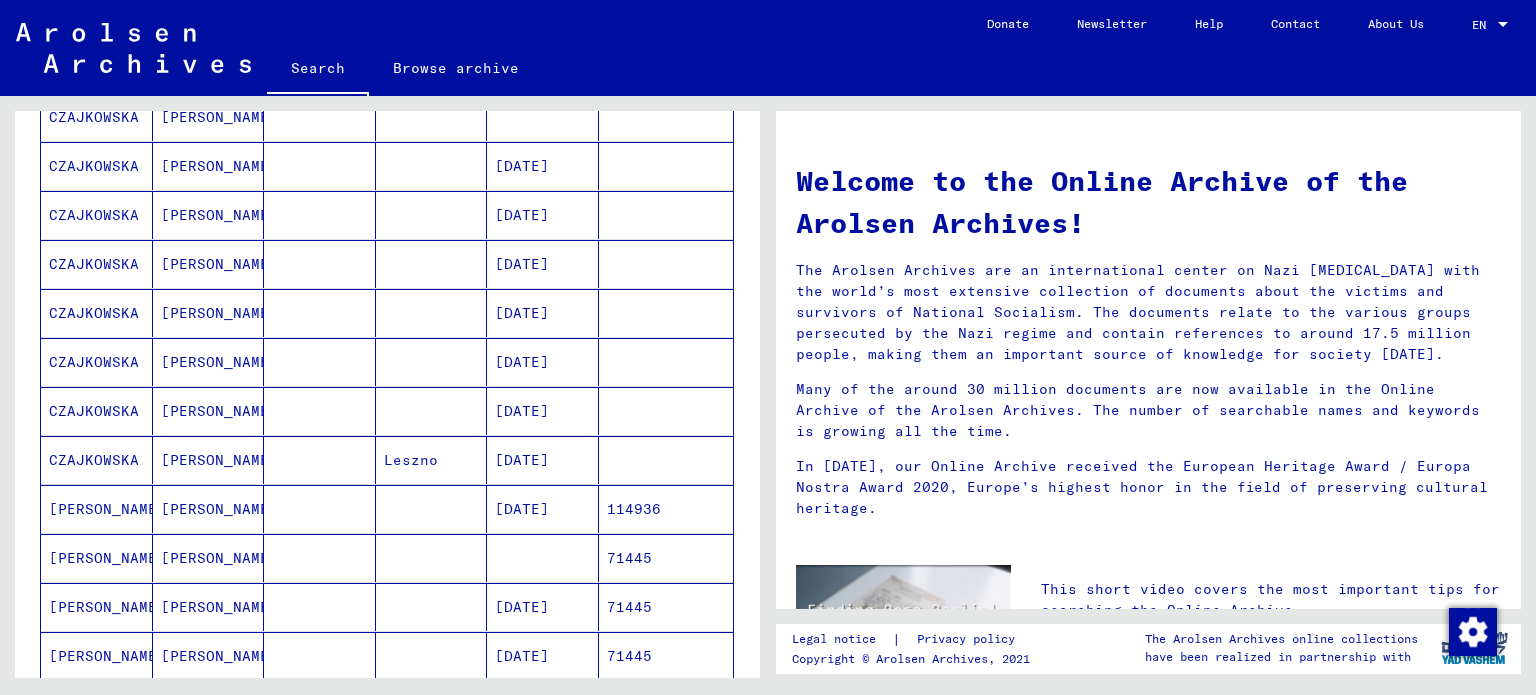 click on "CZAJKOWSKA" at bounding box center (97, 509) 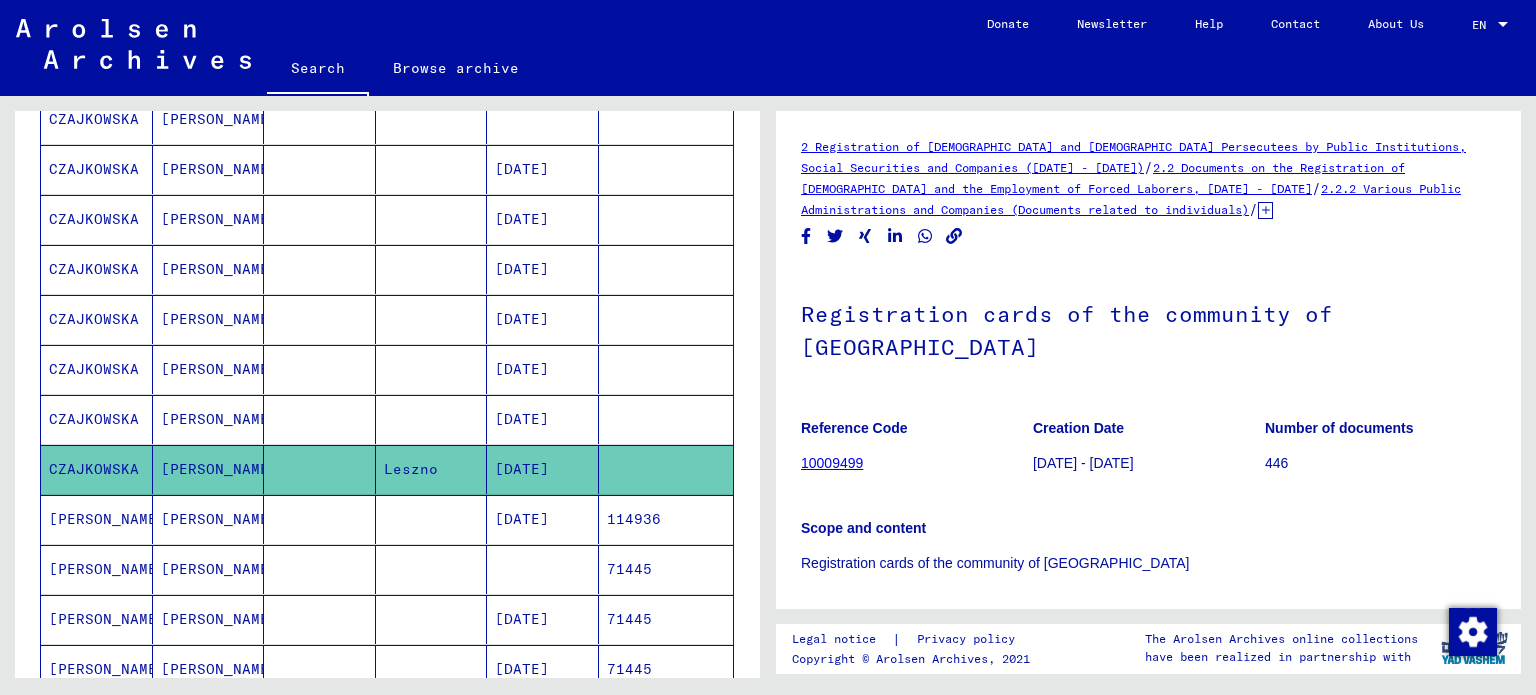 scroll, scrollTop: 0, scrollLeft: 0, axis: both 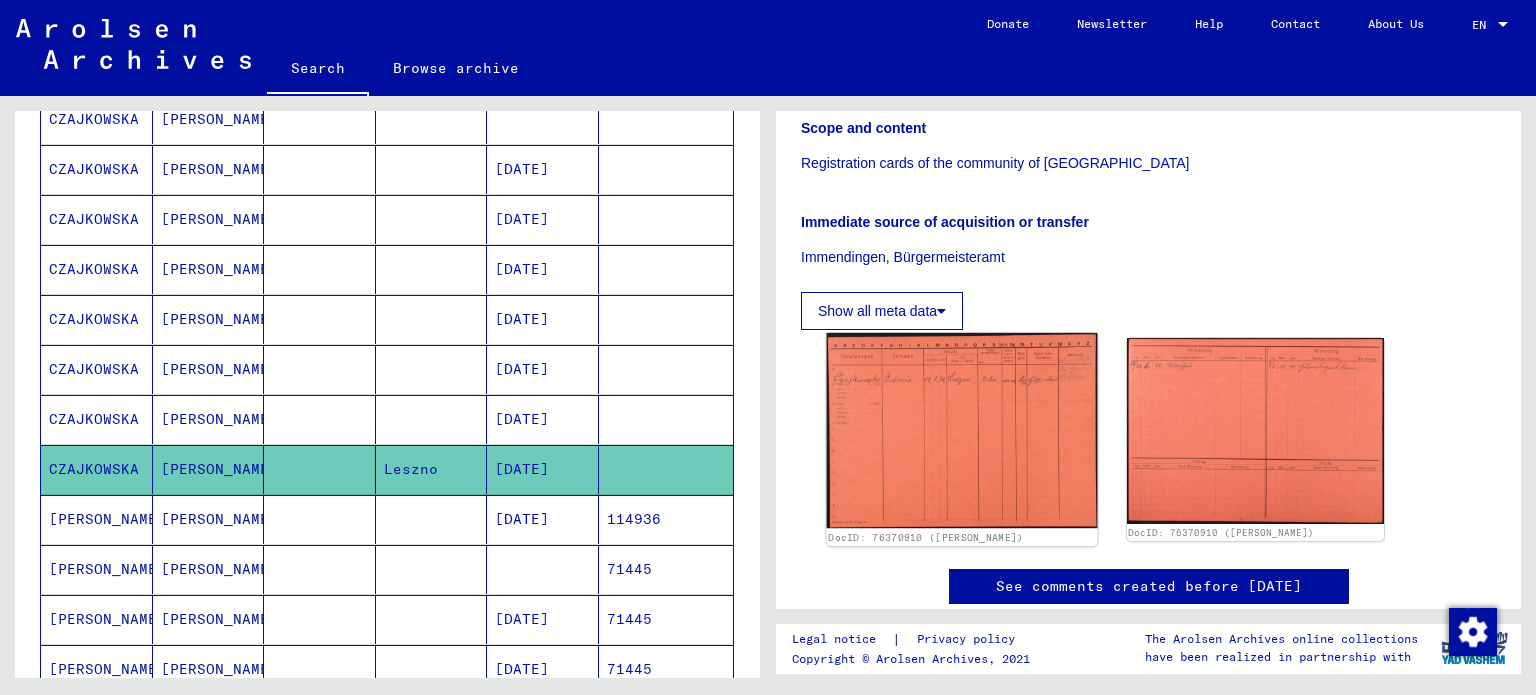 click 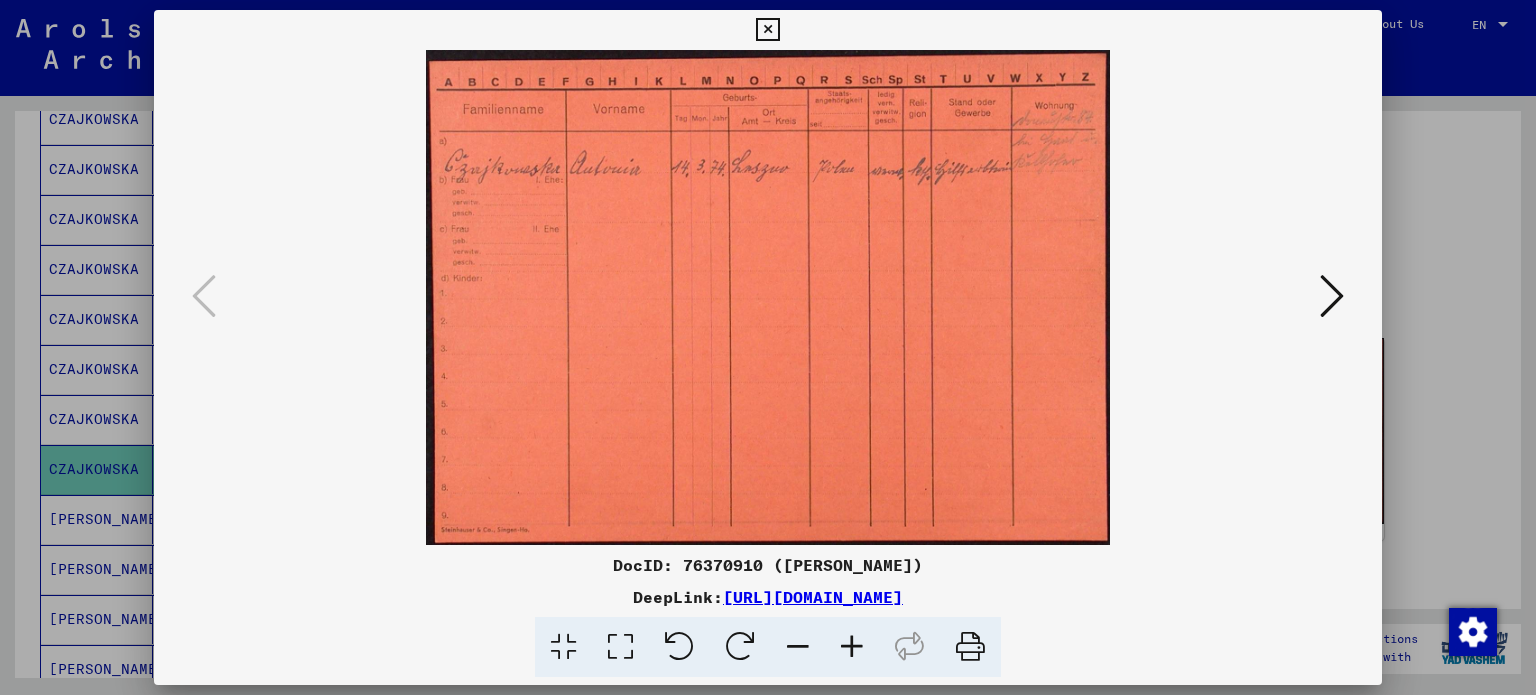 click at bounding box center [767, 30] 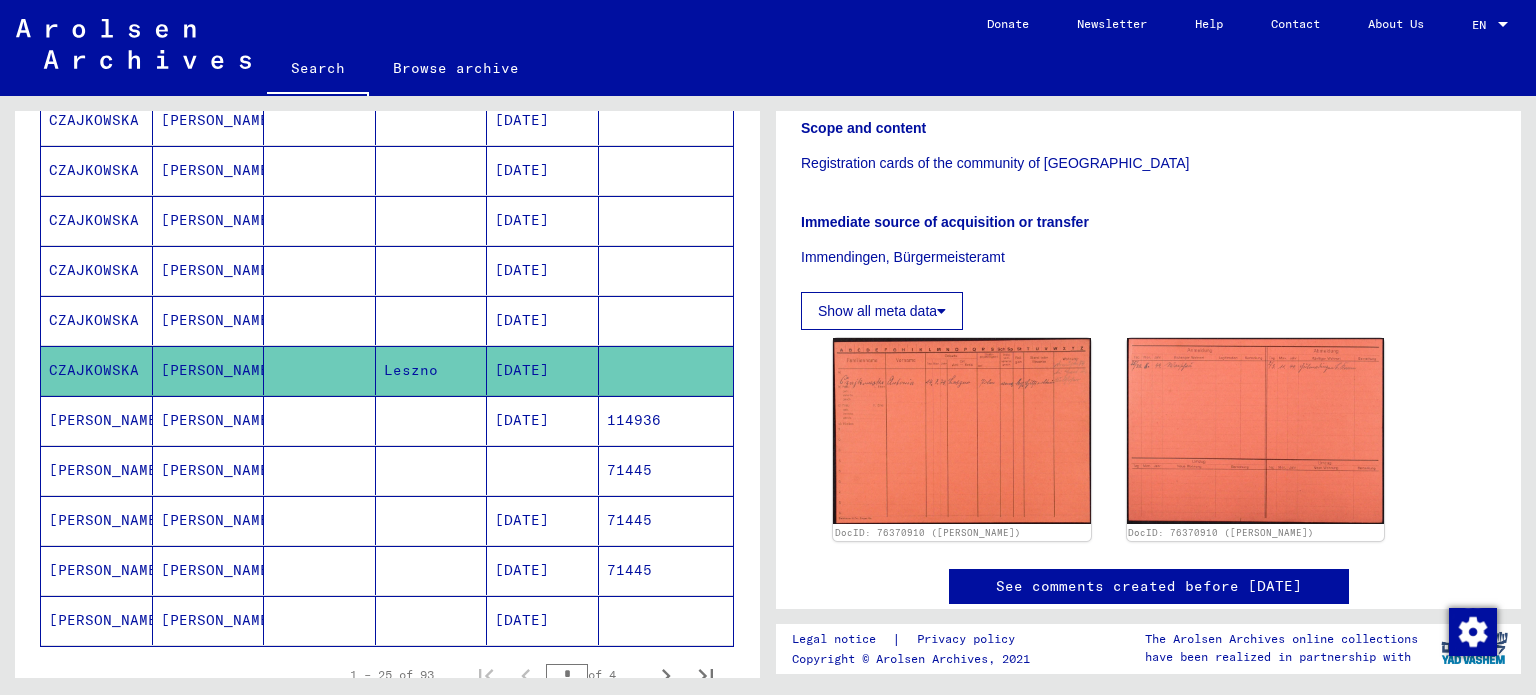 scroll, scrollTop: 1010, scrollLeft: 0, axis: vertical 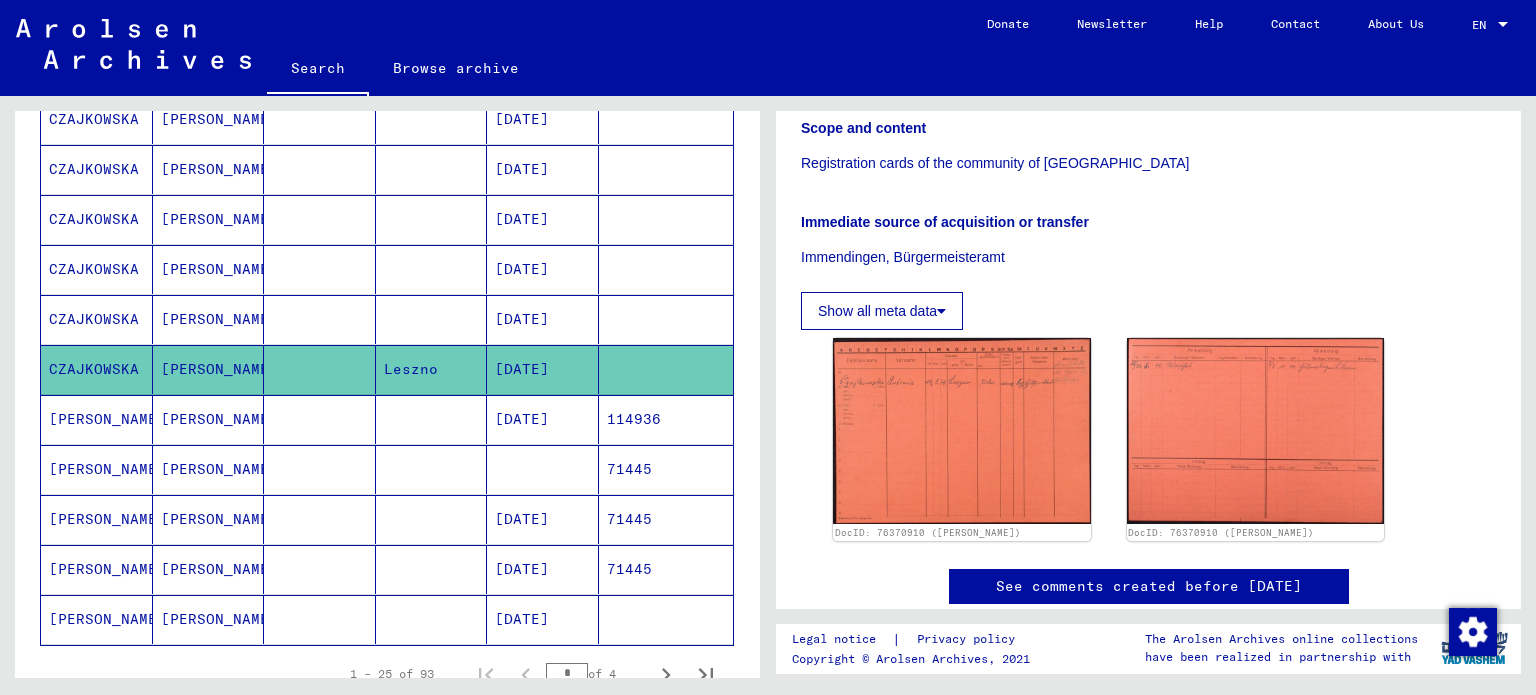 click on "[PERSON_NAME]" at bounding box center (97, 569) 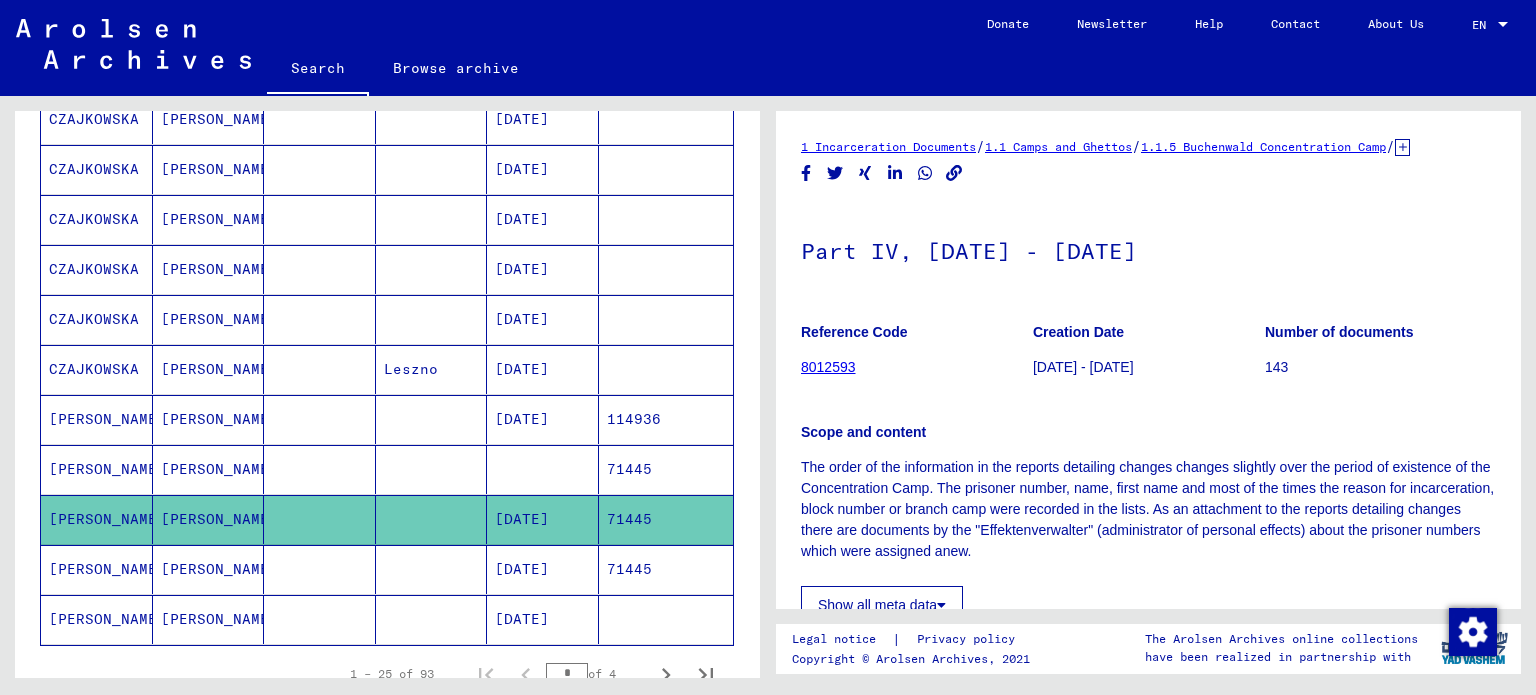 scroll, scrollTop: 0, scrollLeft: 0, axis: both 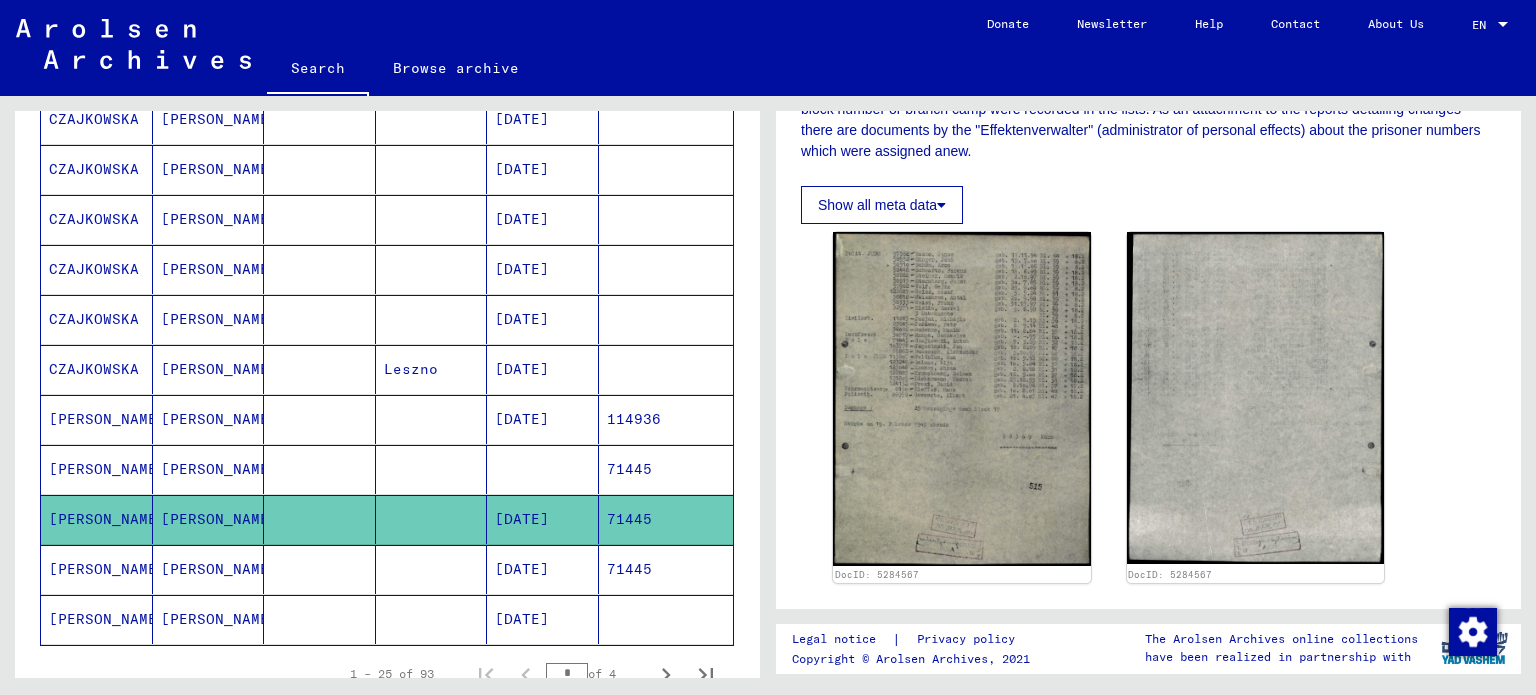 click on "[PERSON_NAME]" at bounding box center [97, 619] 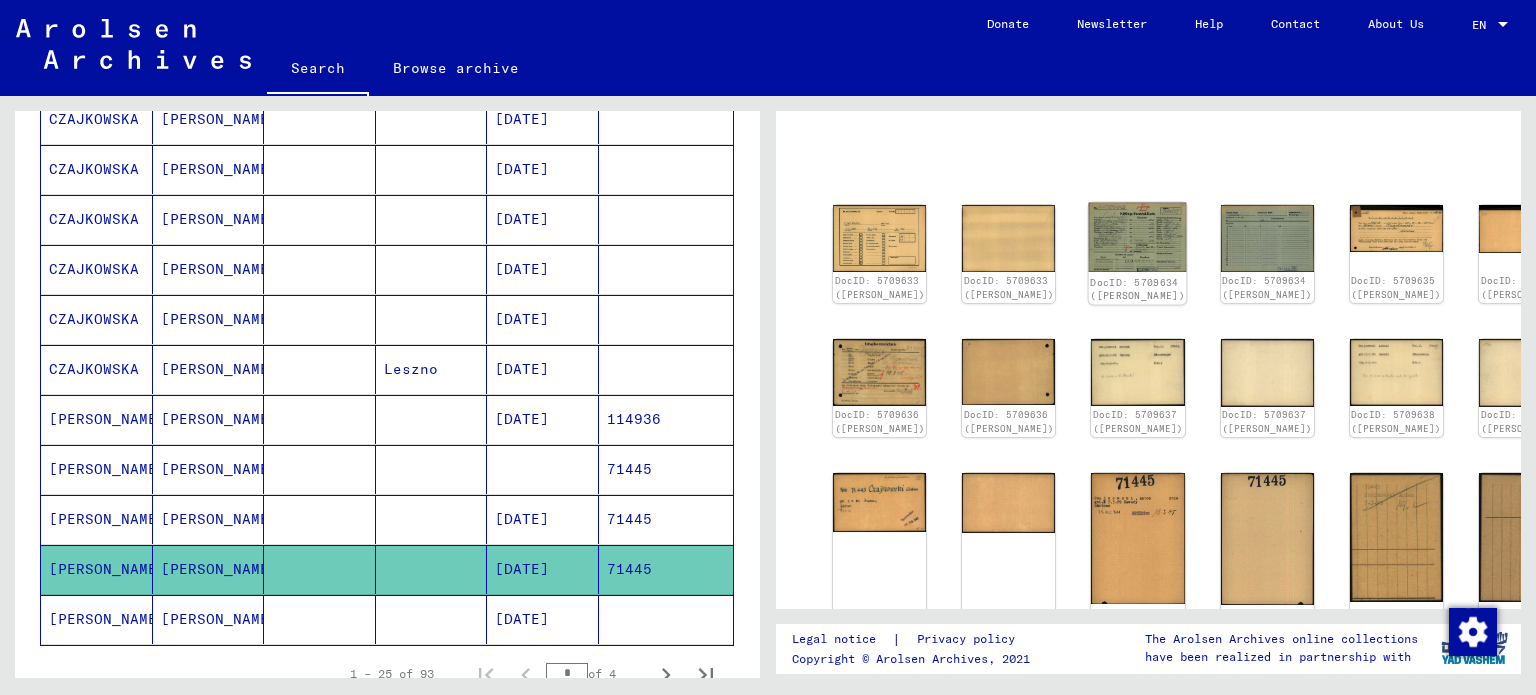 click 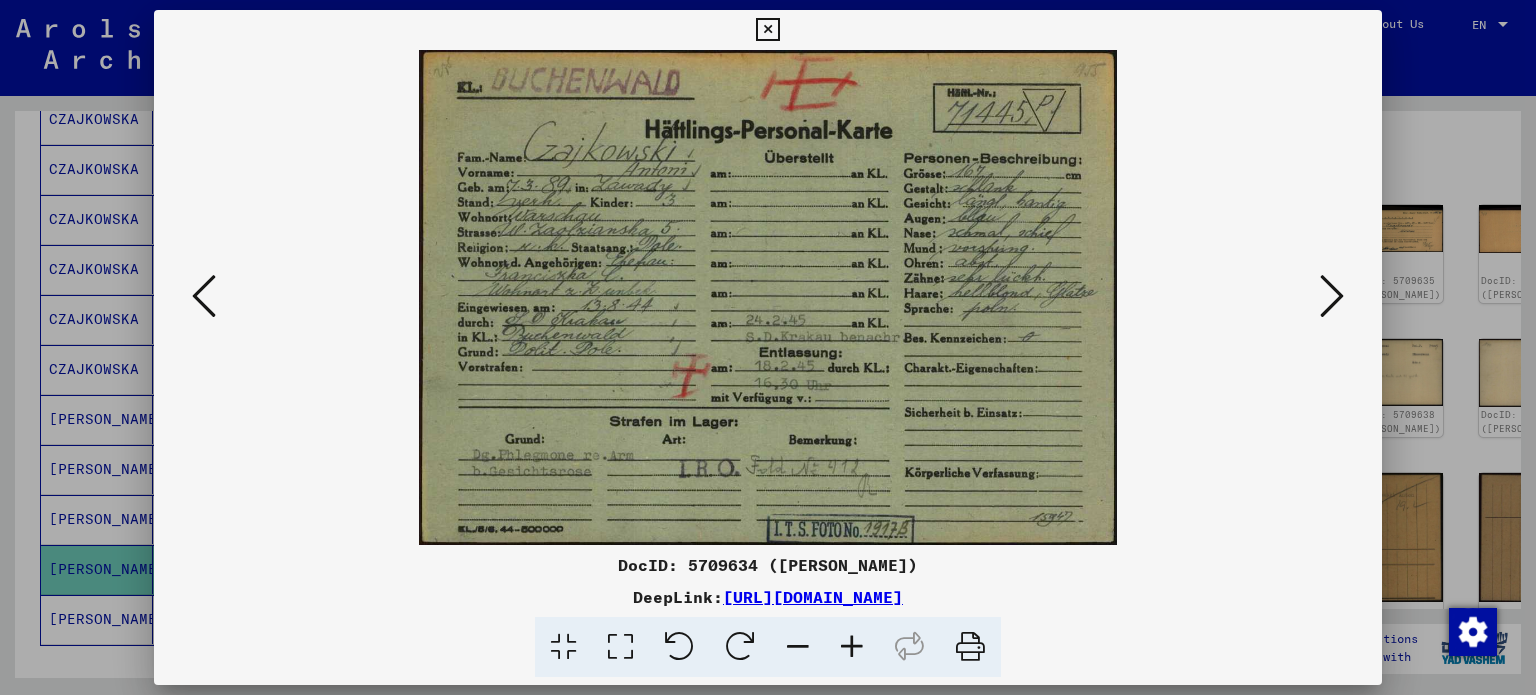 click at bounding box center (852, 647) 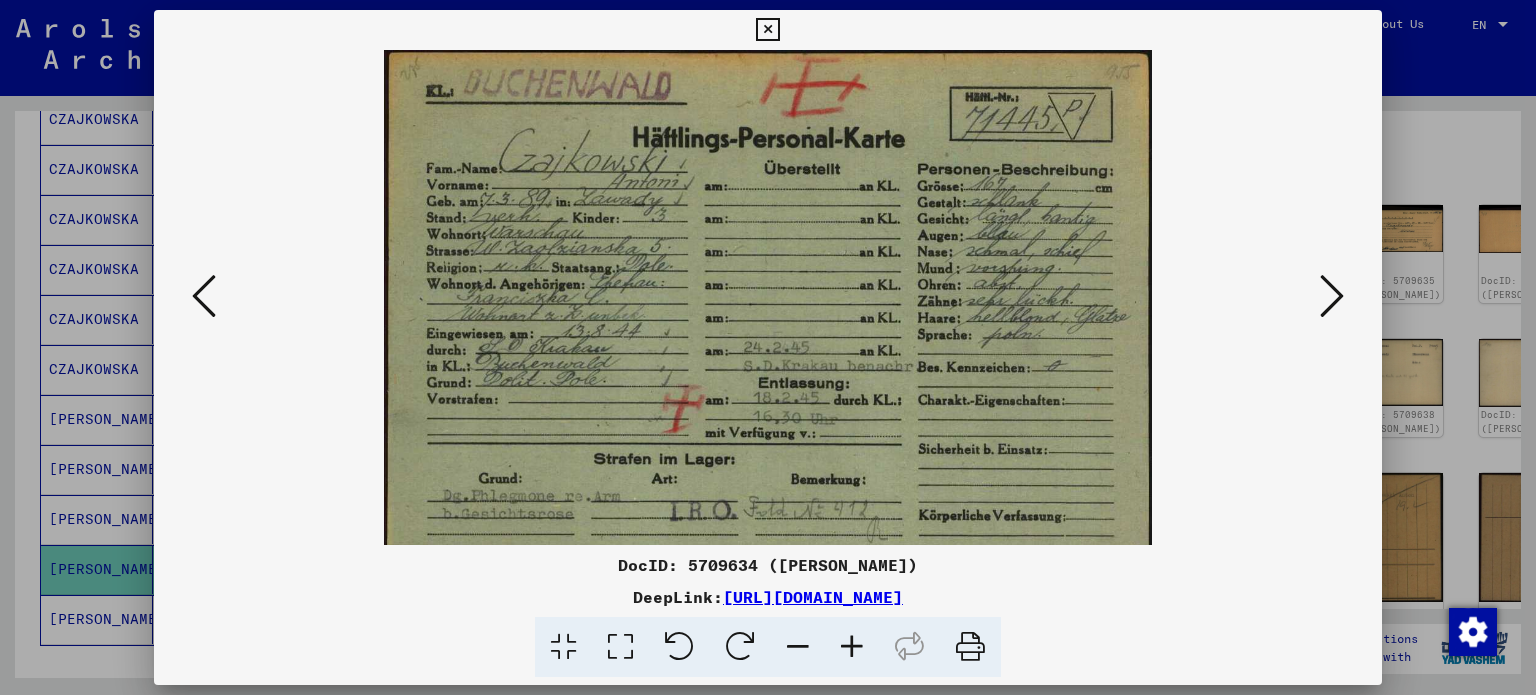 click at bounding box center (852, 647) 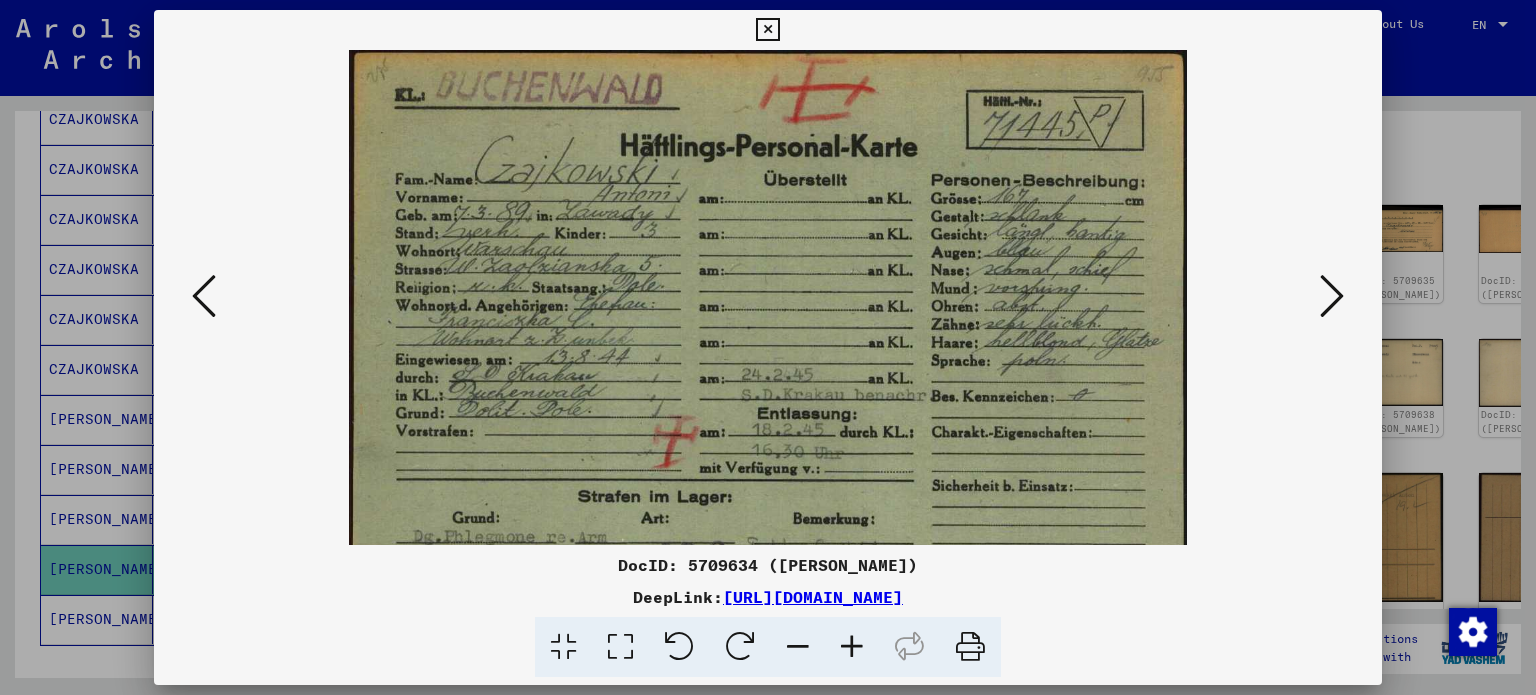 click at bounding box center [852, 647] 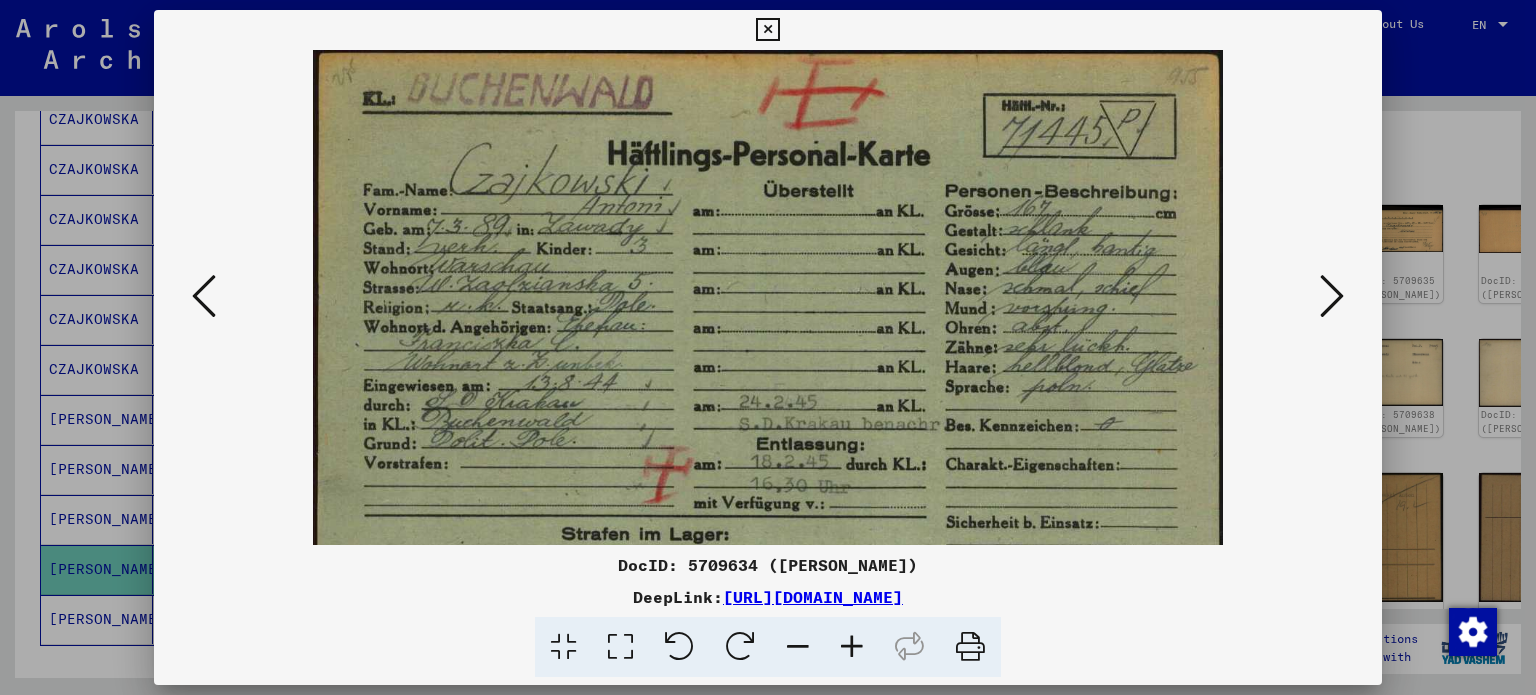 click at bounding box center (852, 647) 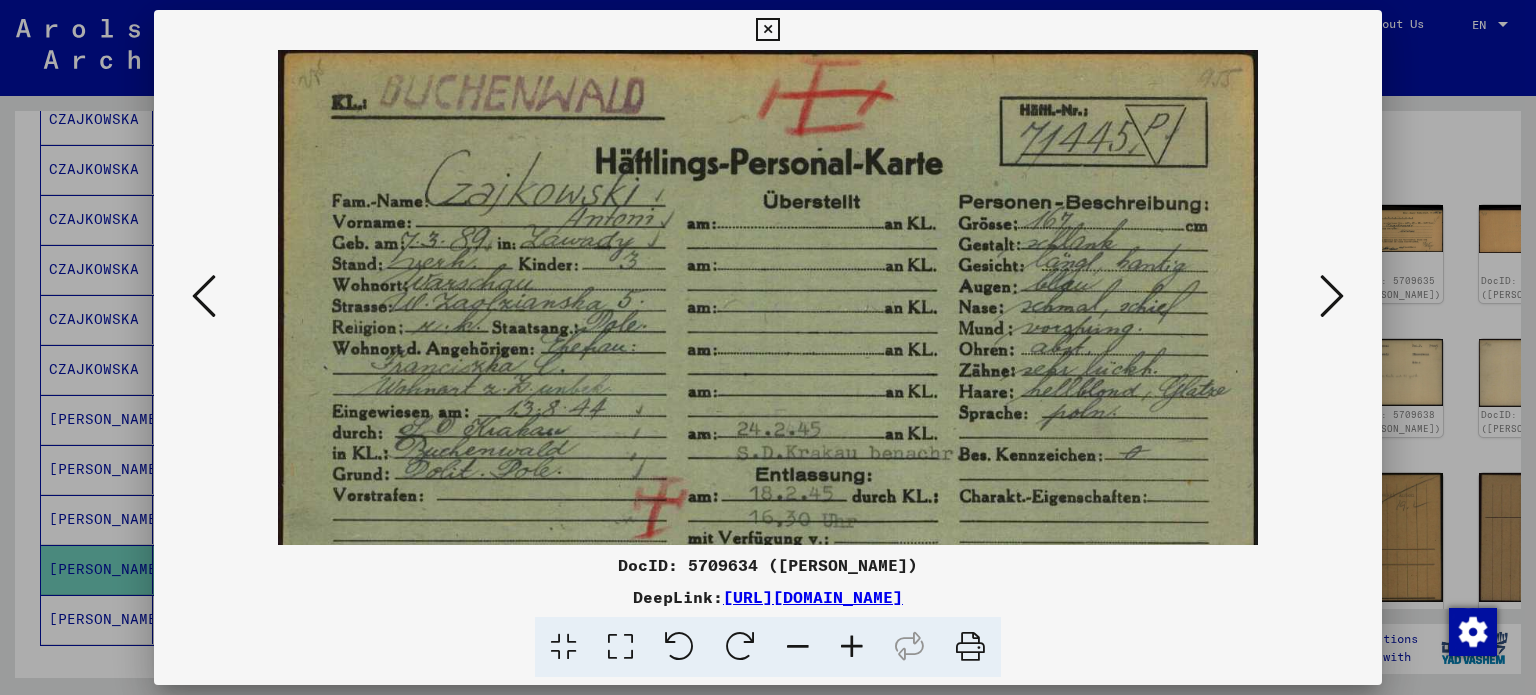 click at bounding box center [852, 647] 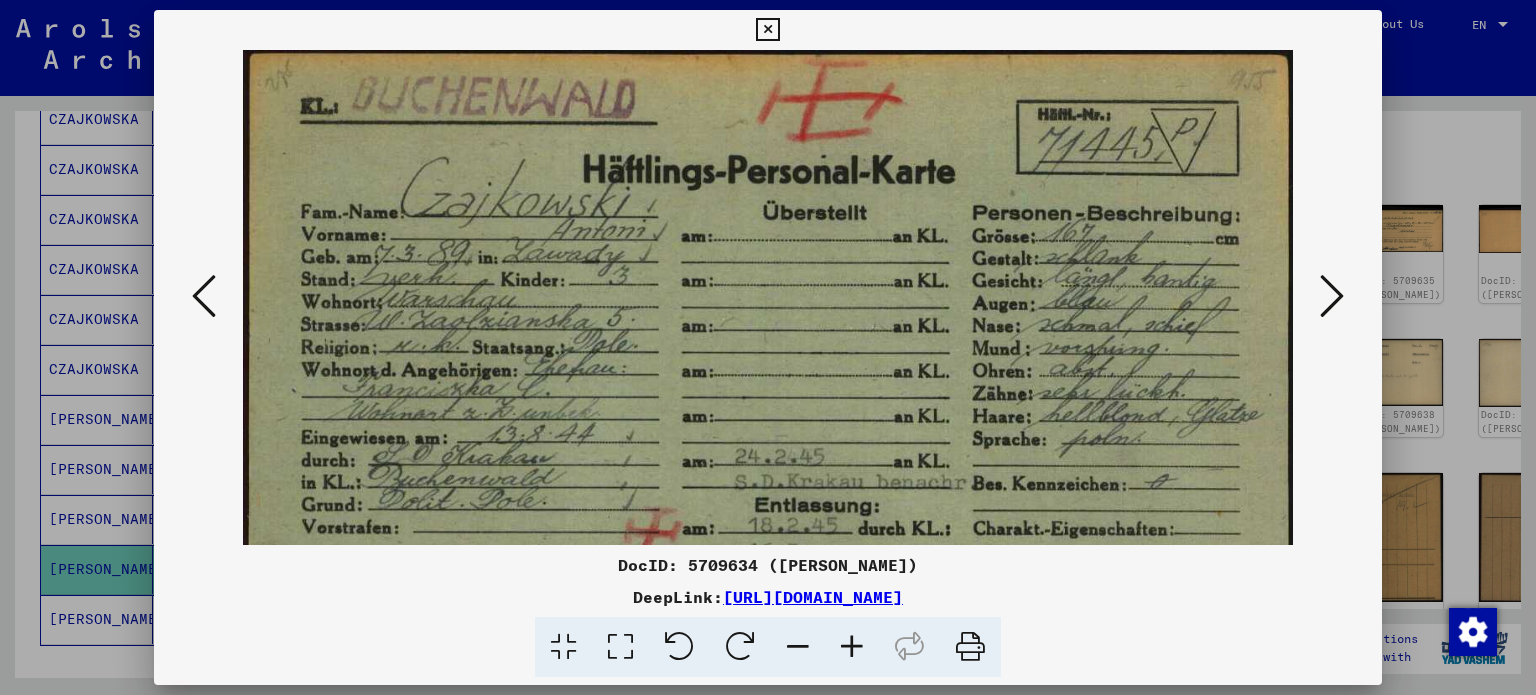 drag, startPoint x: 865, startPoint y: 339, endPoint x: 867, endPoint y: 263, distance: 76.02631 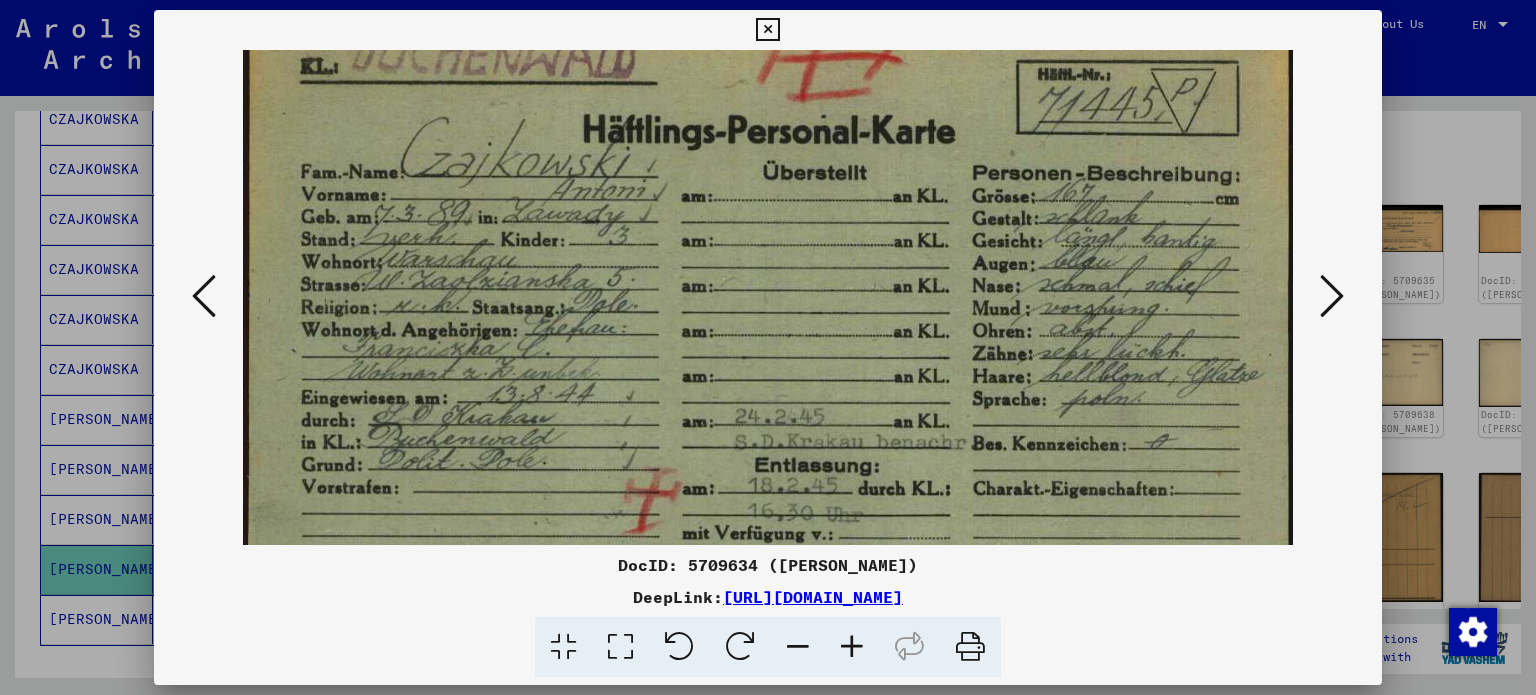 scroll, scrollTop: 45, scrollLeft: 0, axis: vertical 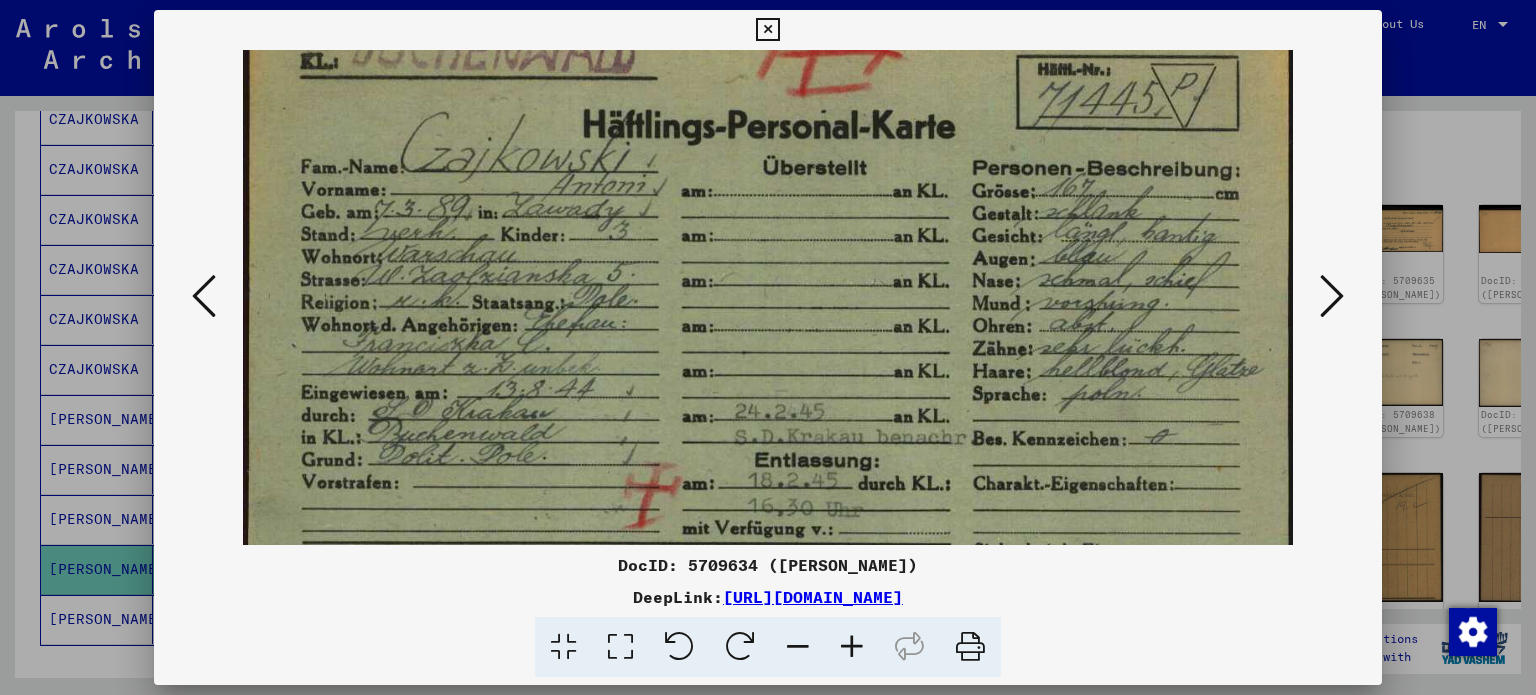 click at bounding box center (768, 377) 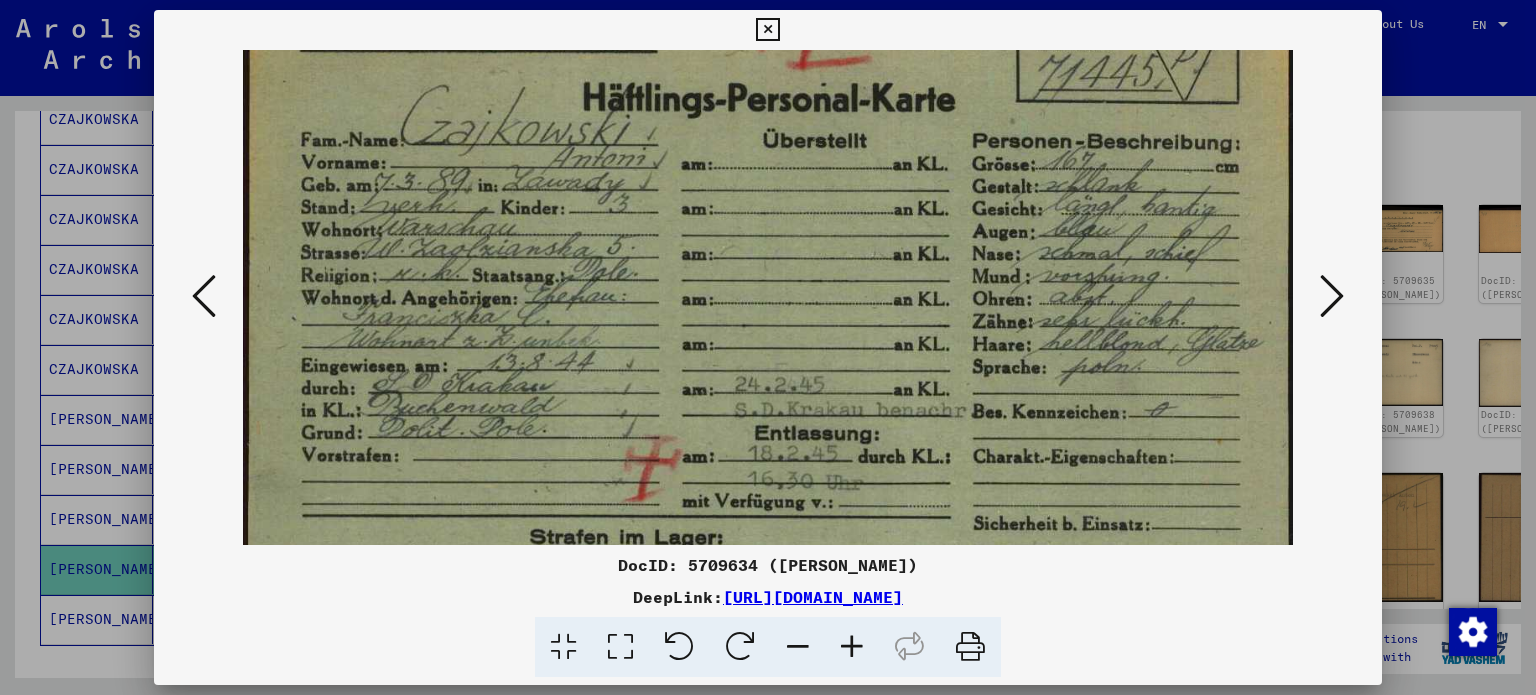 scroll, scrollTop: 76, scrollLeft: 0, axis: vertical 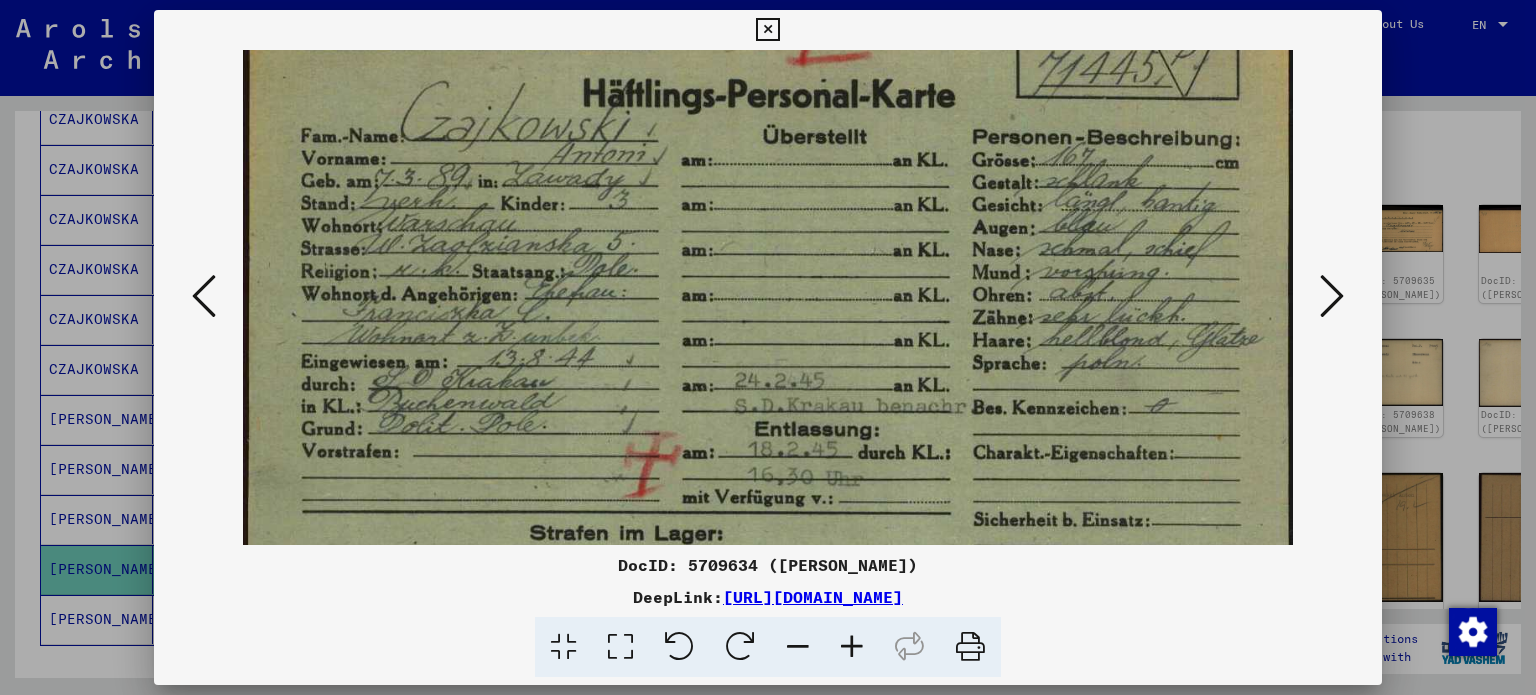 drag, startPoint x: 944, startPoint y: 291, endPoint x: 884, endPoint y: 263, distance: 66.211784 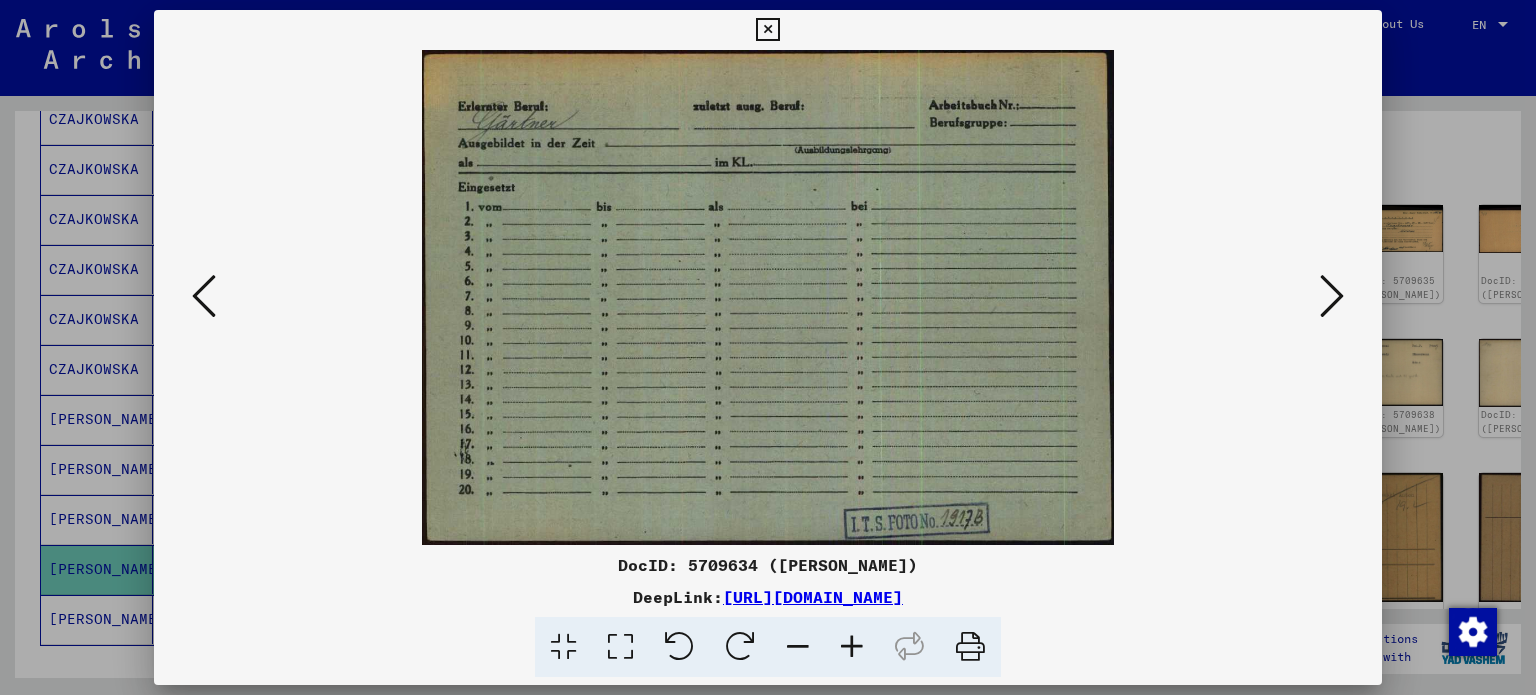 click at bounding box center (1332, 296) 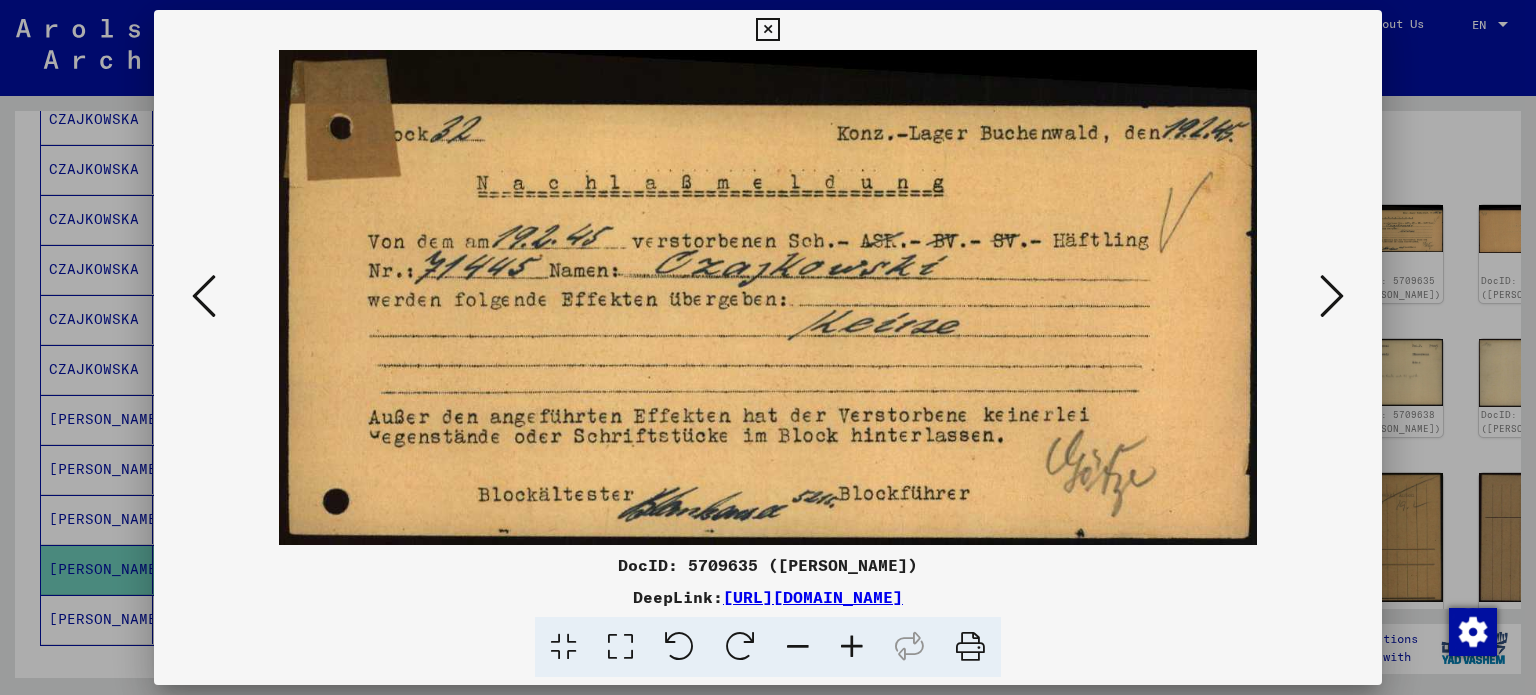 click at bounding box center [1332, 296] 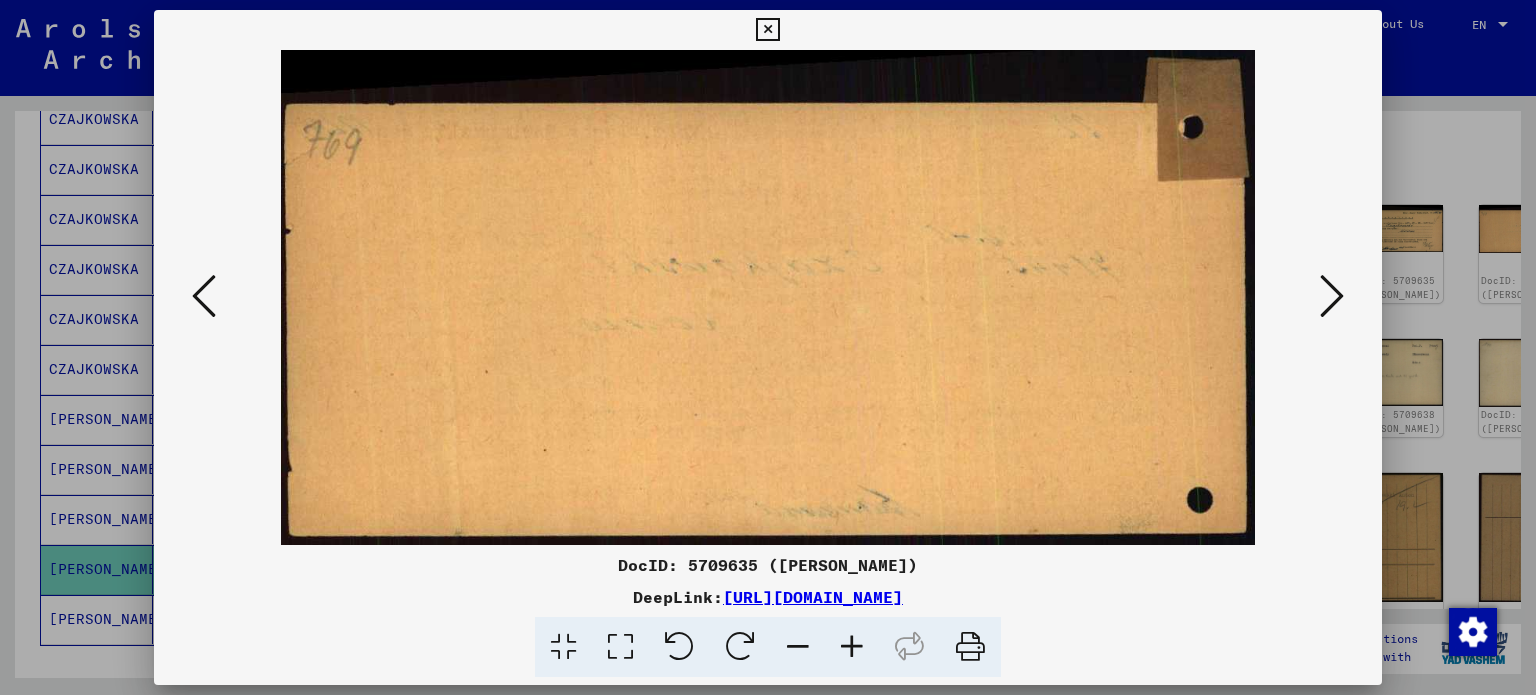 click at bounding box center [1332, 296] 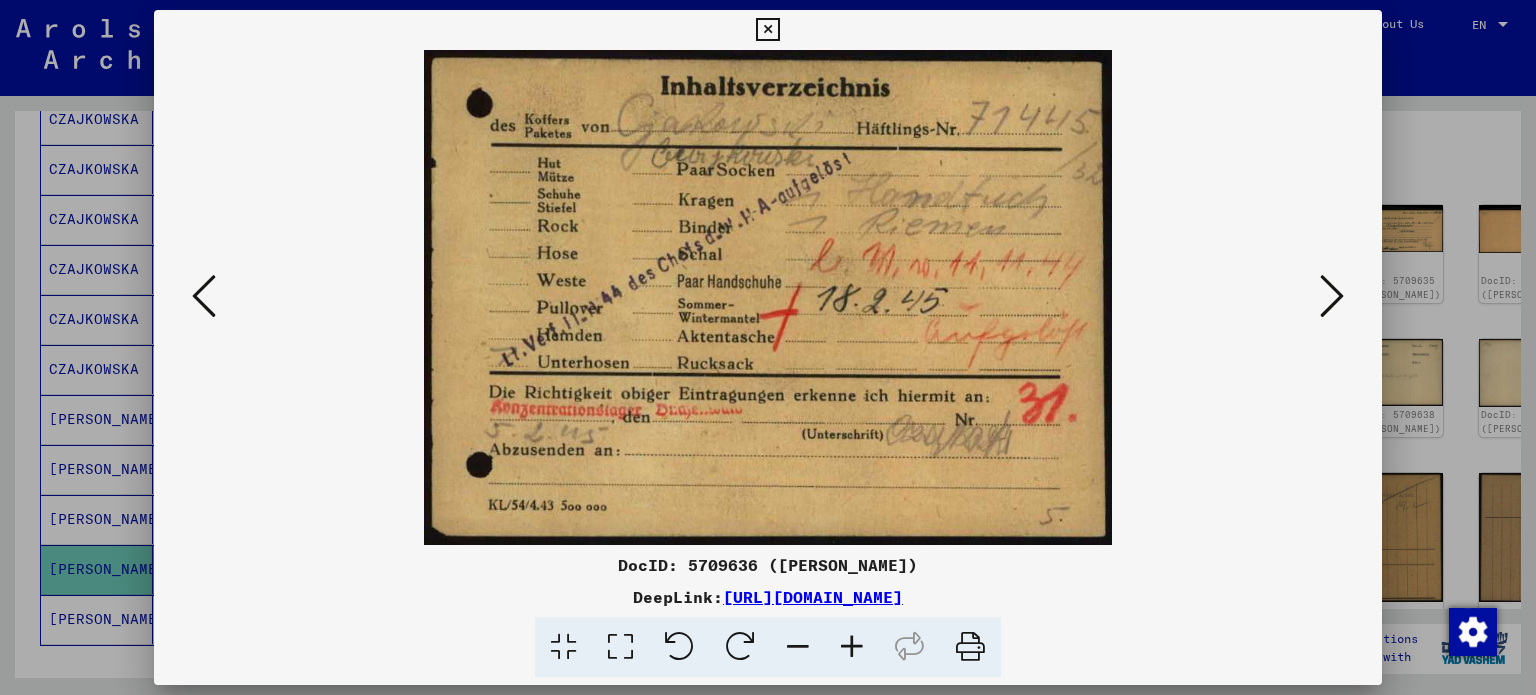 click at bounding box center [1332, 296] 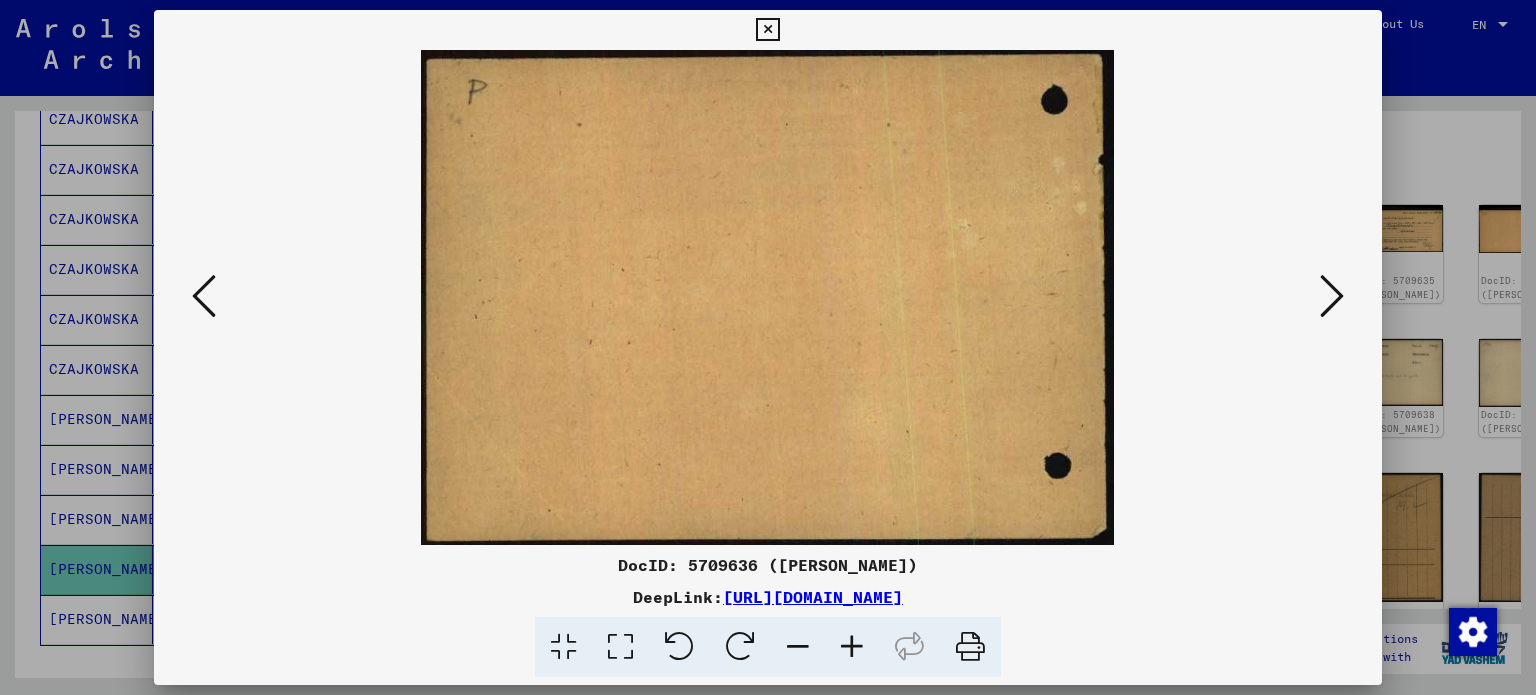 click at bounding box center (1332, 296) 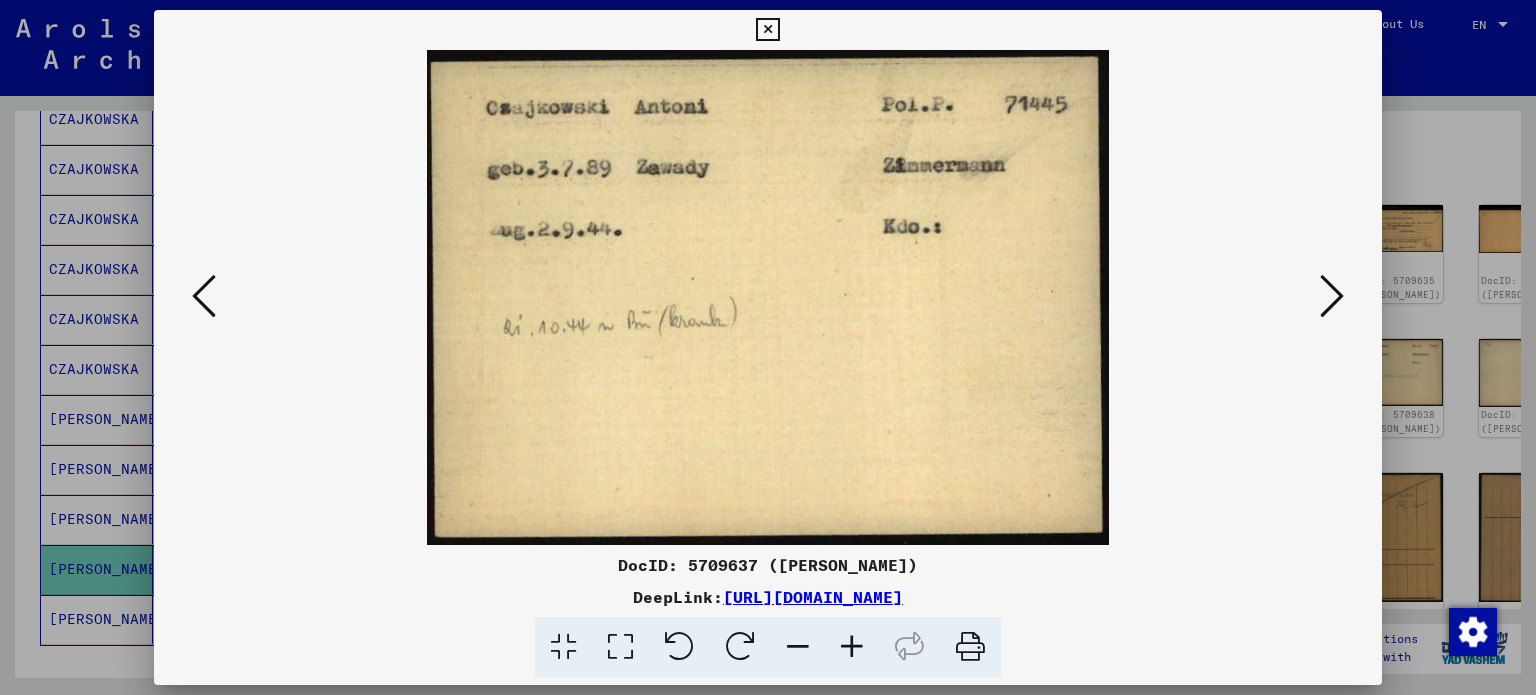 click at bounding box center [1332, 296] 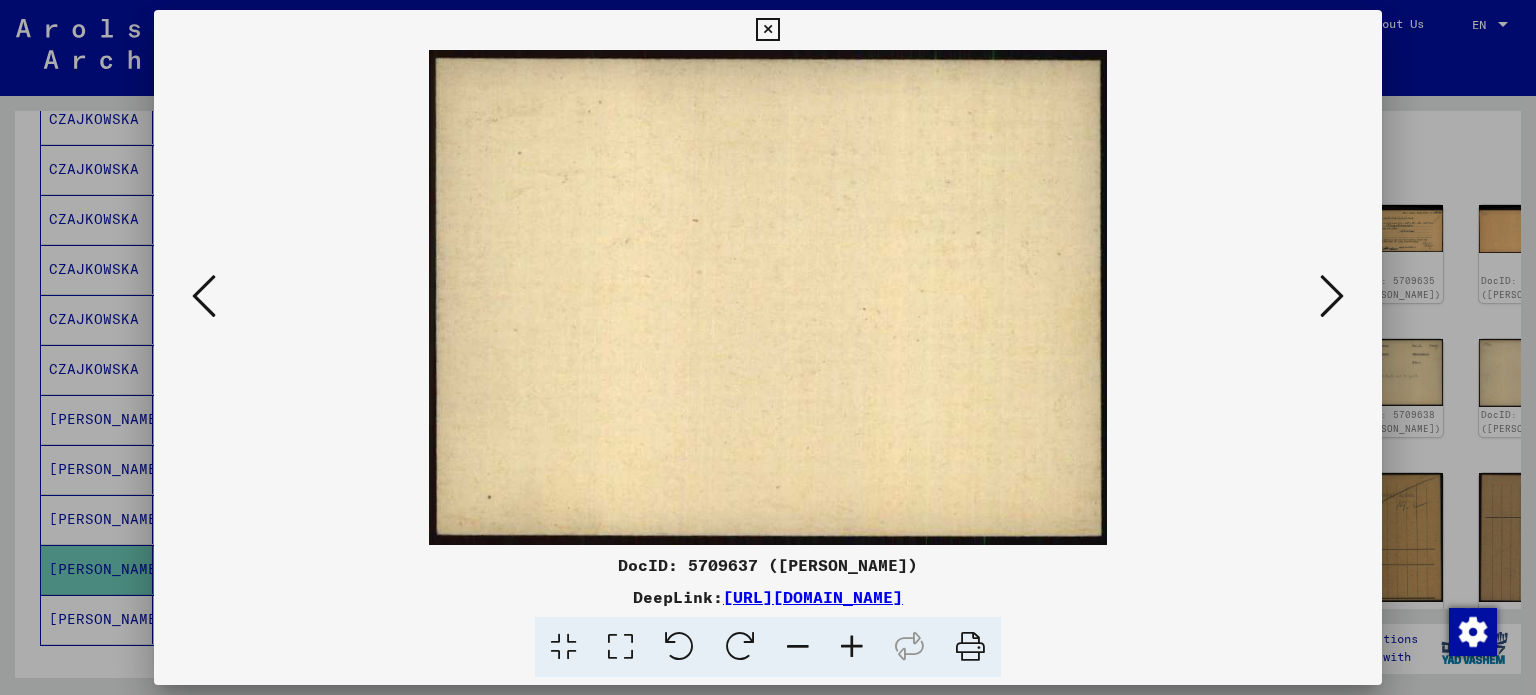 click at bounding box center (1332, 296) 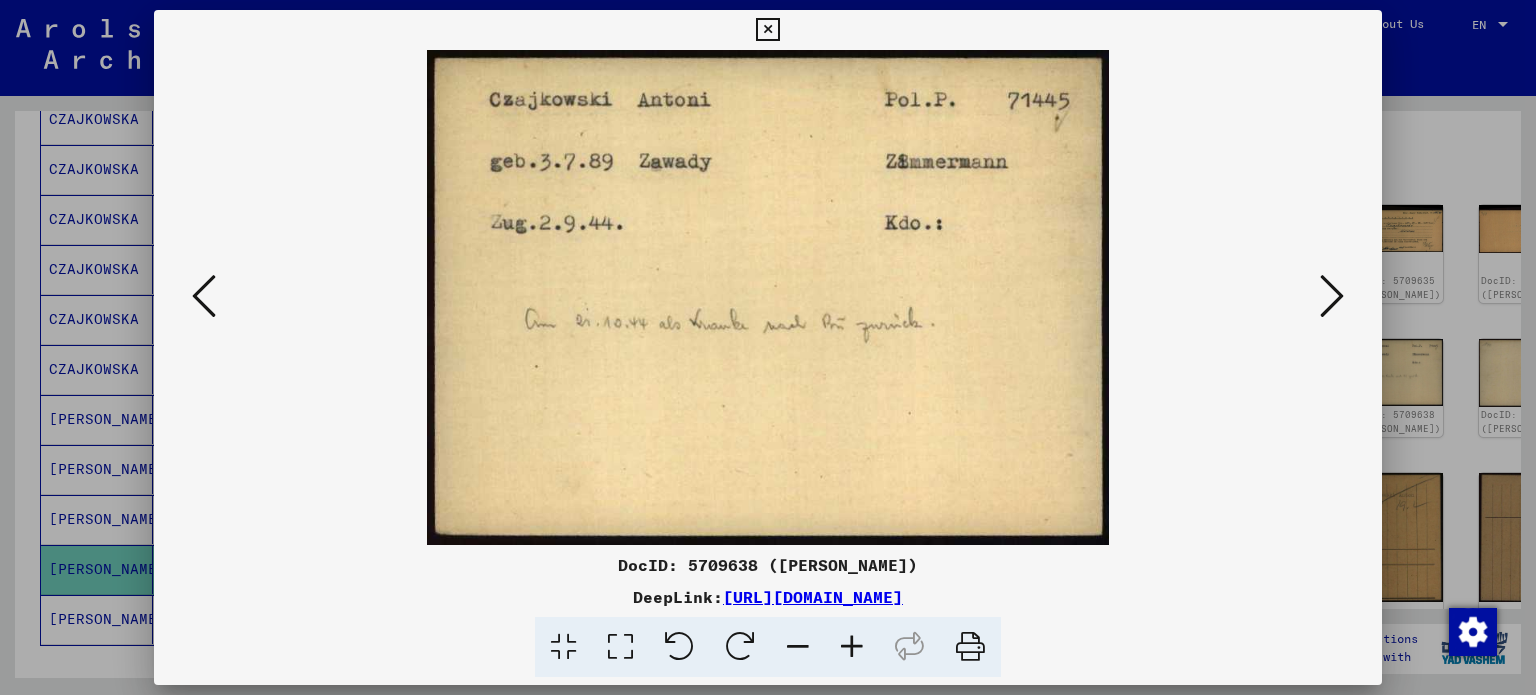 click at bounding box center (1332, 296) 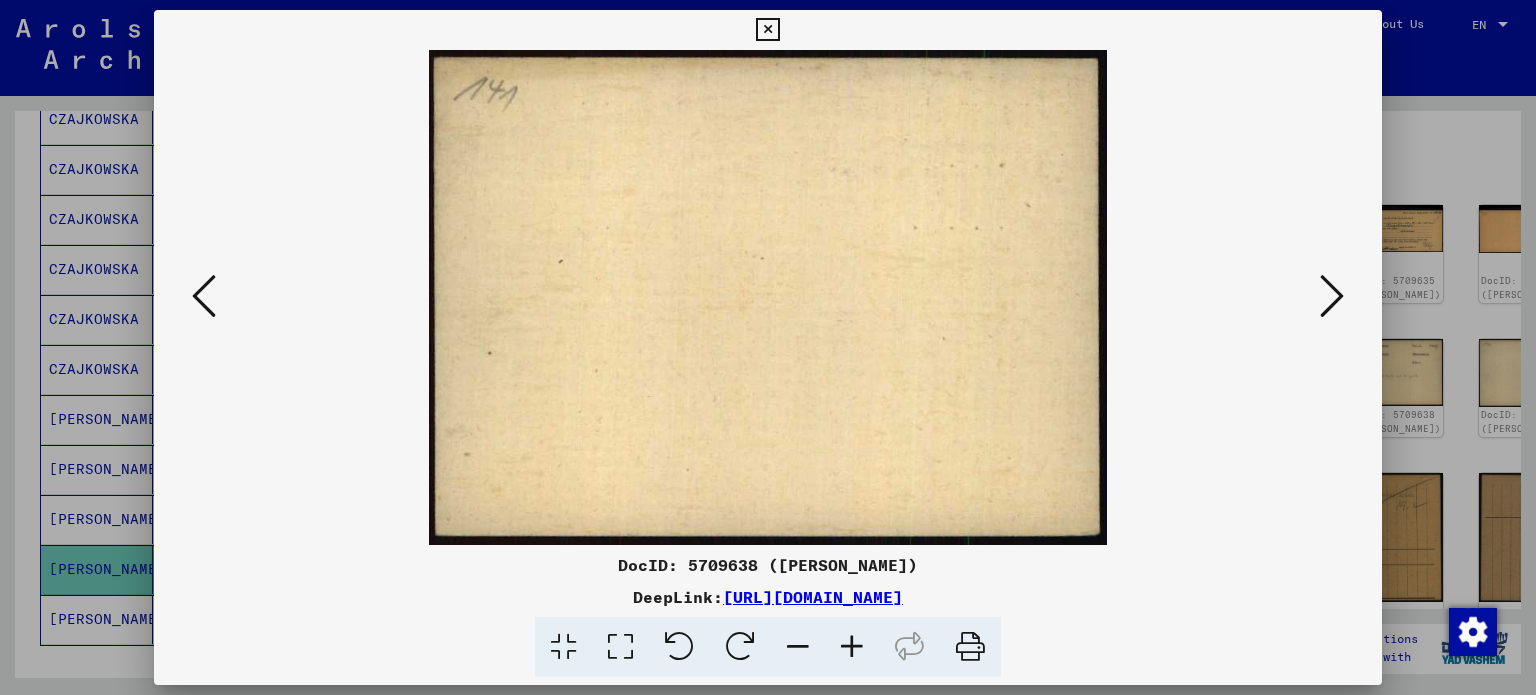 click at bounding box center (1332, 296) 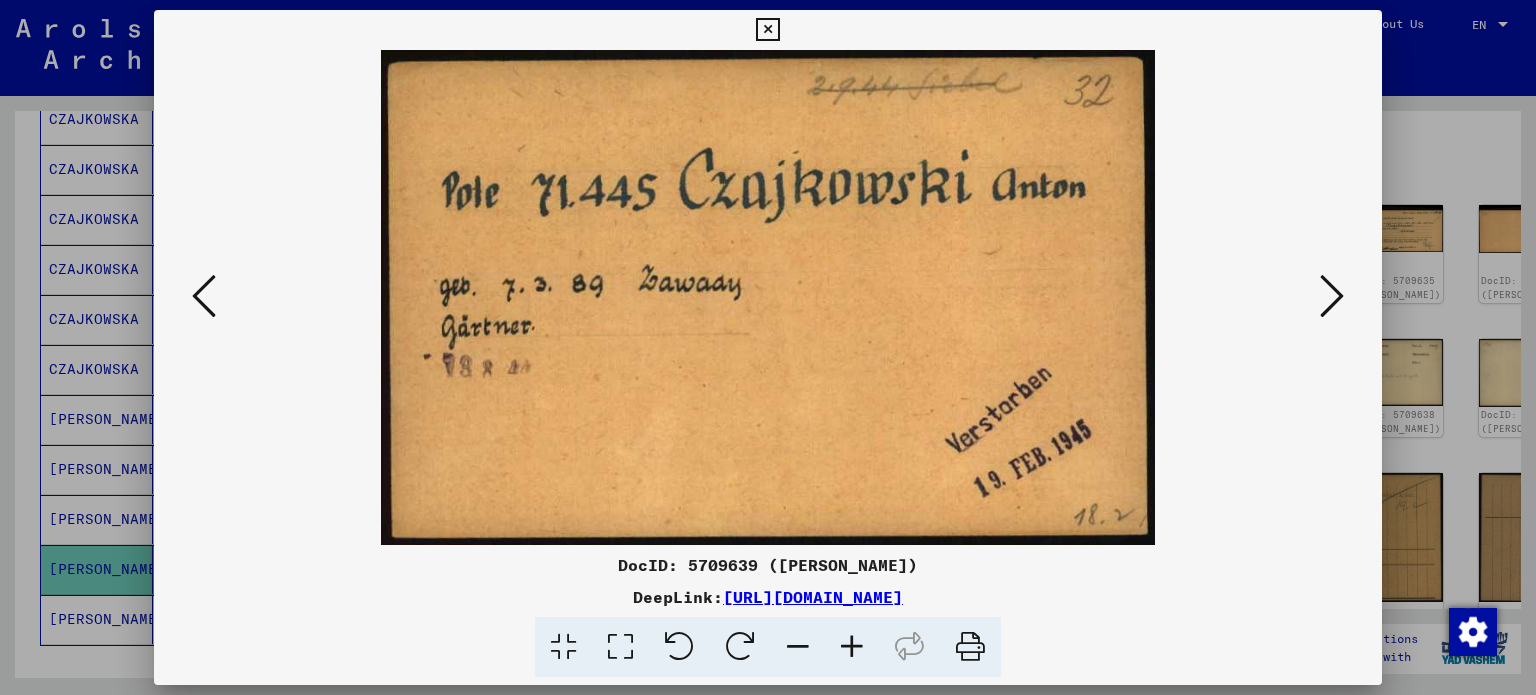 click at bounding box center [767, 30] 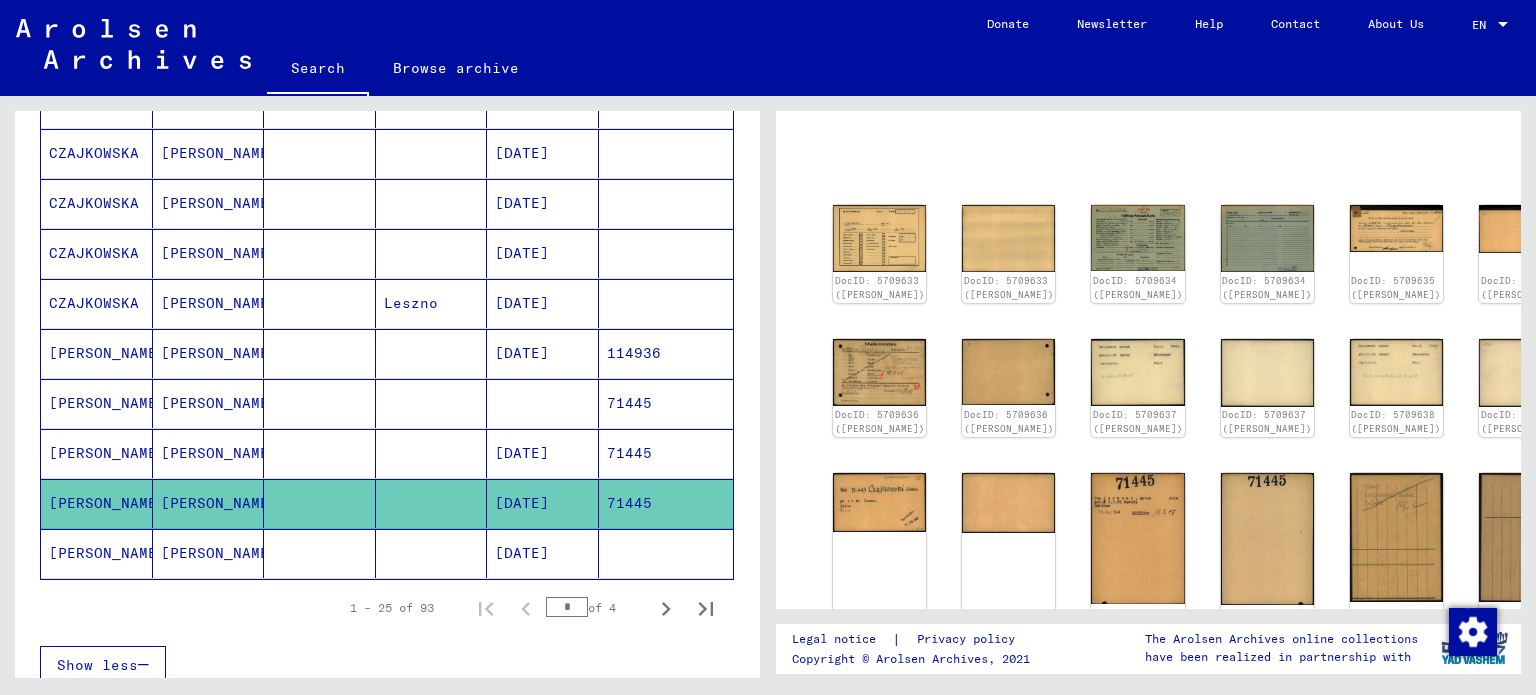 scroll, scrollTop: 1110, scrollLeft: 0, axis: vertical 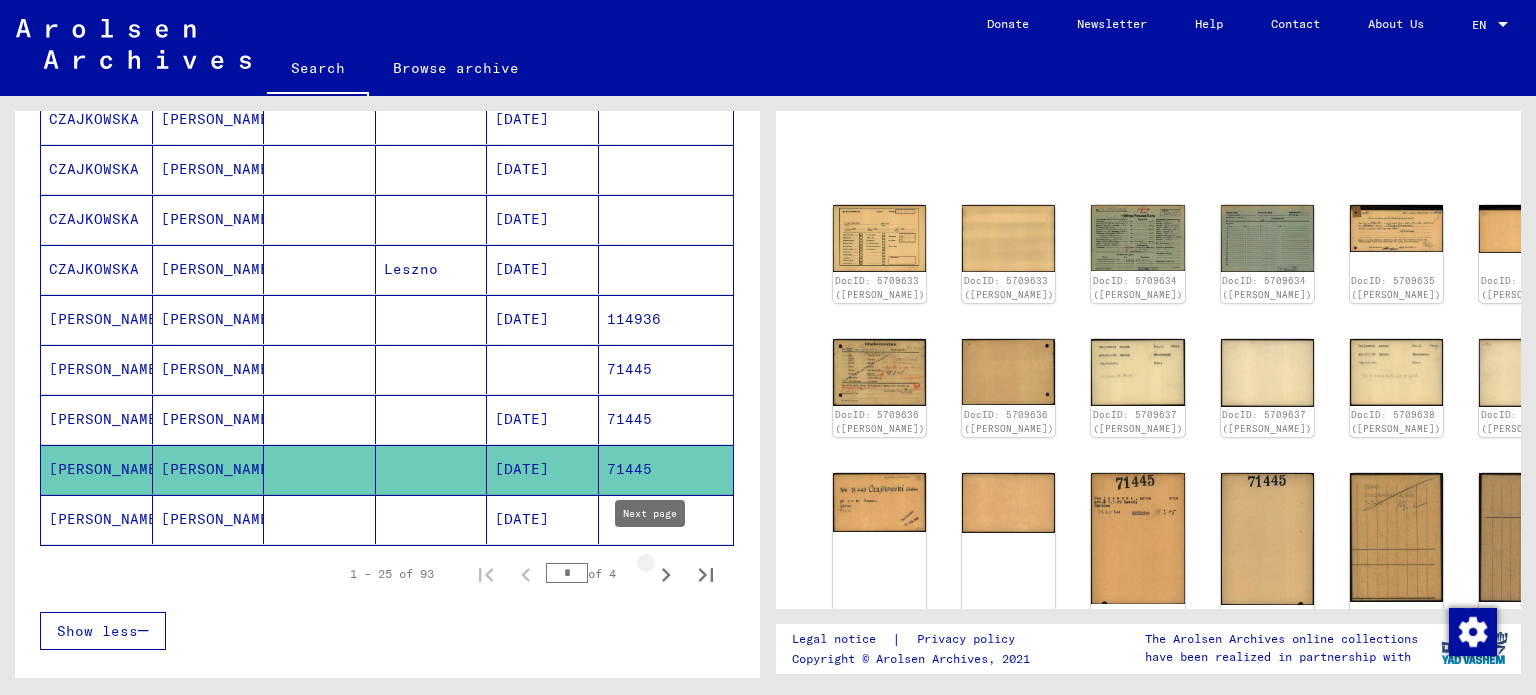 click 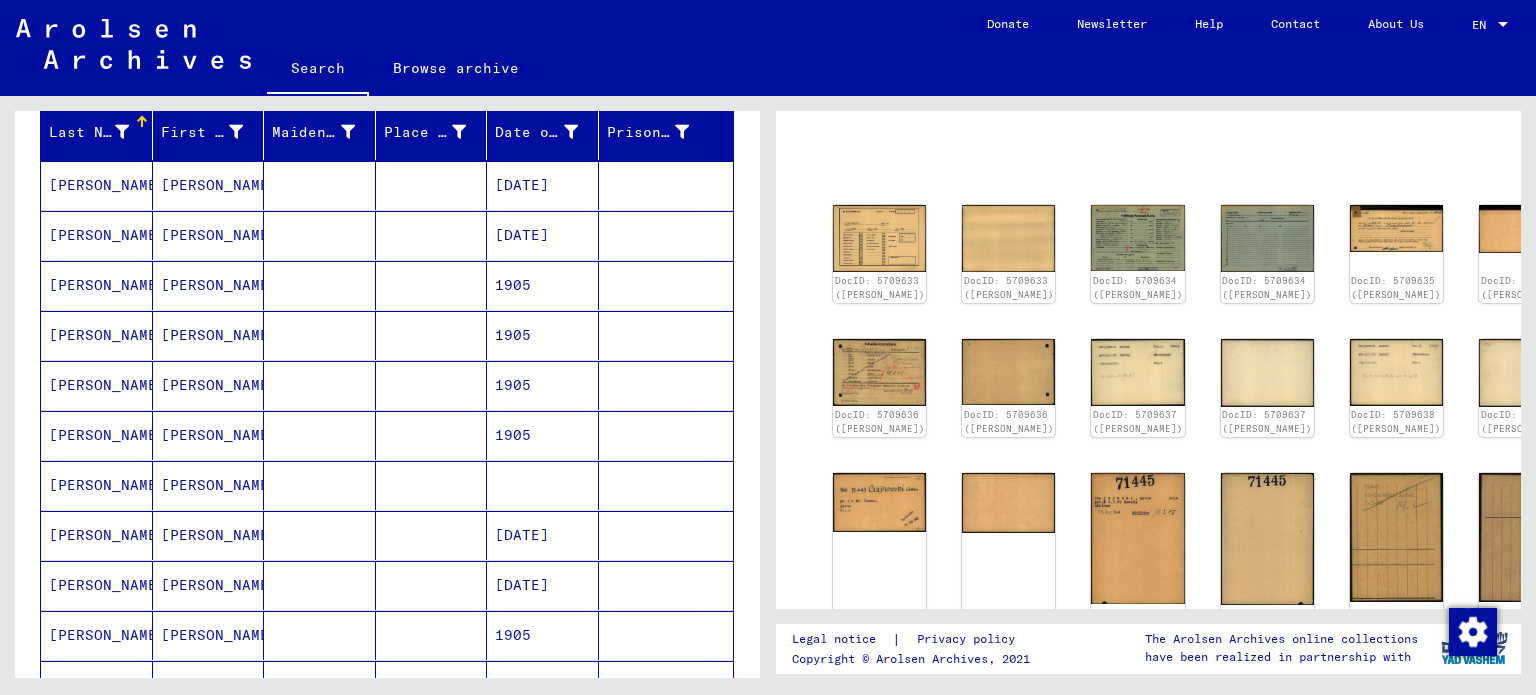 scroll, scrollTop: 210, scrollLeft: 0, axis: vertical 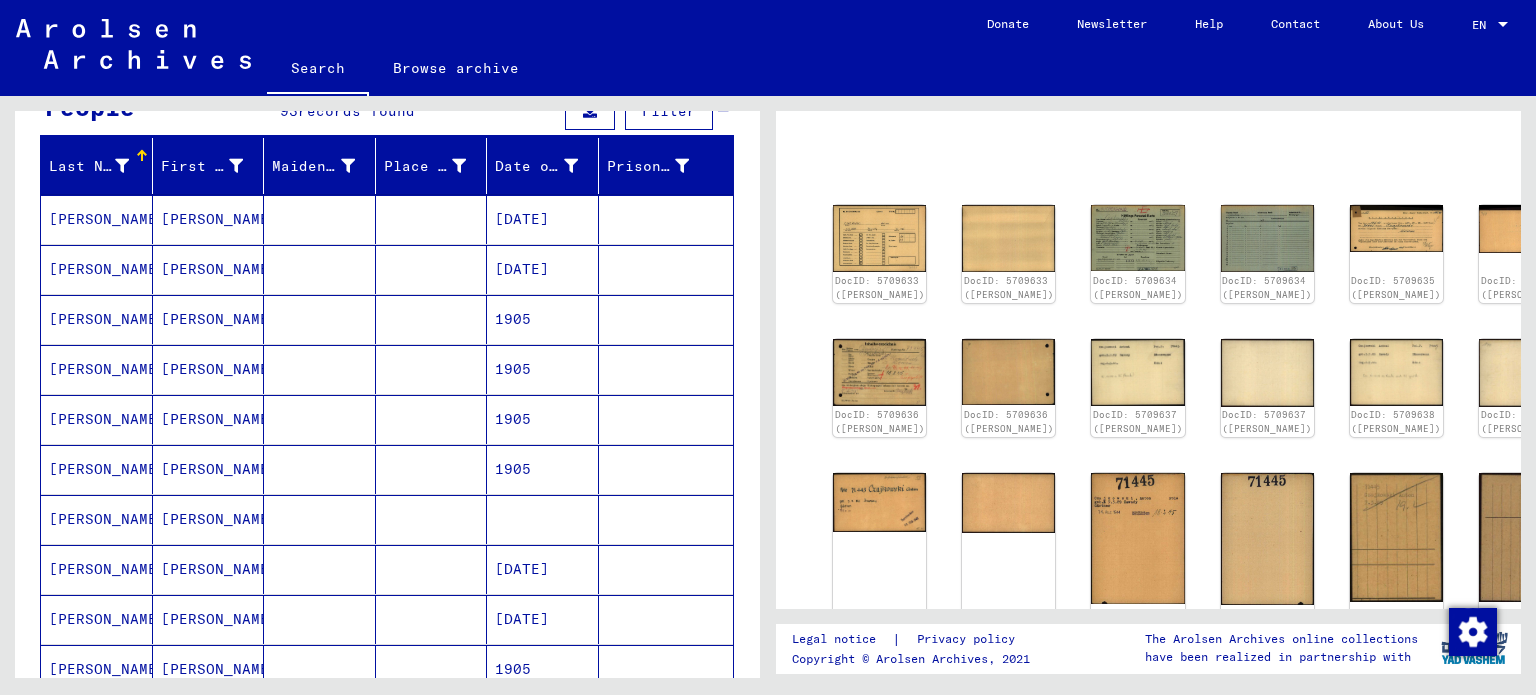 click on "[PERSON_NAME]" at bounding box center [97, 369] 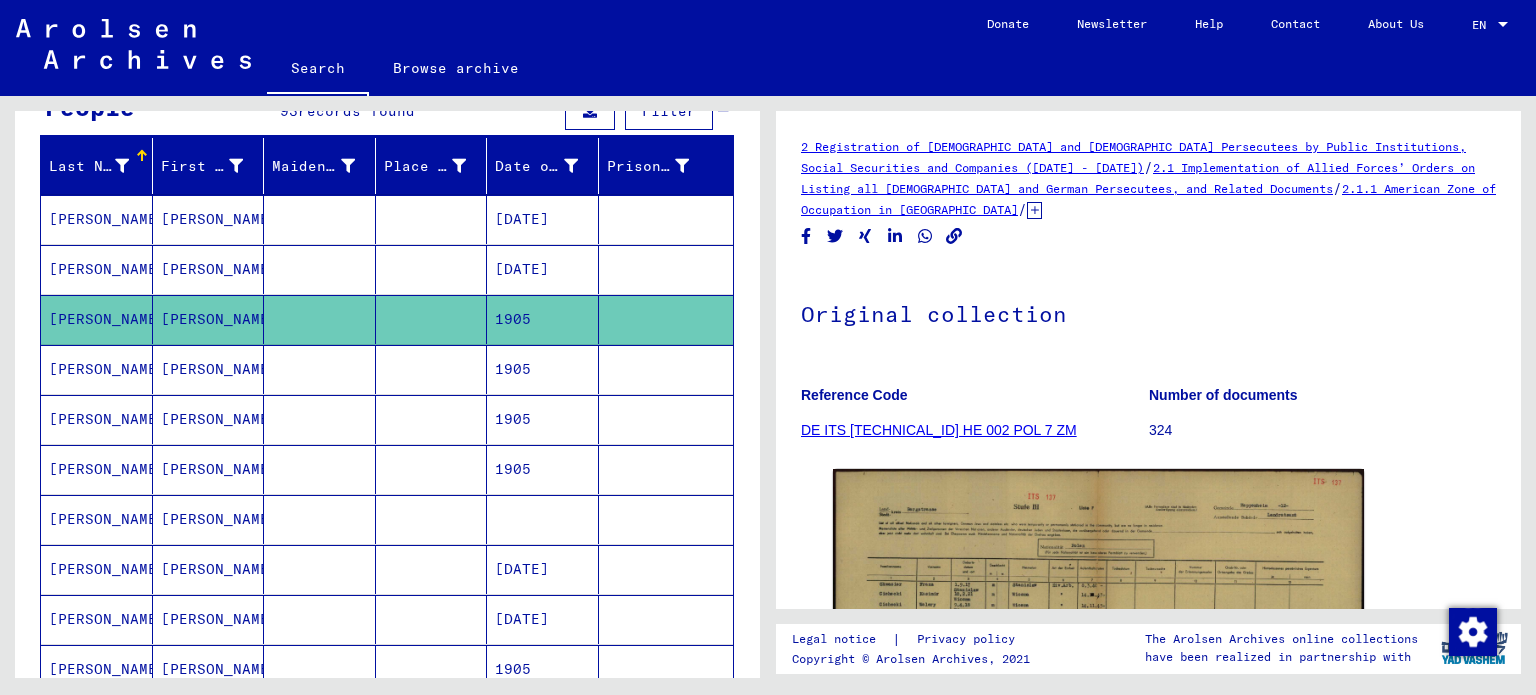 scroll, scrollTop: 0, scrollLeft: 0, axis: both 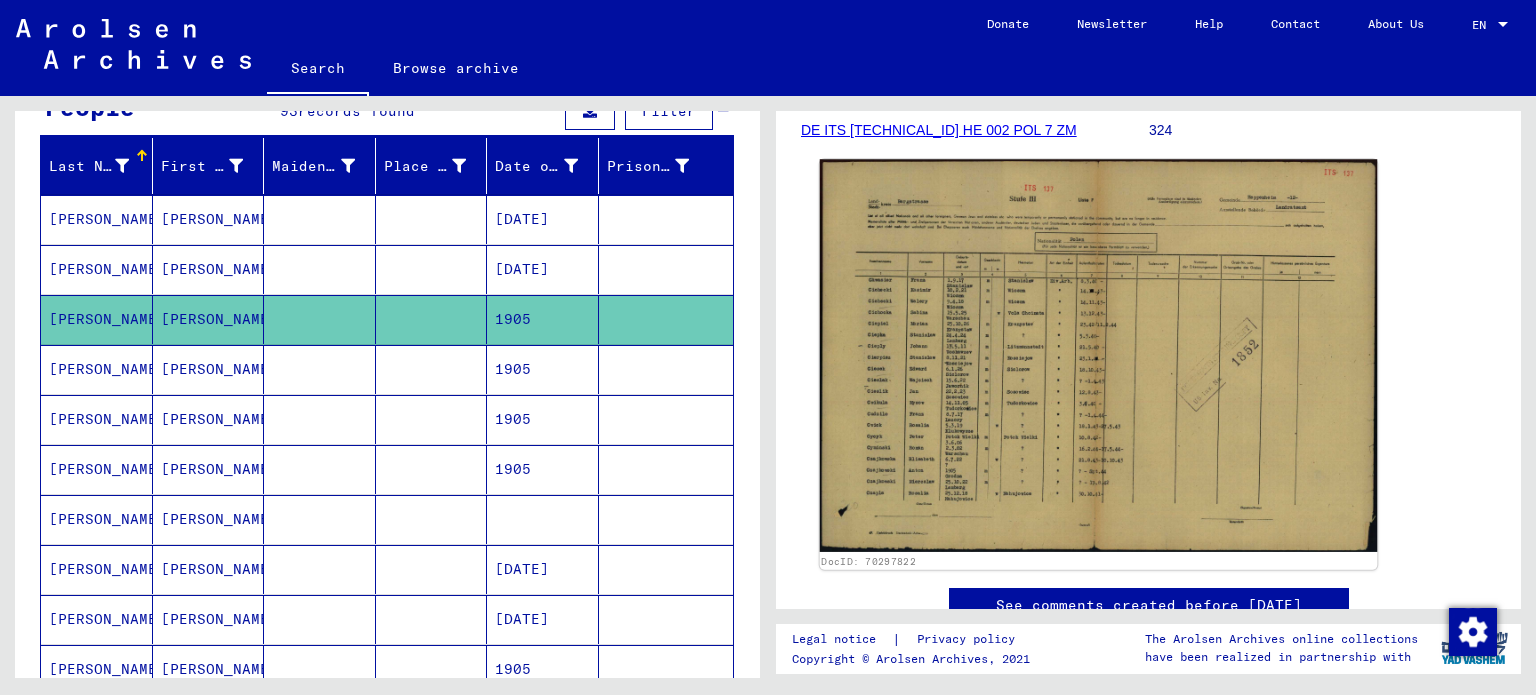 click 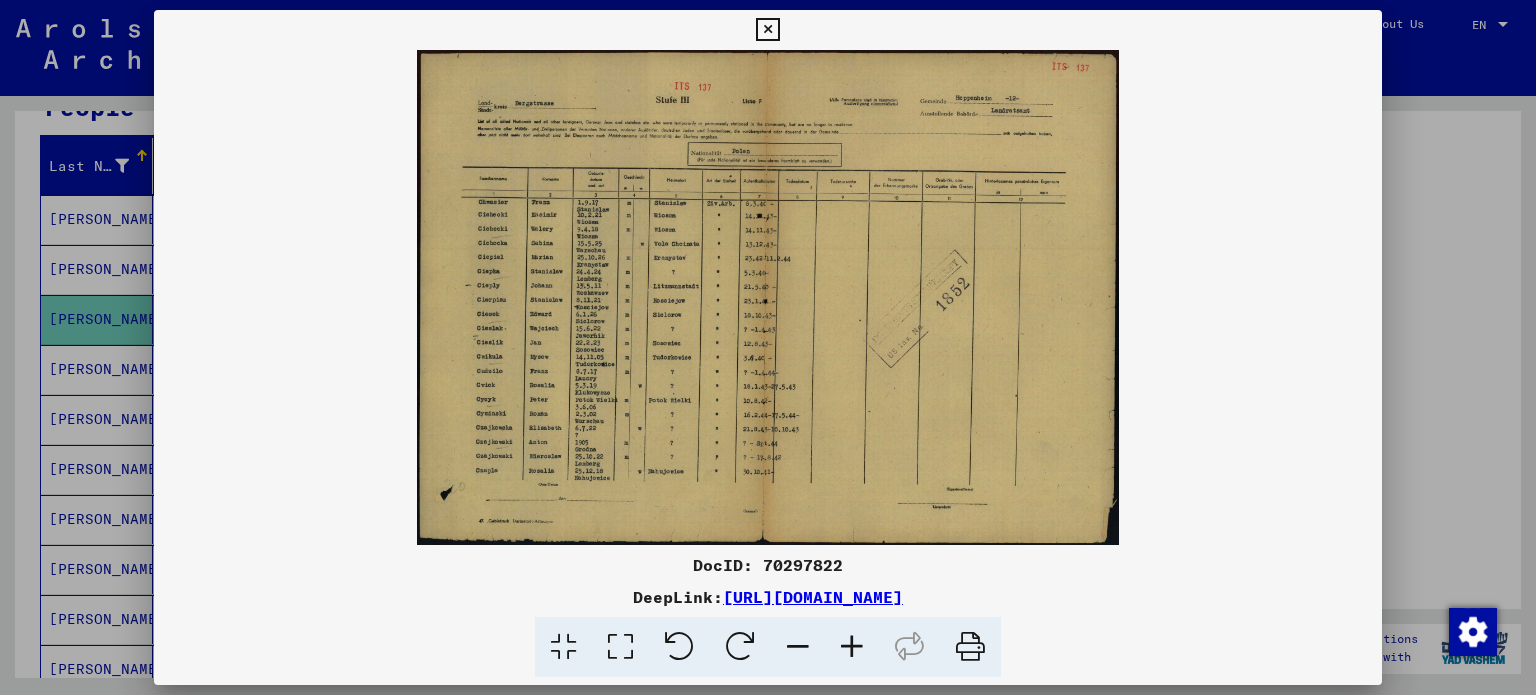 click at bounding box center (852, 647) 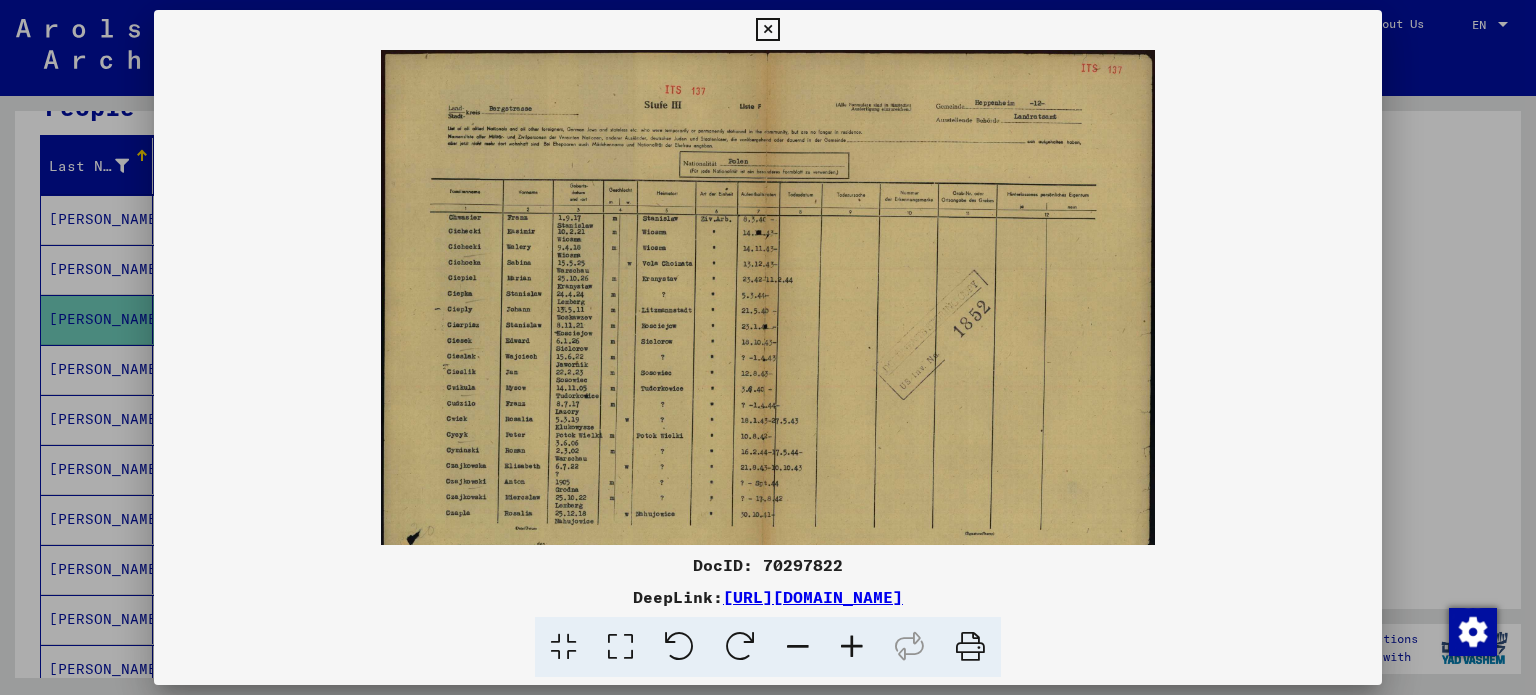 click at bounding box center (852, 647) 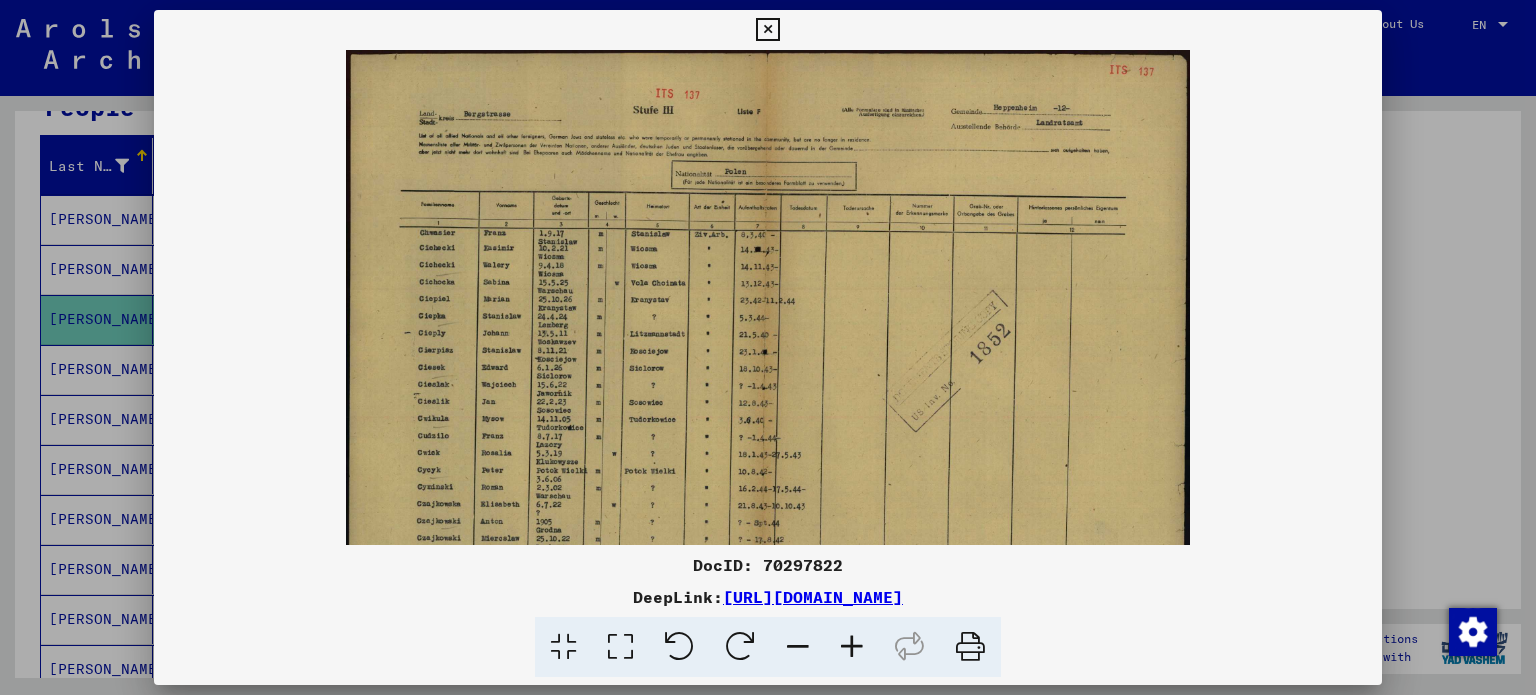 click at bounding box center (852, 647) 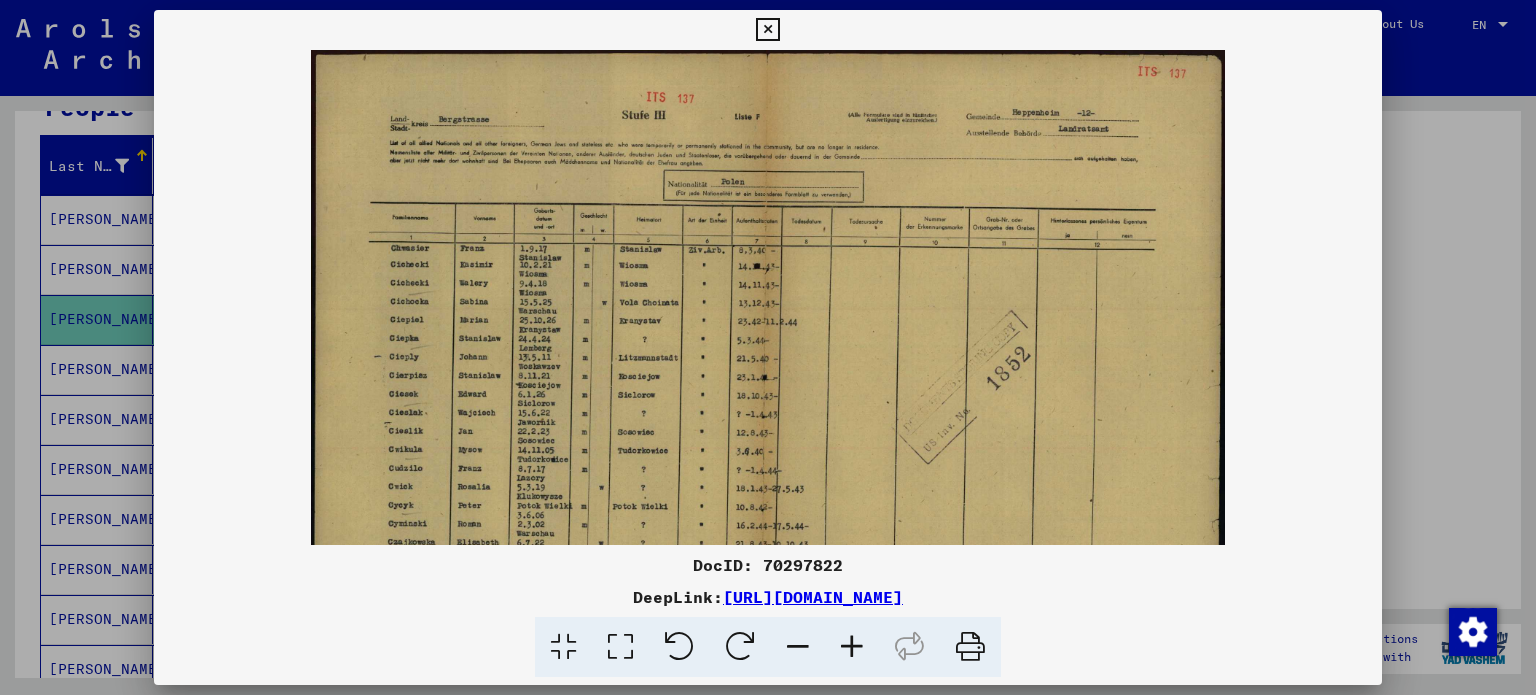 click at bounding box center [852, 647] 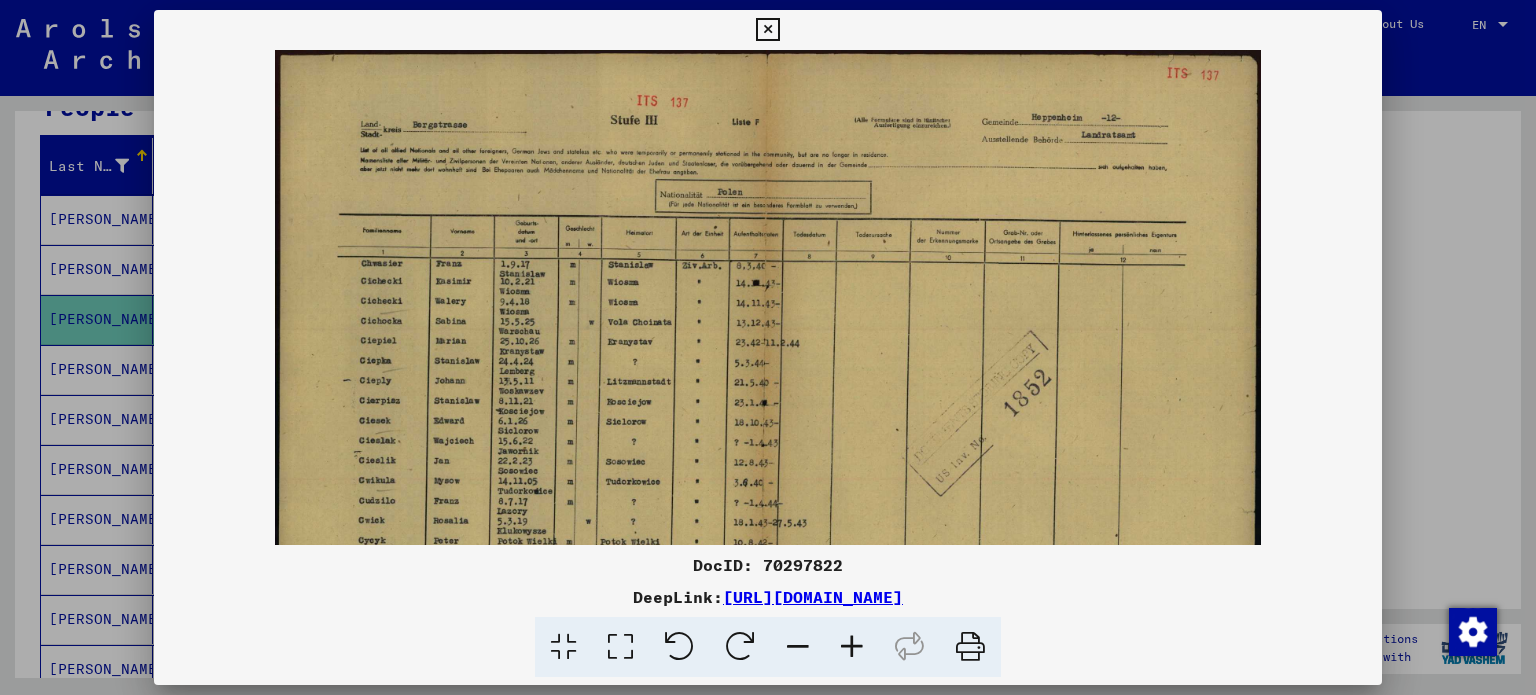 click at bounding box center [852, 647] 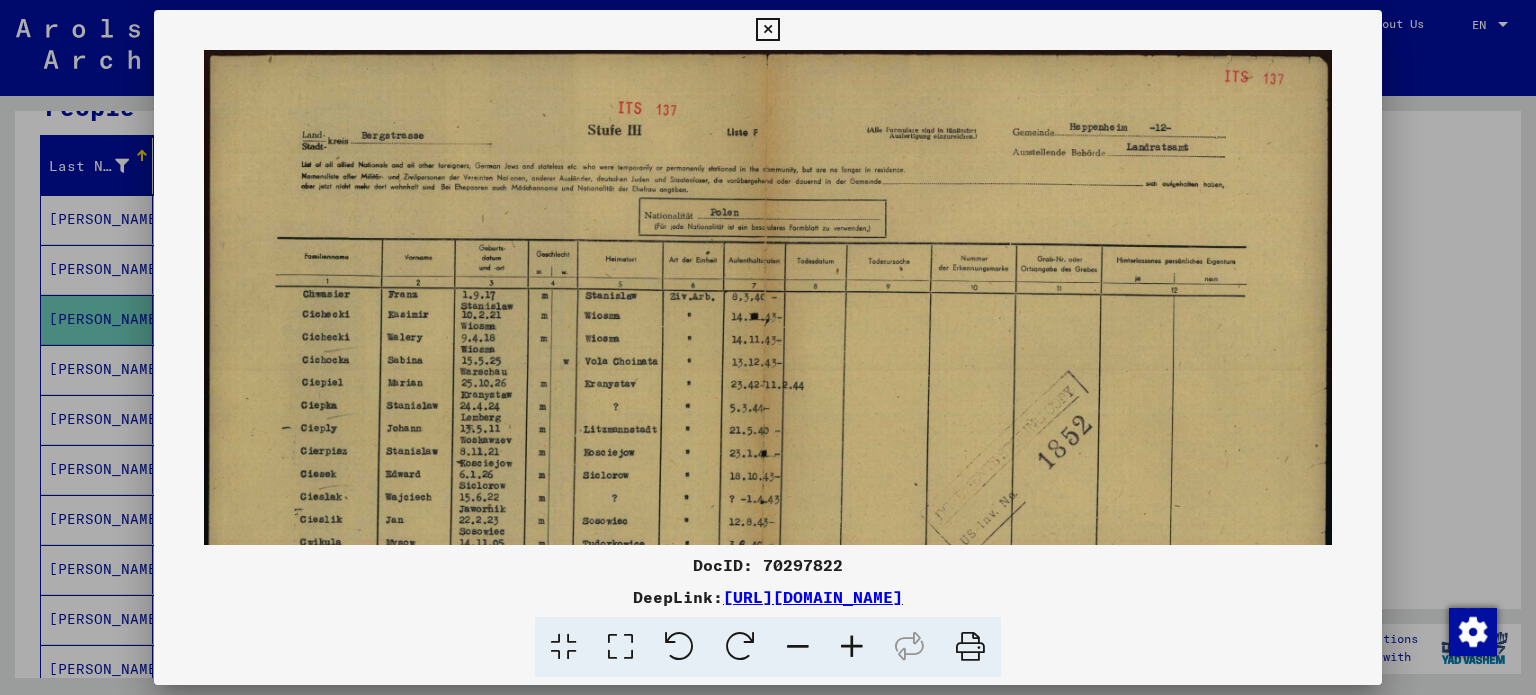 click at bounding box center [852, 647] 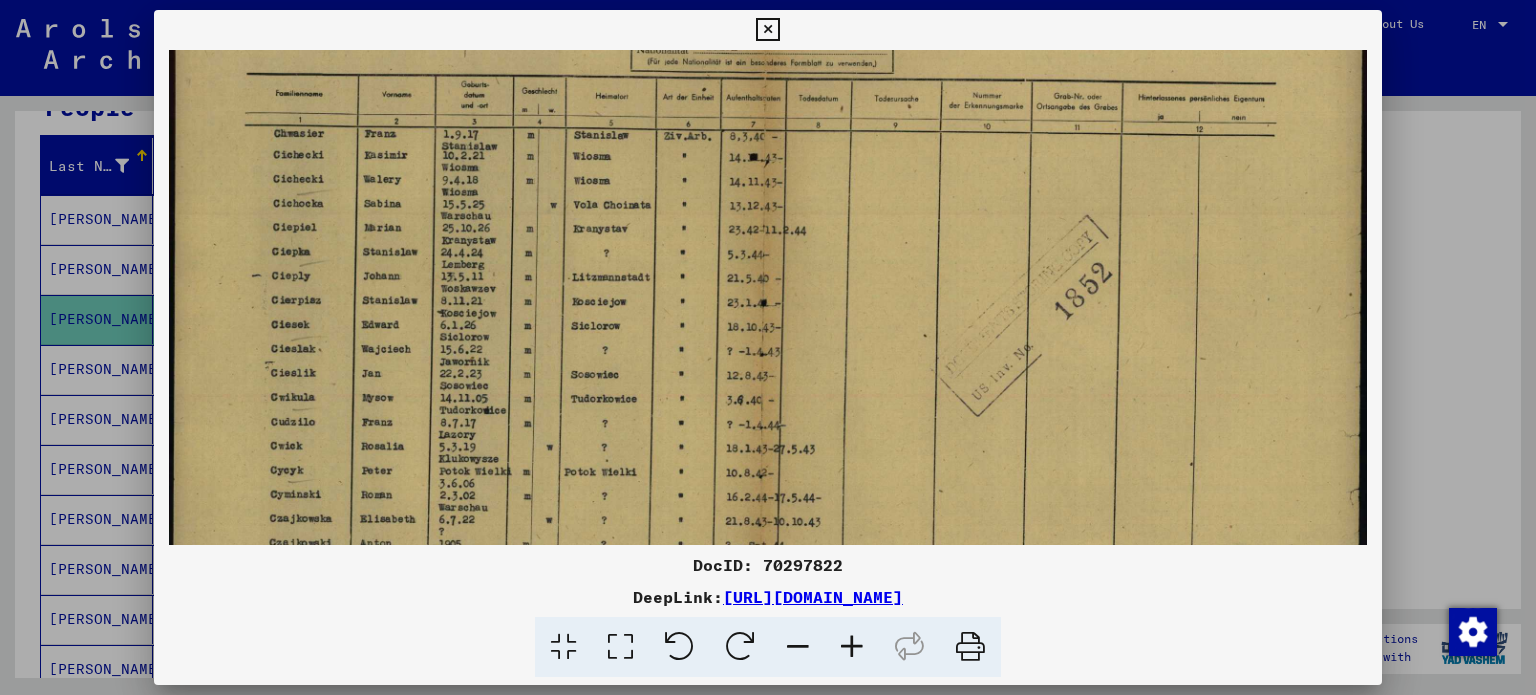 scroll, scrollTop: 255, scrollLeft: 0, axis: vertical 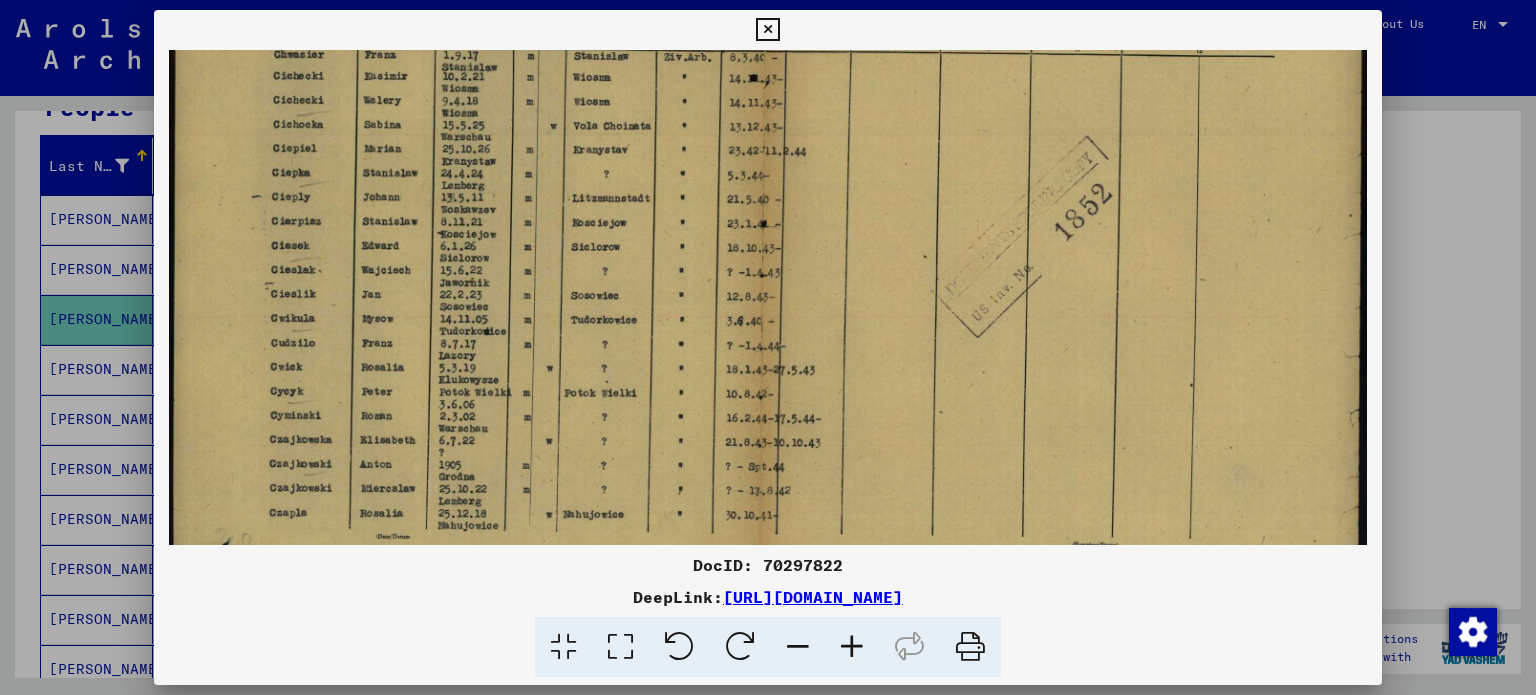 drag, startPoint x: 576, startPoint y: 472, endPoint x: 617, endPoint y: 219, distance: 256.3006 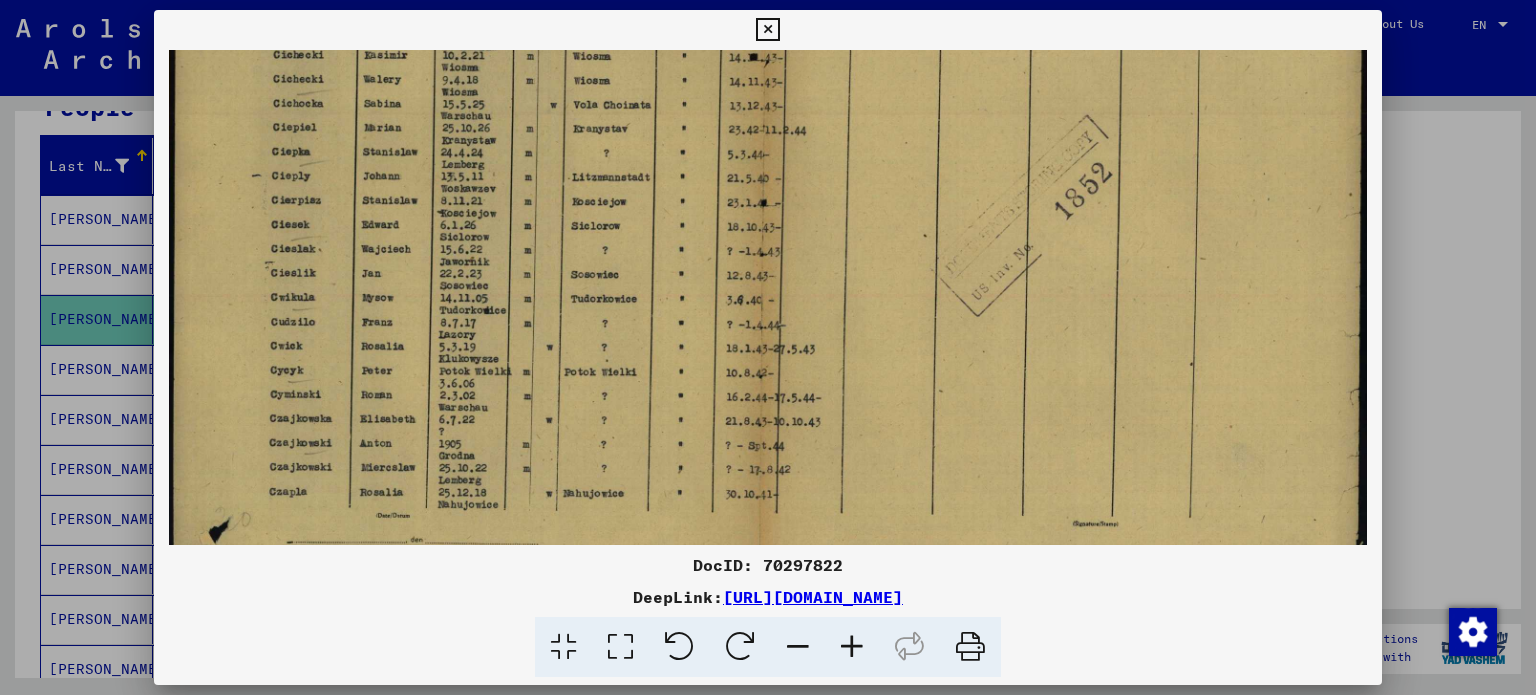 drag, startPoint x: 669, startPoint y: 343, endPoint x: 668, endPoint y: 323, distance: 20.024984 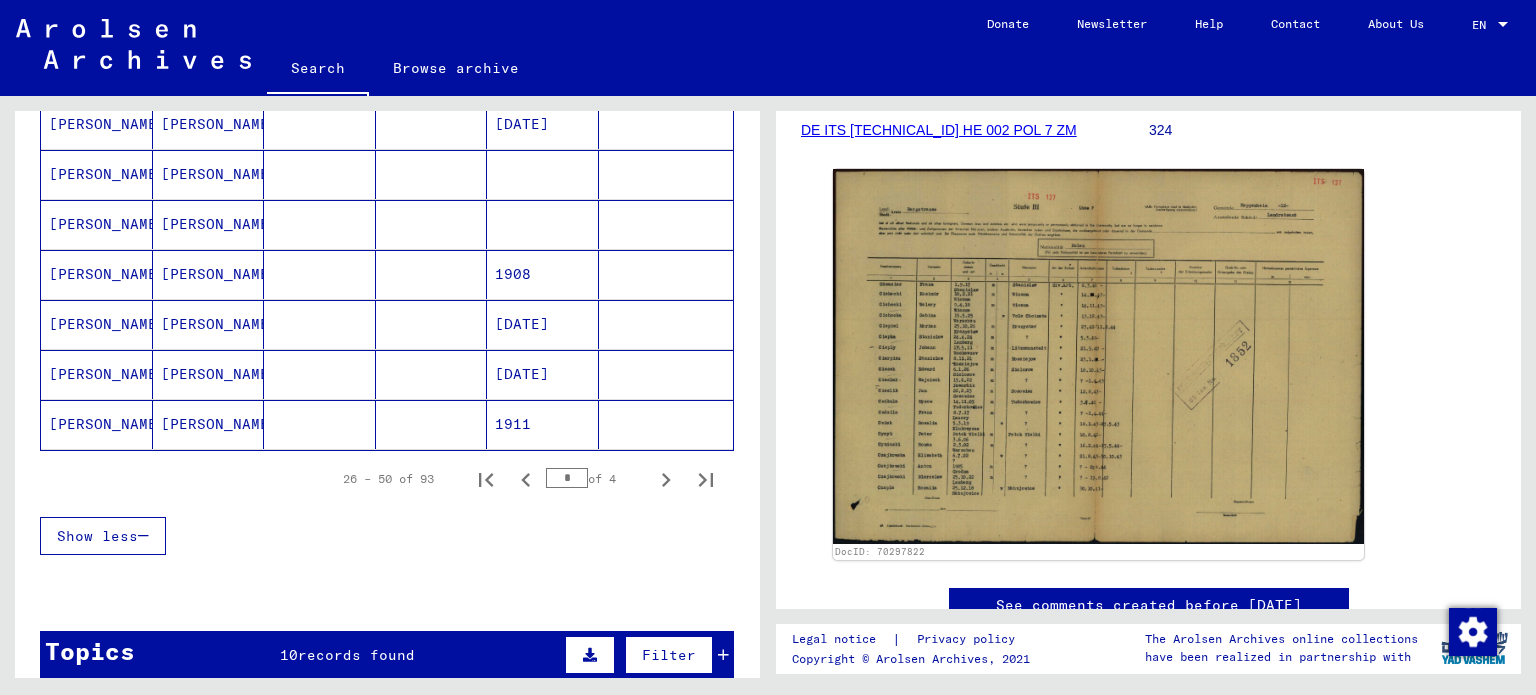 scroll, scrollTop: 1310, scrollLeft: 0, axis: vertical 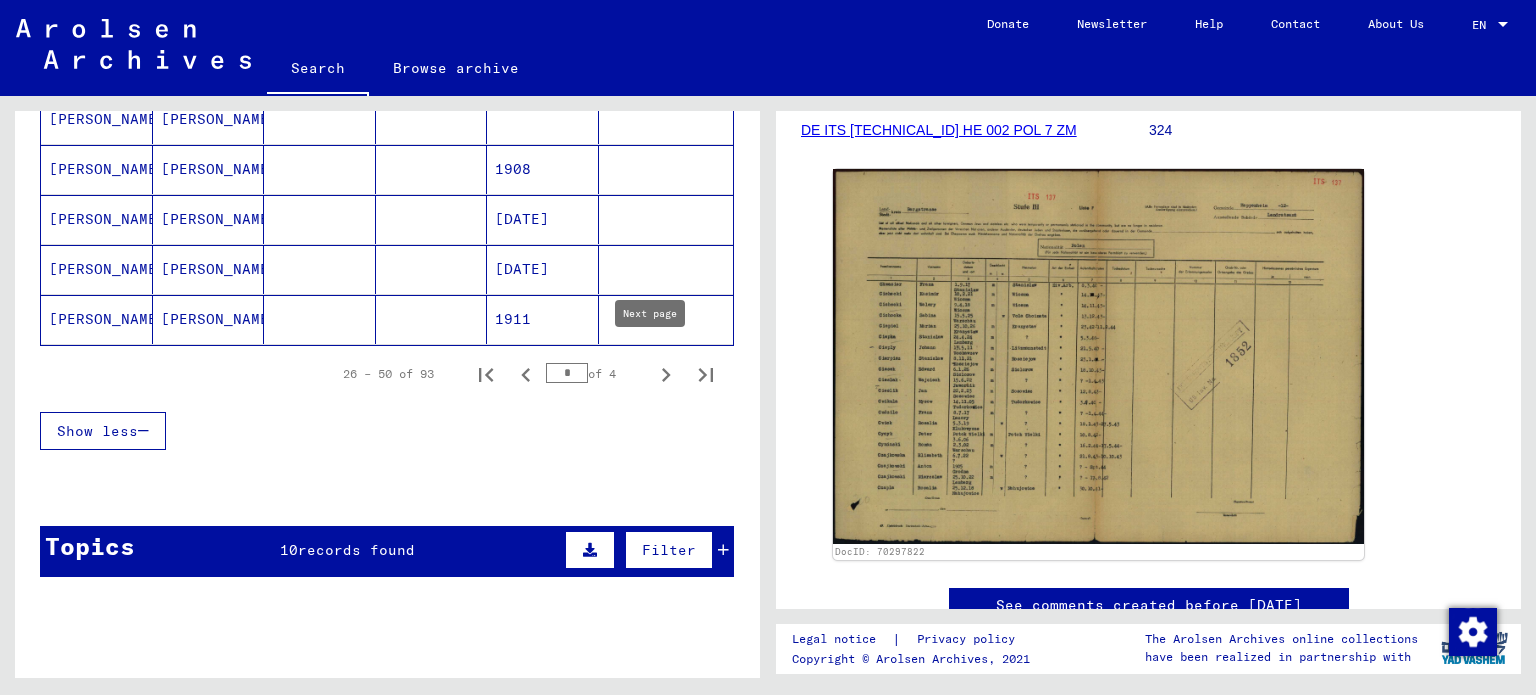 click 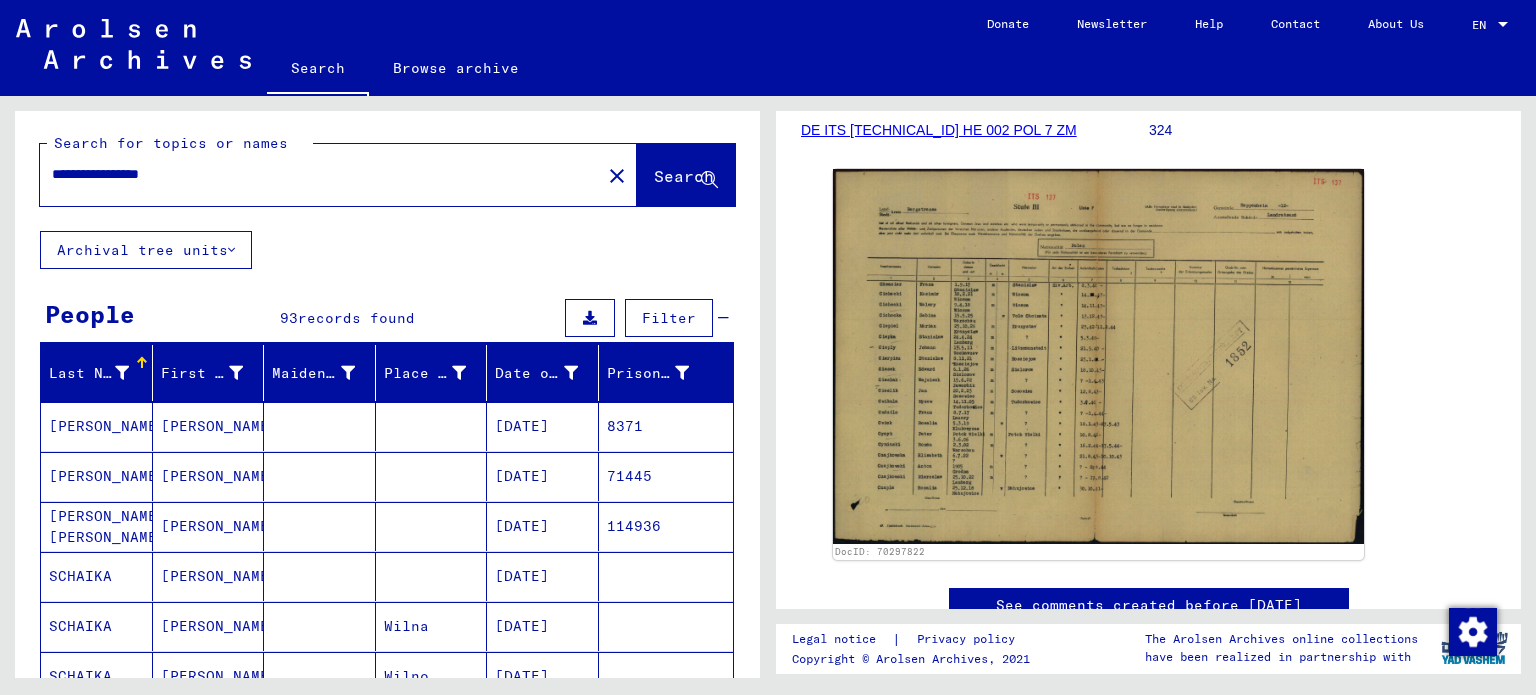scroll, scrollTop: 0, scrollLeft: 0, axis: both 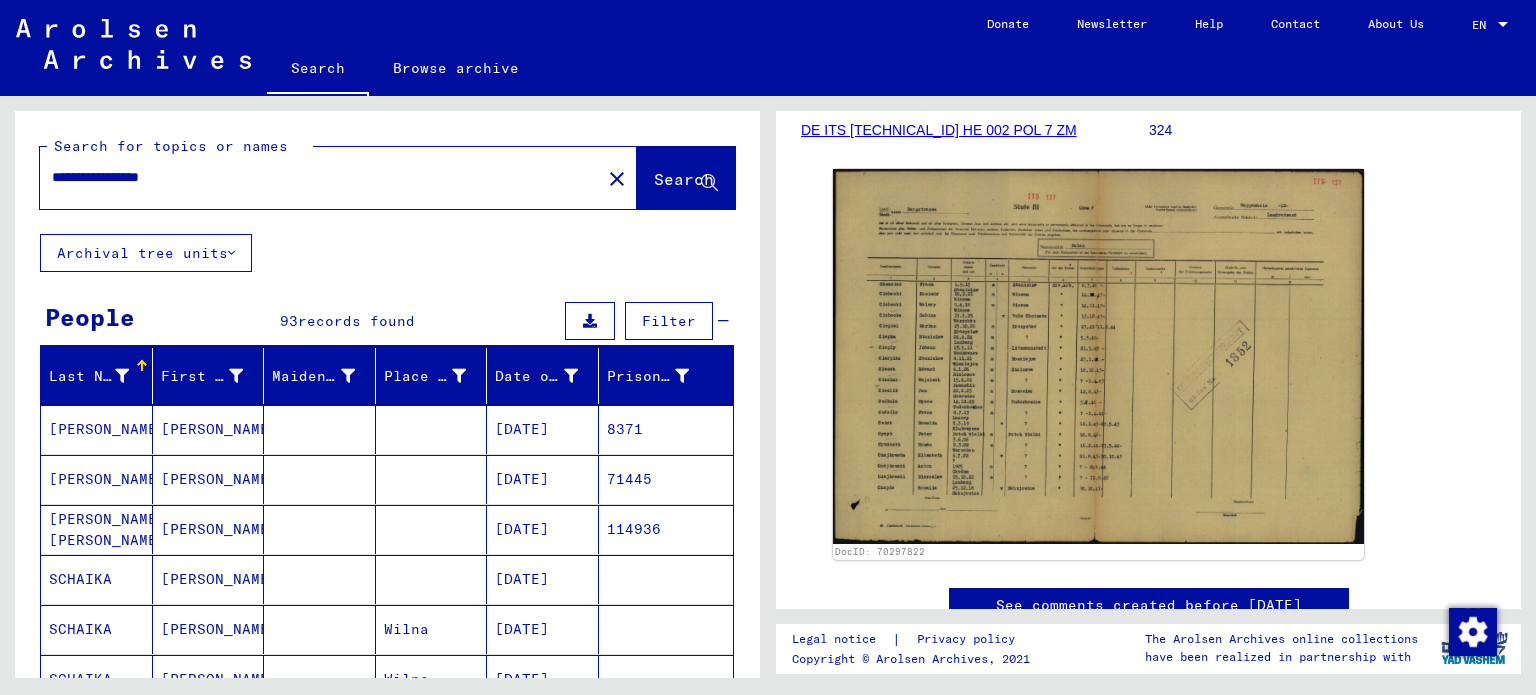 click on "**********" at bounding box center [320, 177] 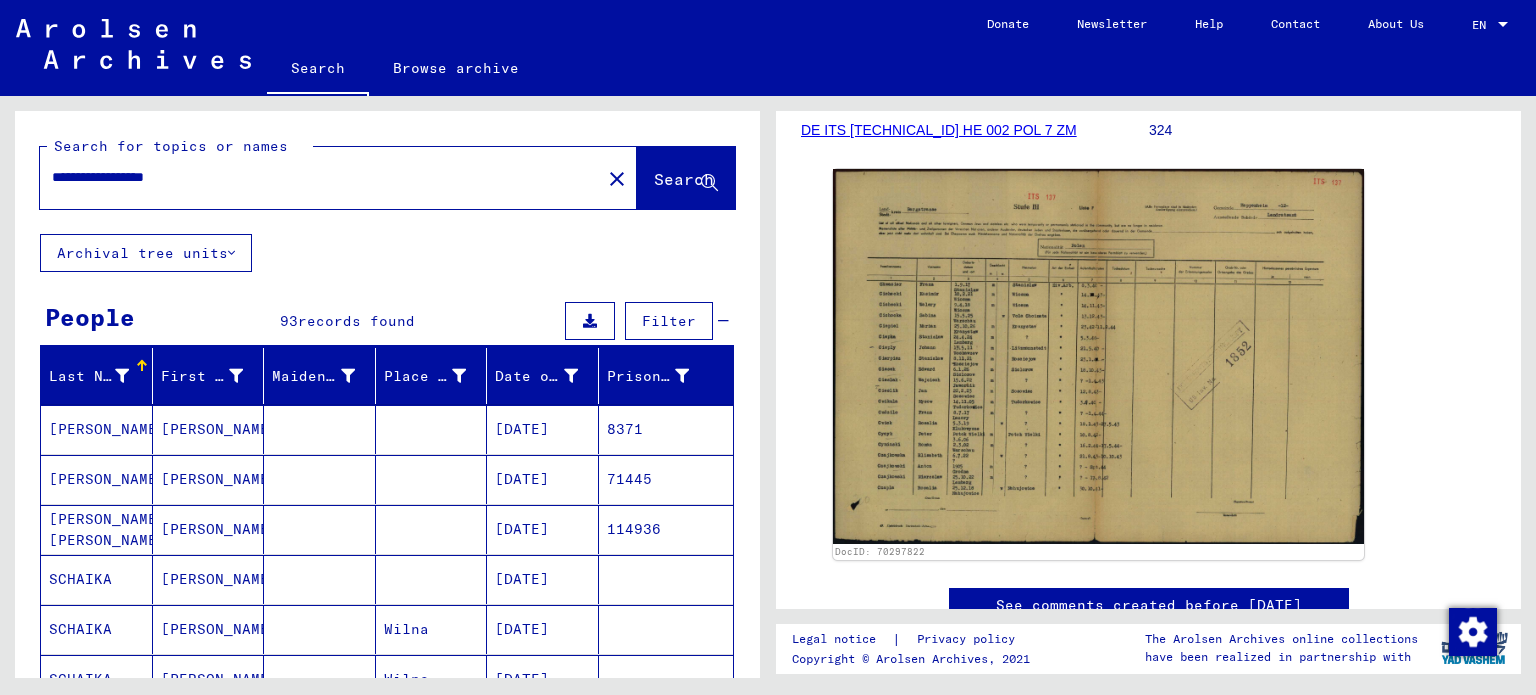 type on "**********" 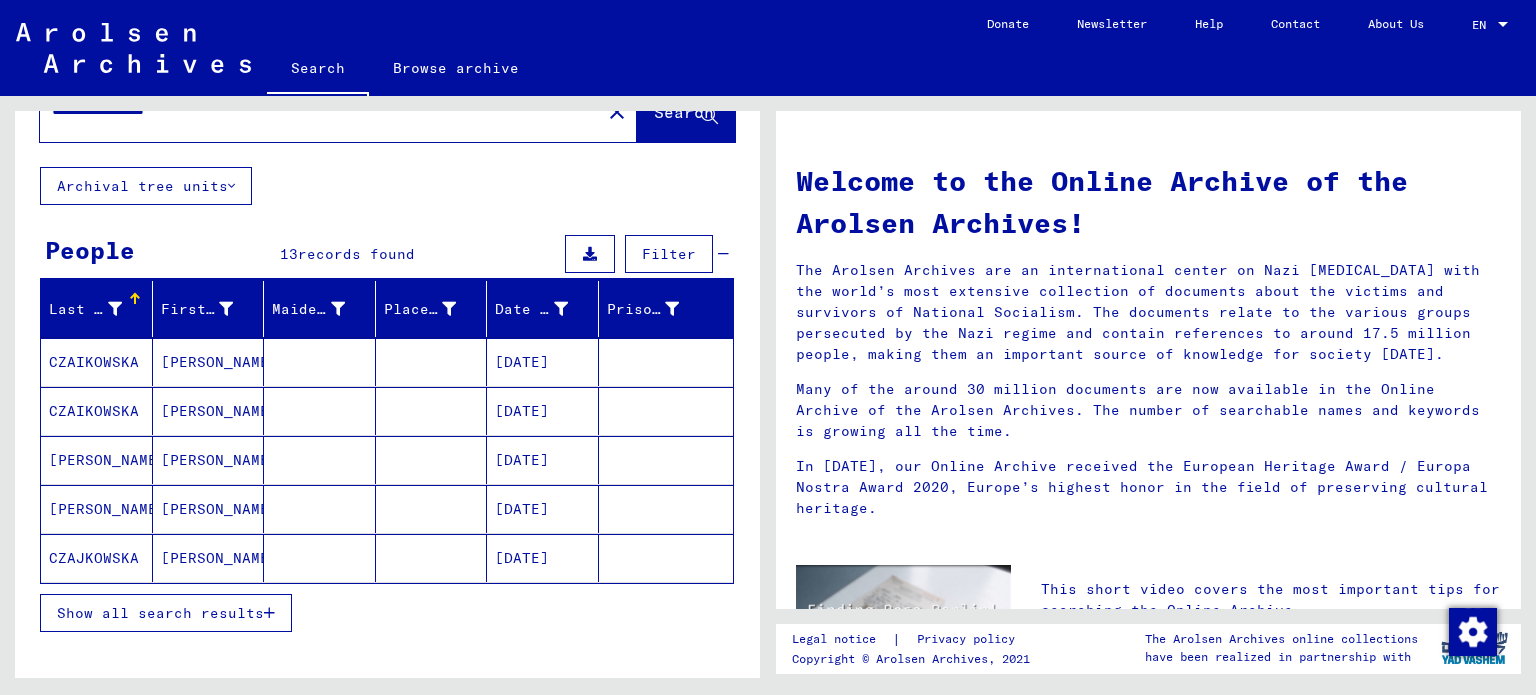 scroll, scrollTop: 100, scrollLeft: 0, axis: vertical 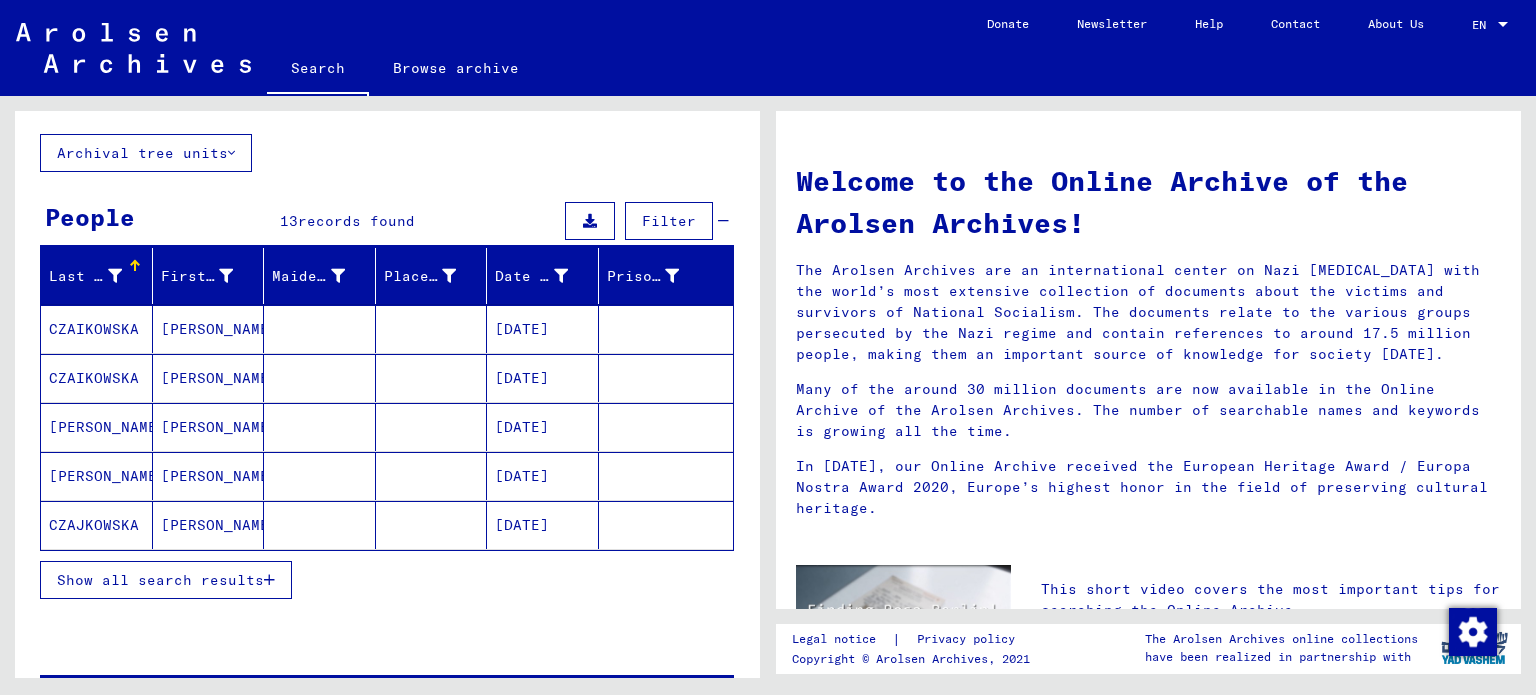 click on "Show all search results" at bounding box center [160, 580] 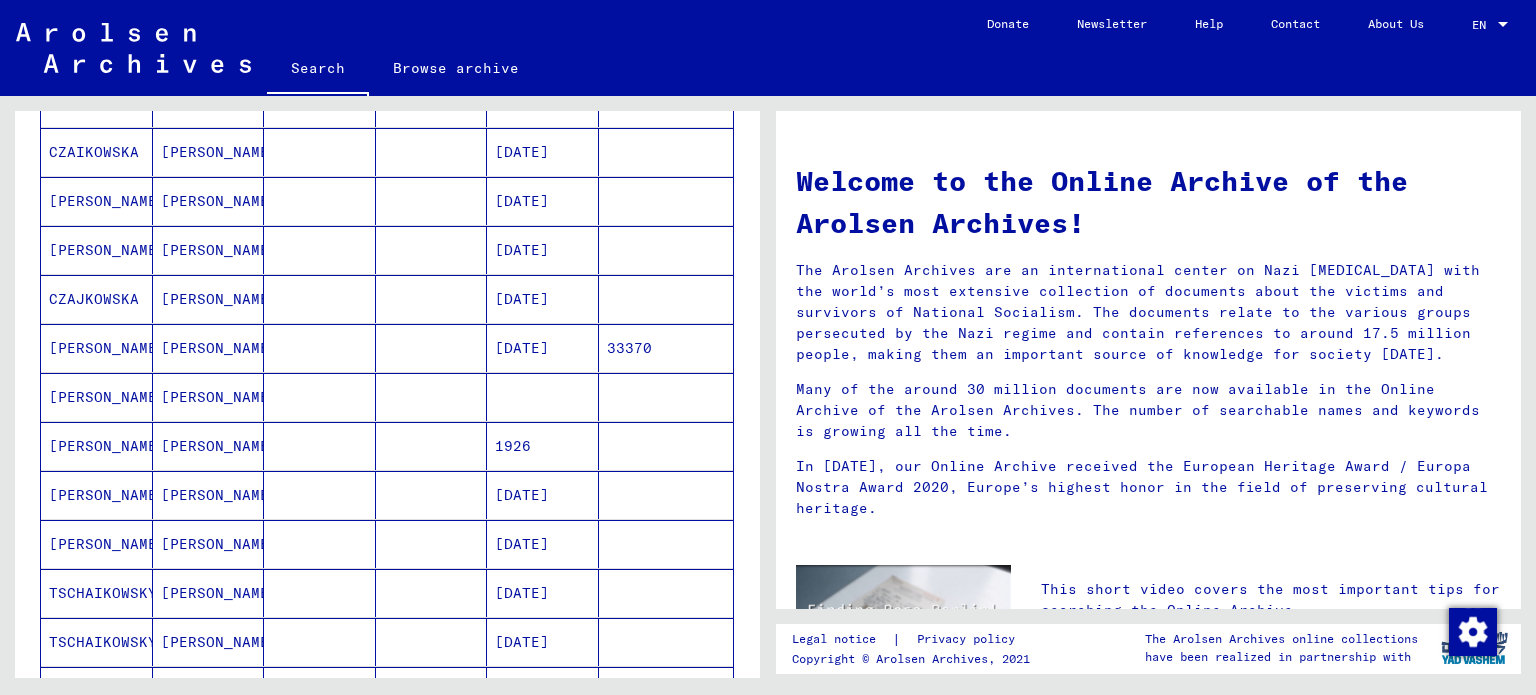 scroll, scrollTop: 400, scrollLeft: 0, axis: vertical 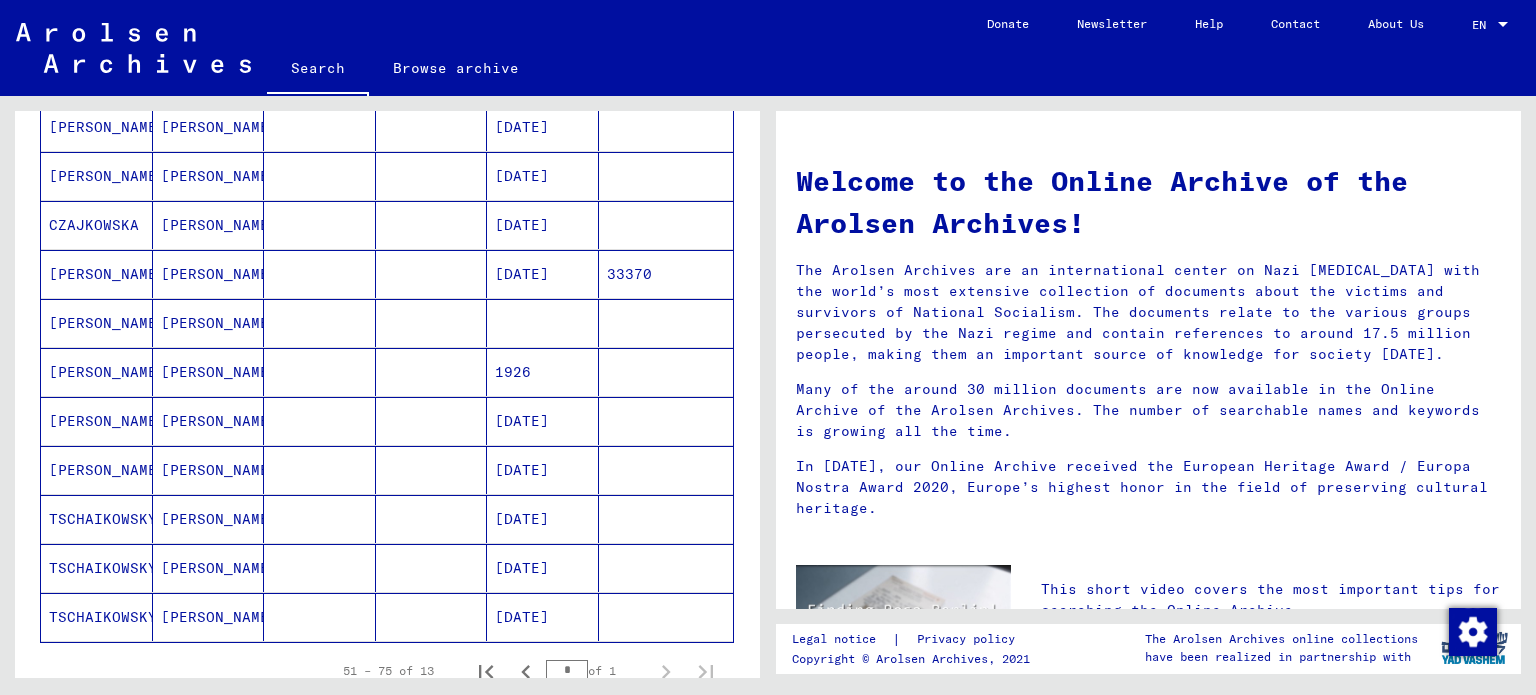 click on "[PERSON_NAME]" at bounding box center [97, 372] 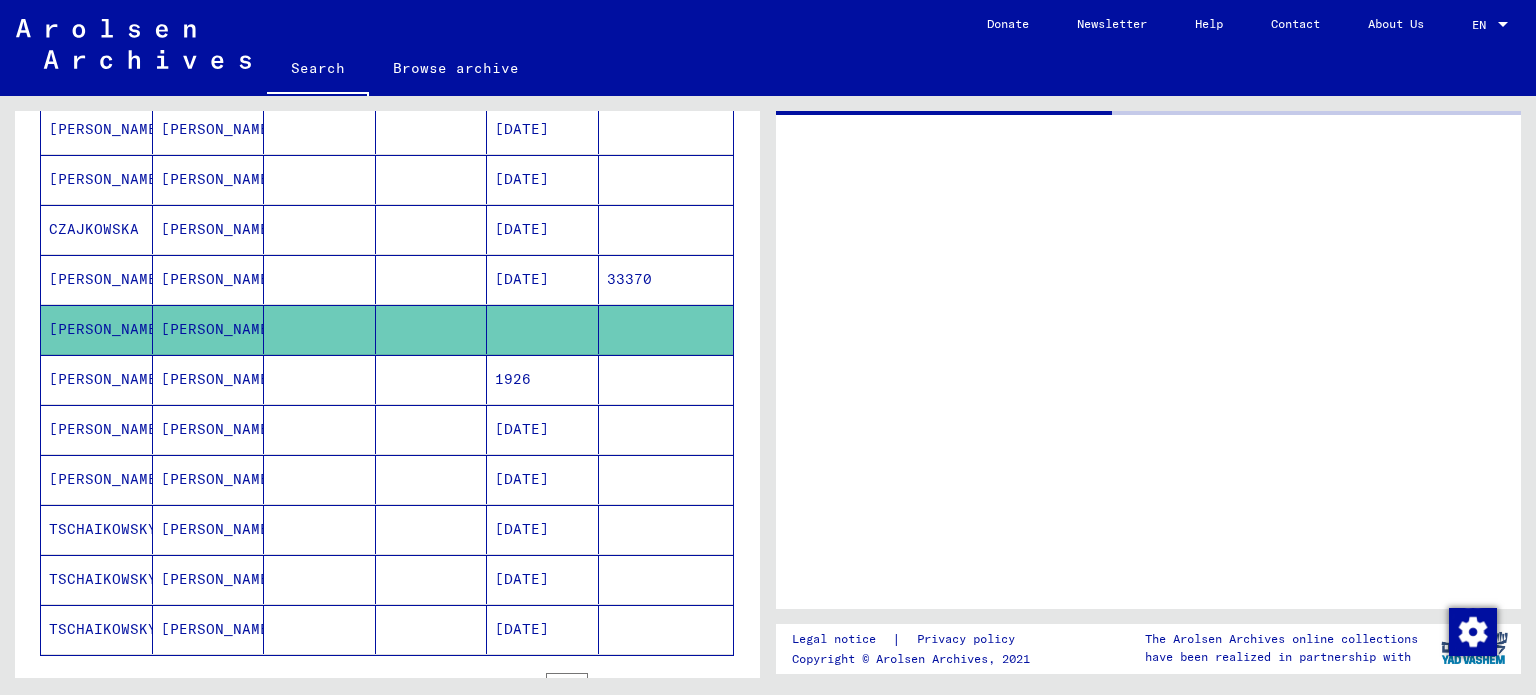 scroll, scrollTop: 402, scrollLeft: 0, axis: vertical 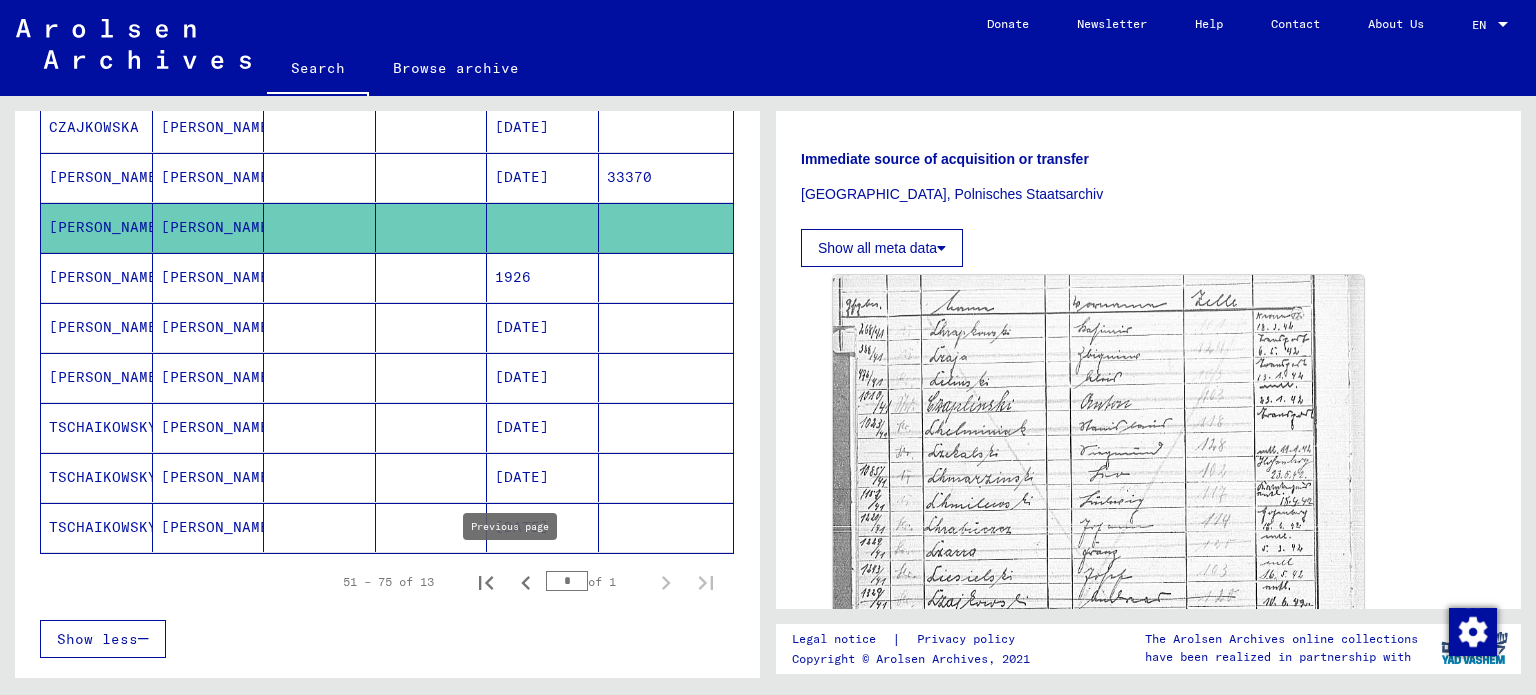 click 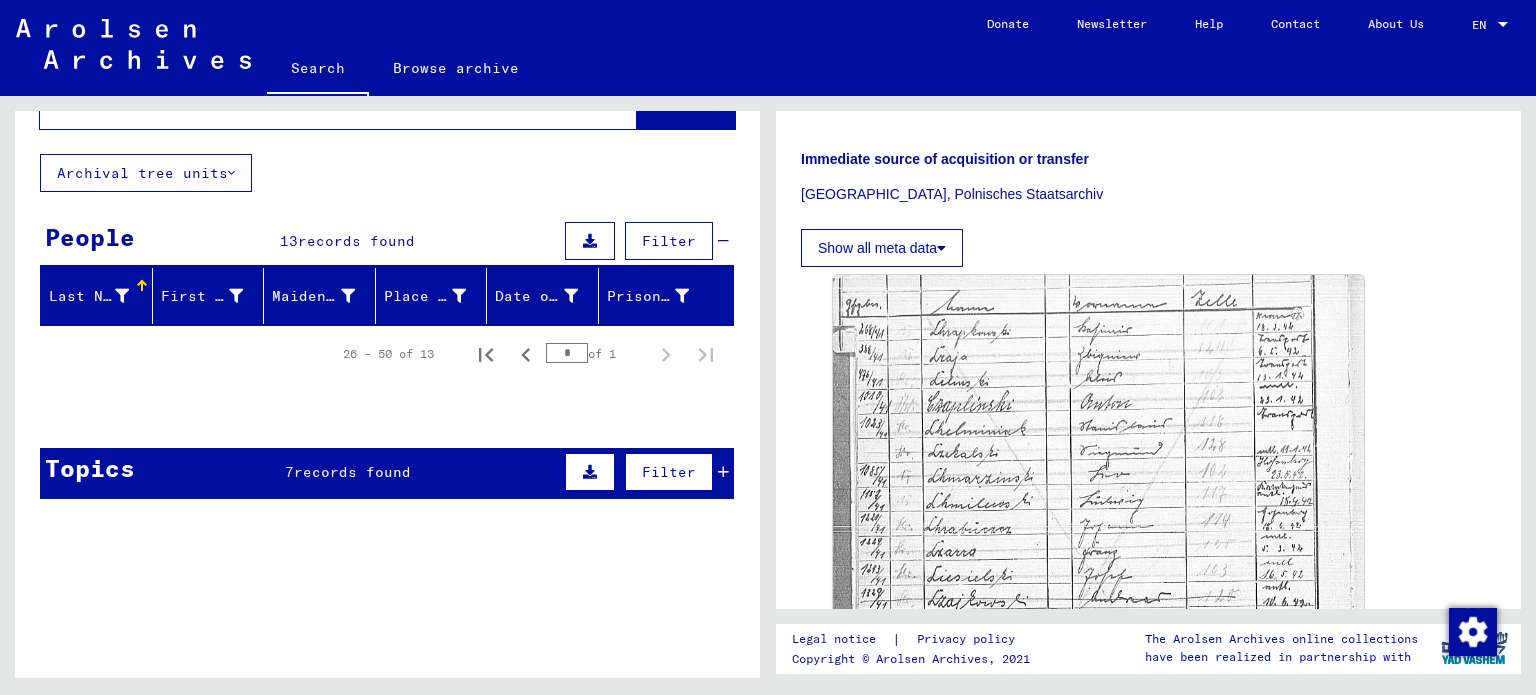 scroll, scrollTop: 0, scrollLeft: 0, axis: both 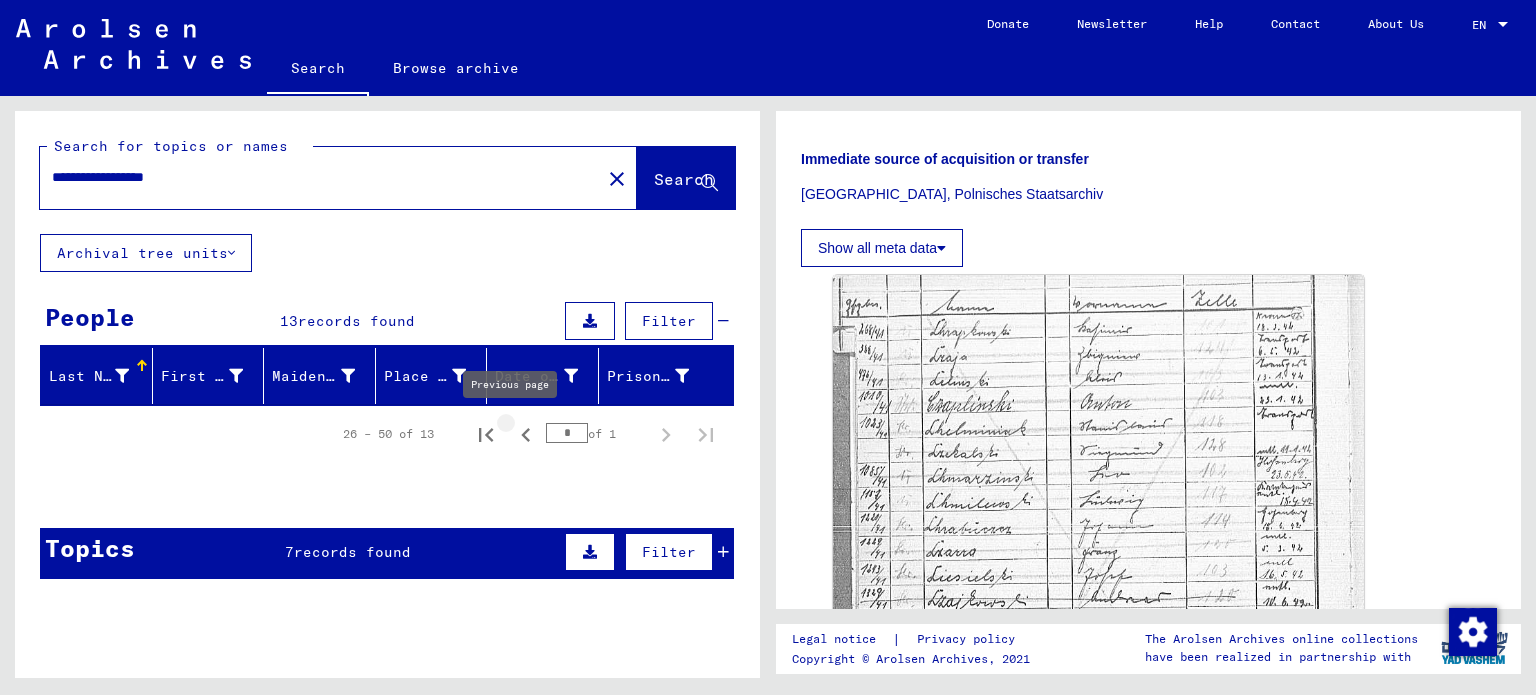 click 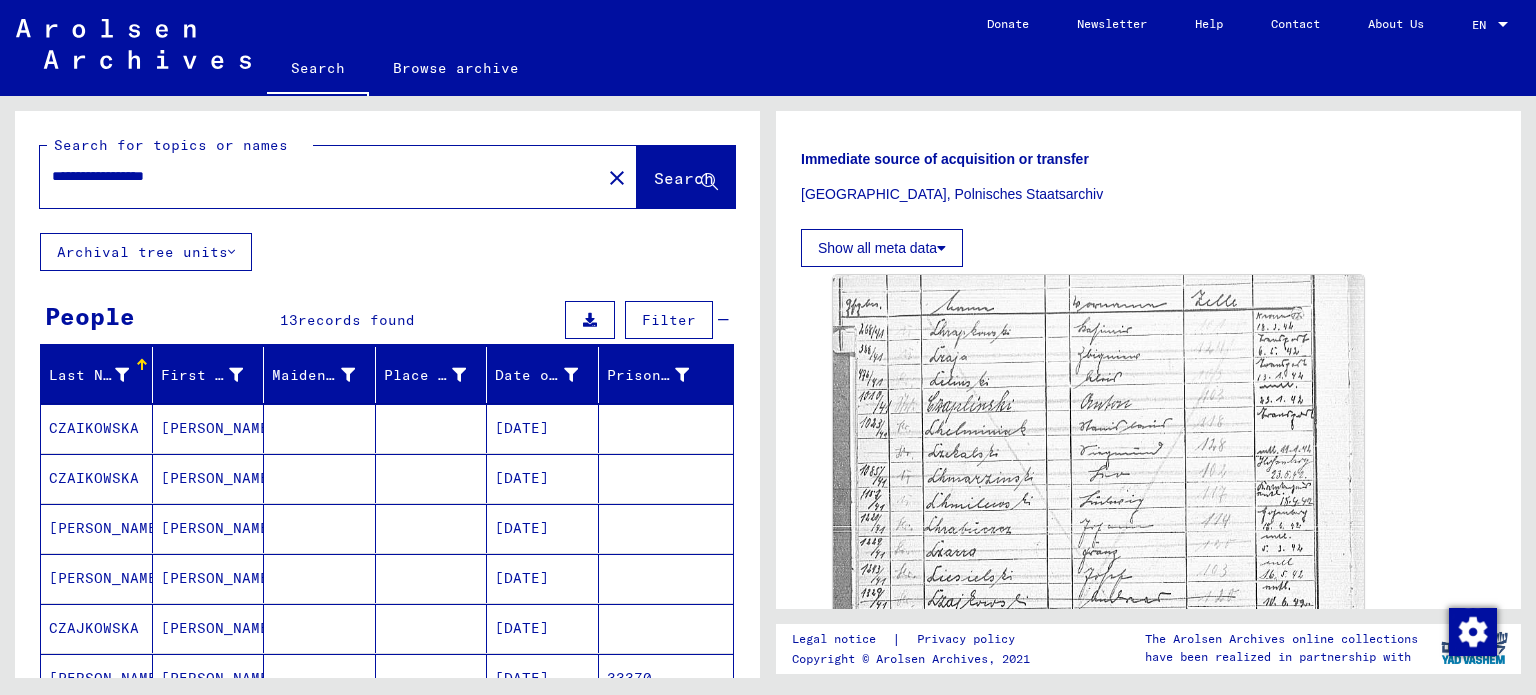 scroll, scrollTop: 0, scrollLeft: 0, axis: both 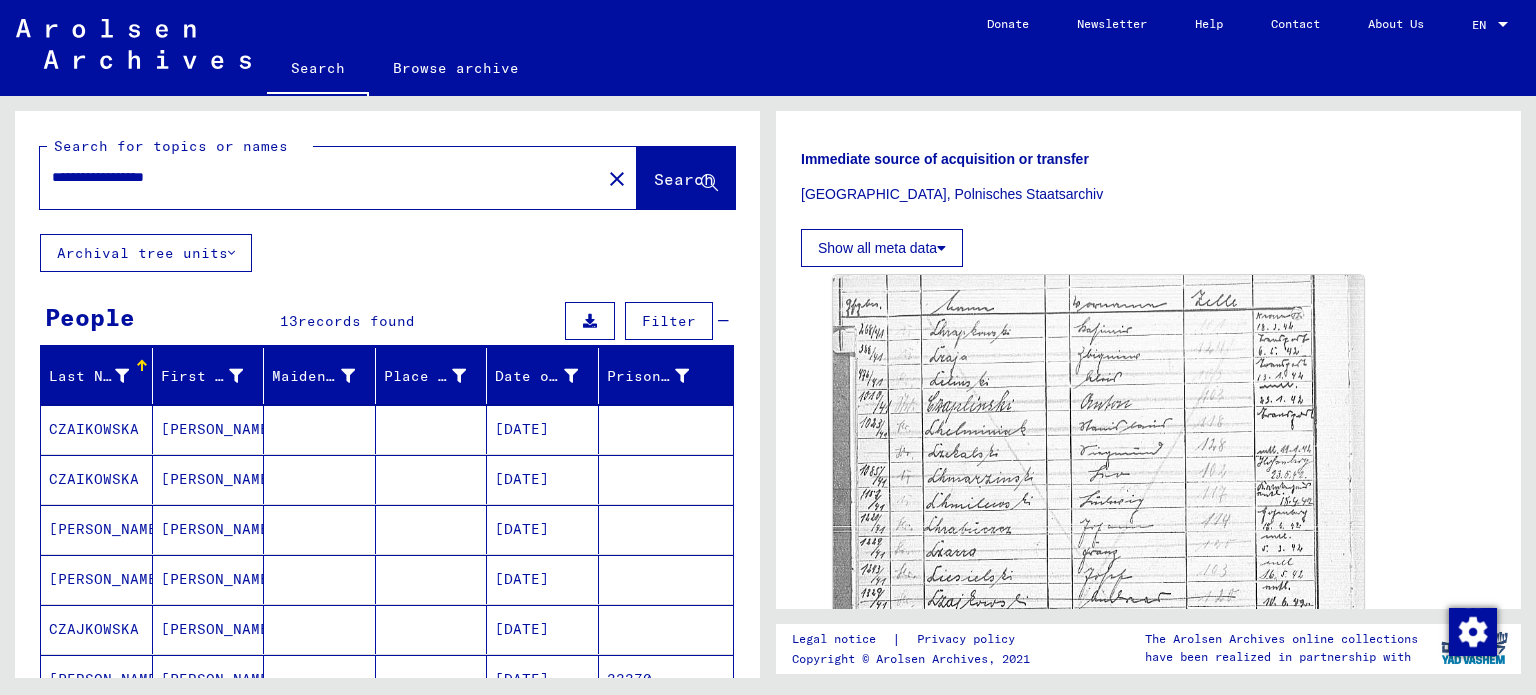 drag, startPoint x: 116, startPoint y: 179, endPoint x: 47, endPoint y: 185, distance: 69.260376 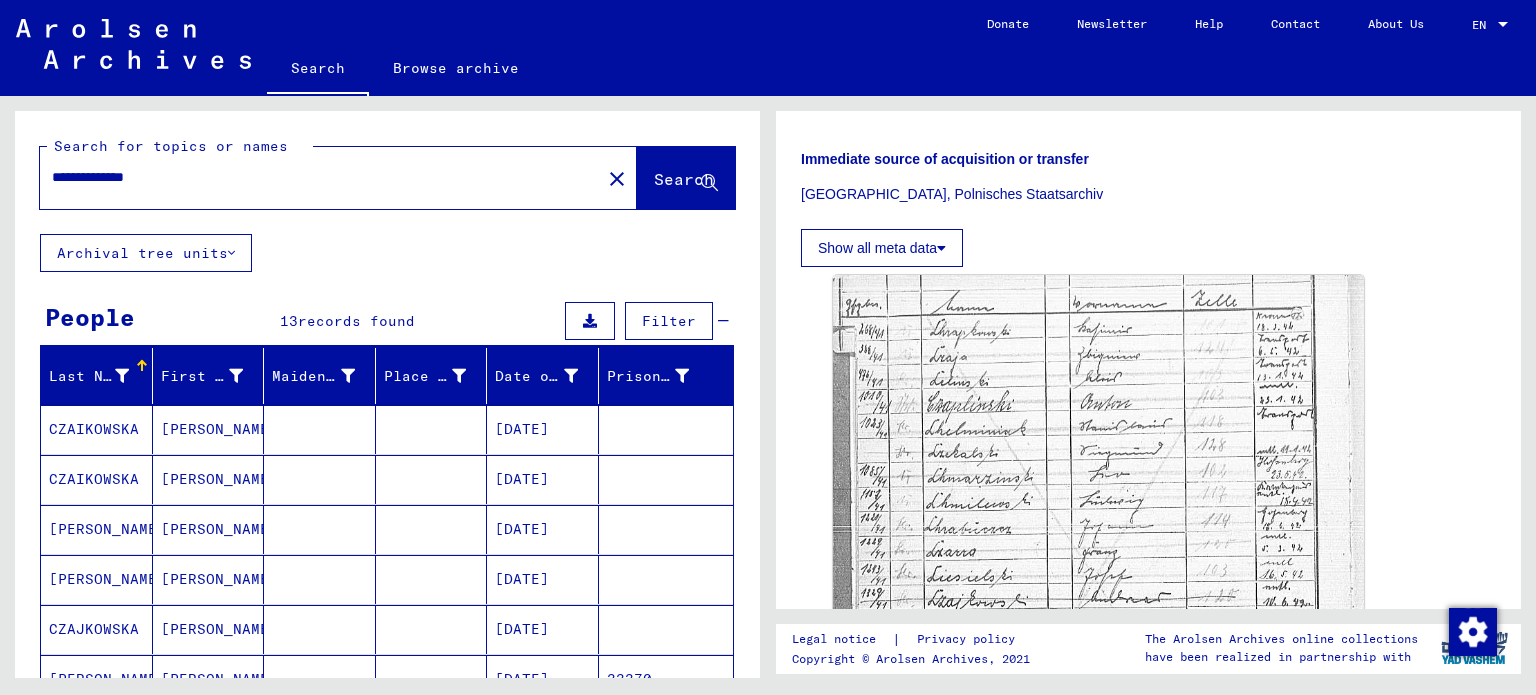 type on "**********" 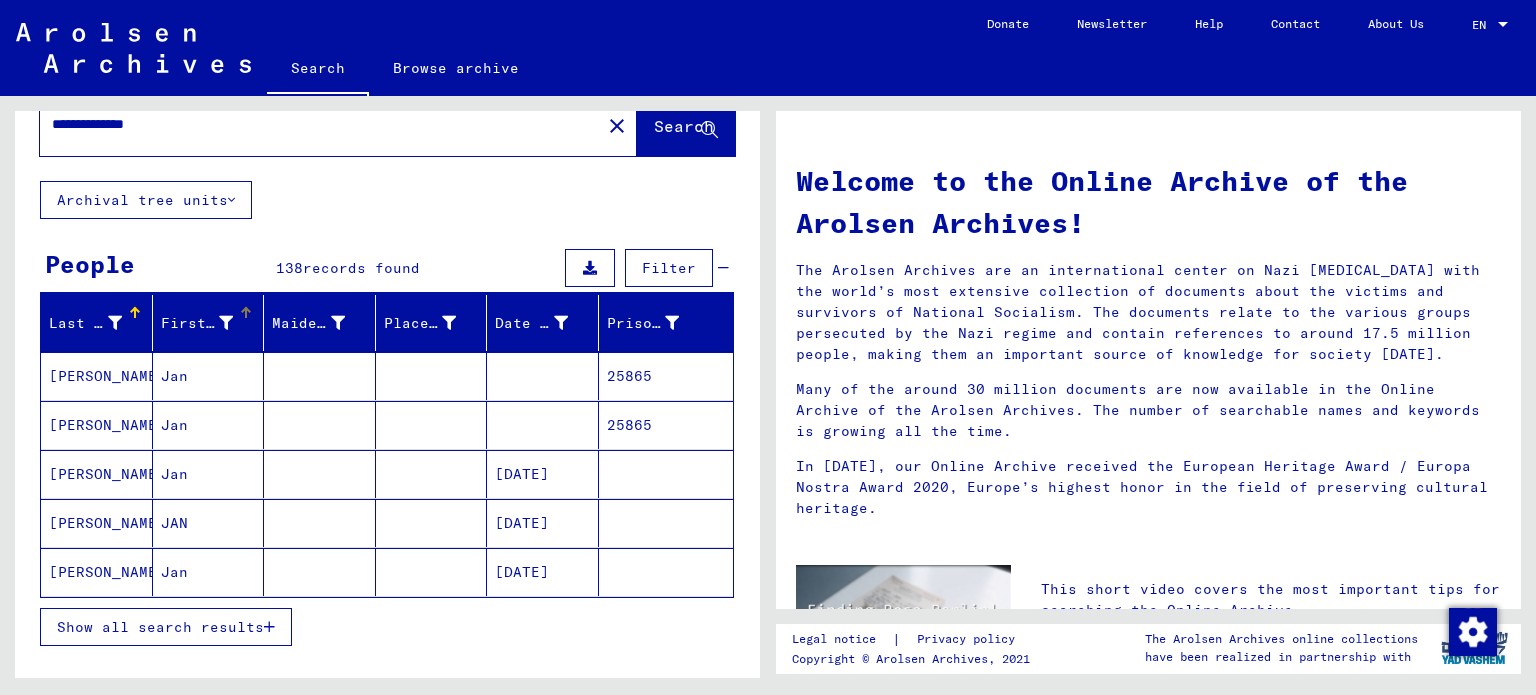 scroll, scrollTop: 100, scrollLeft: 0, axis: vertical 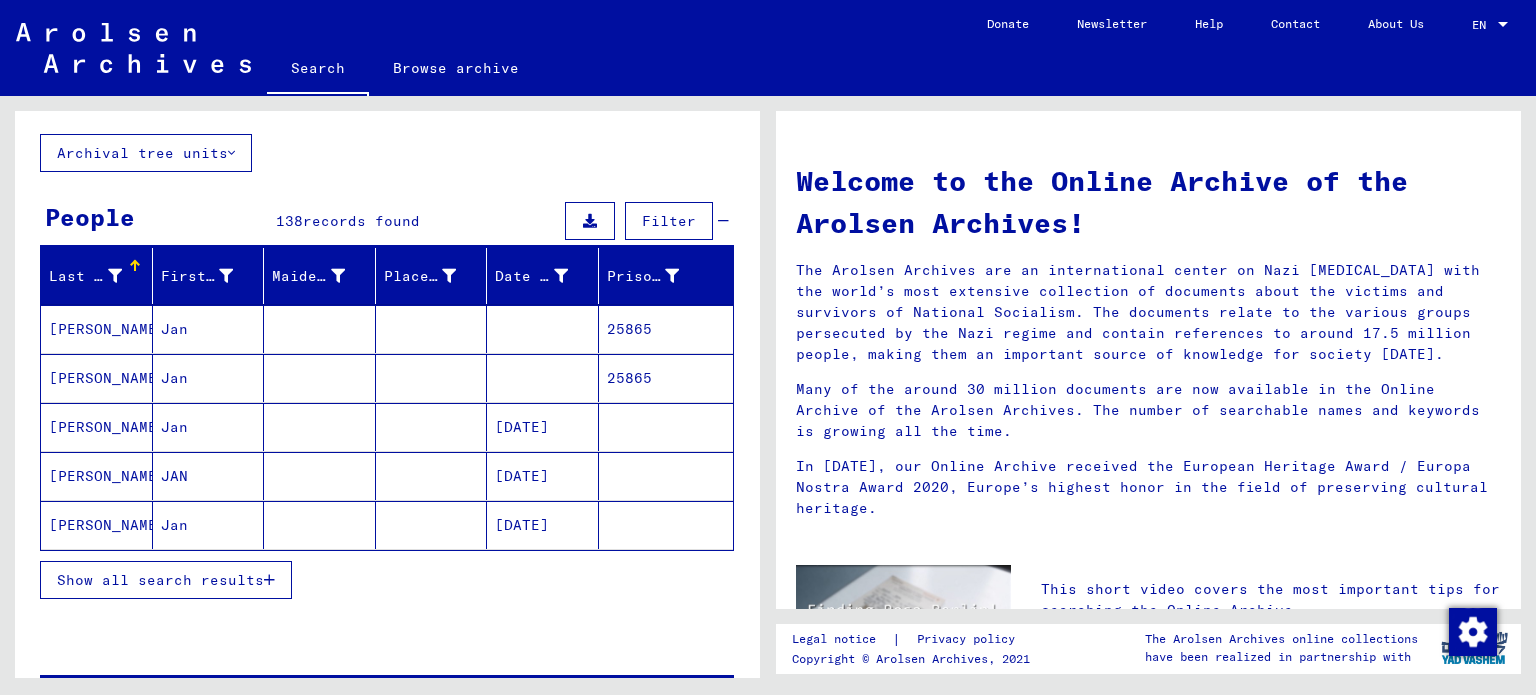 click on "Show all search results" at bounding box center (160, 580) 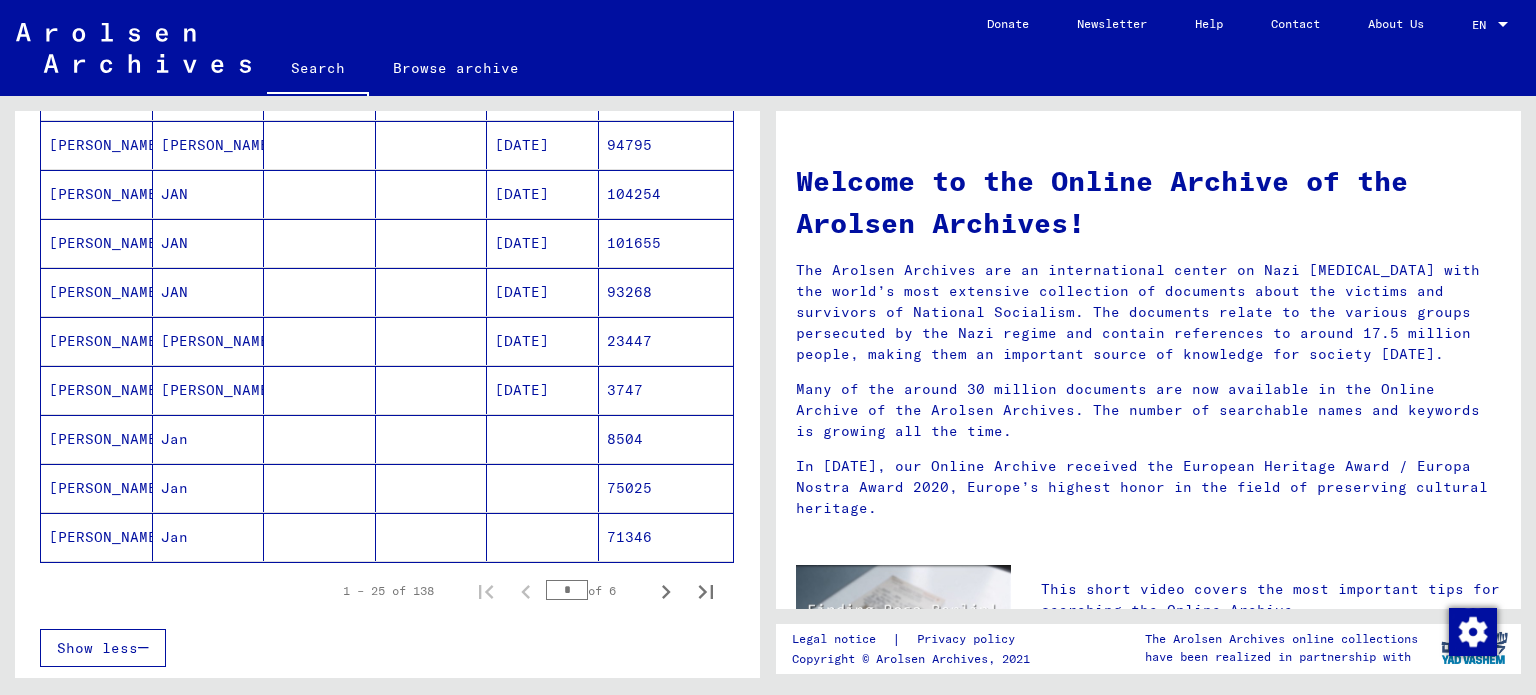 scroll, scrollTop: 1100, scrollLeft: 0, axis: vertical 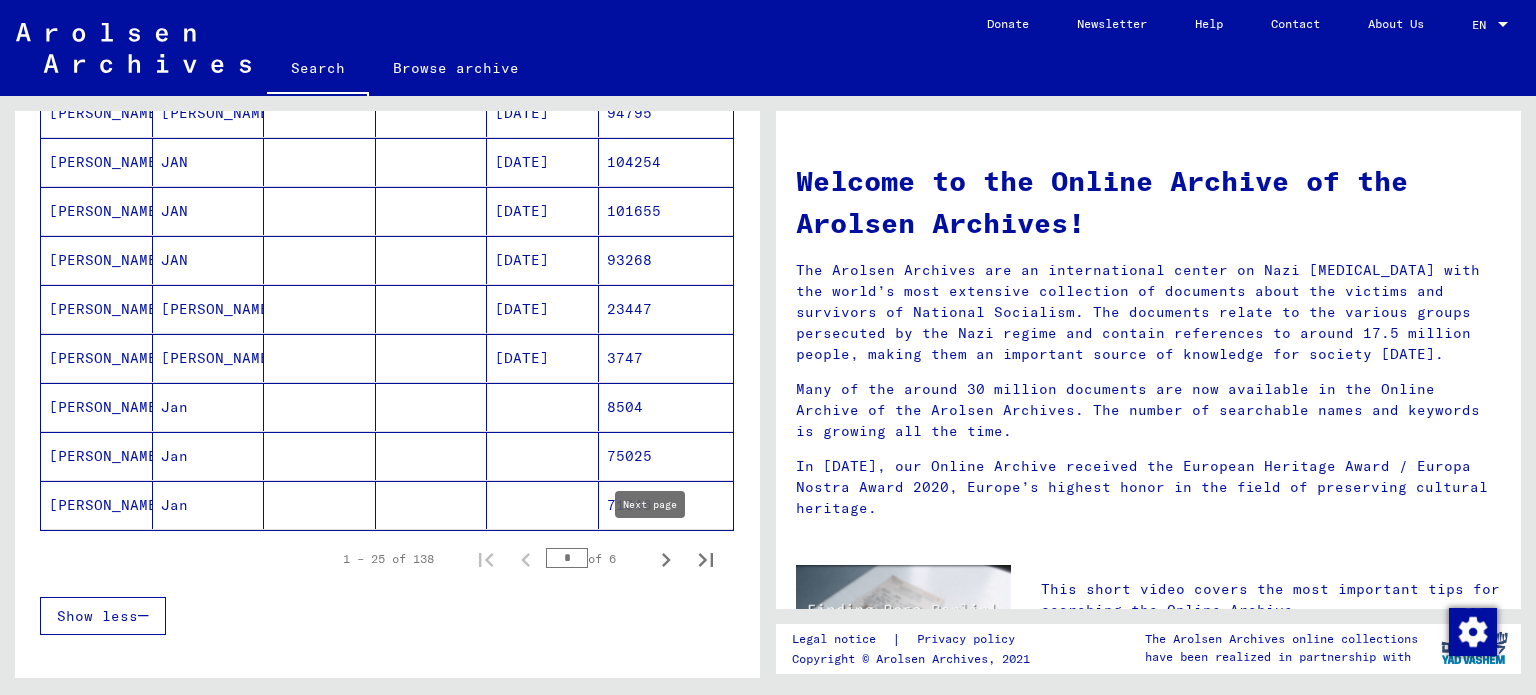 click 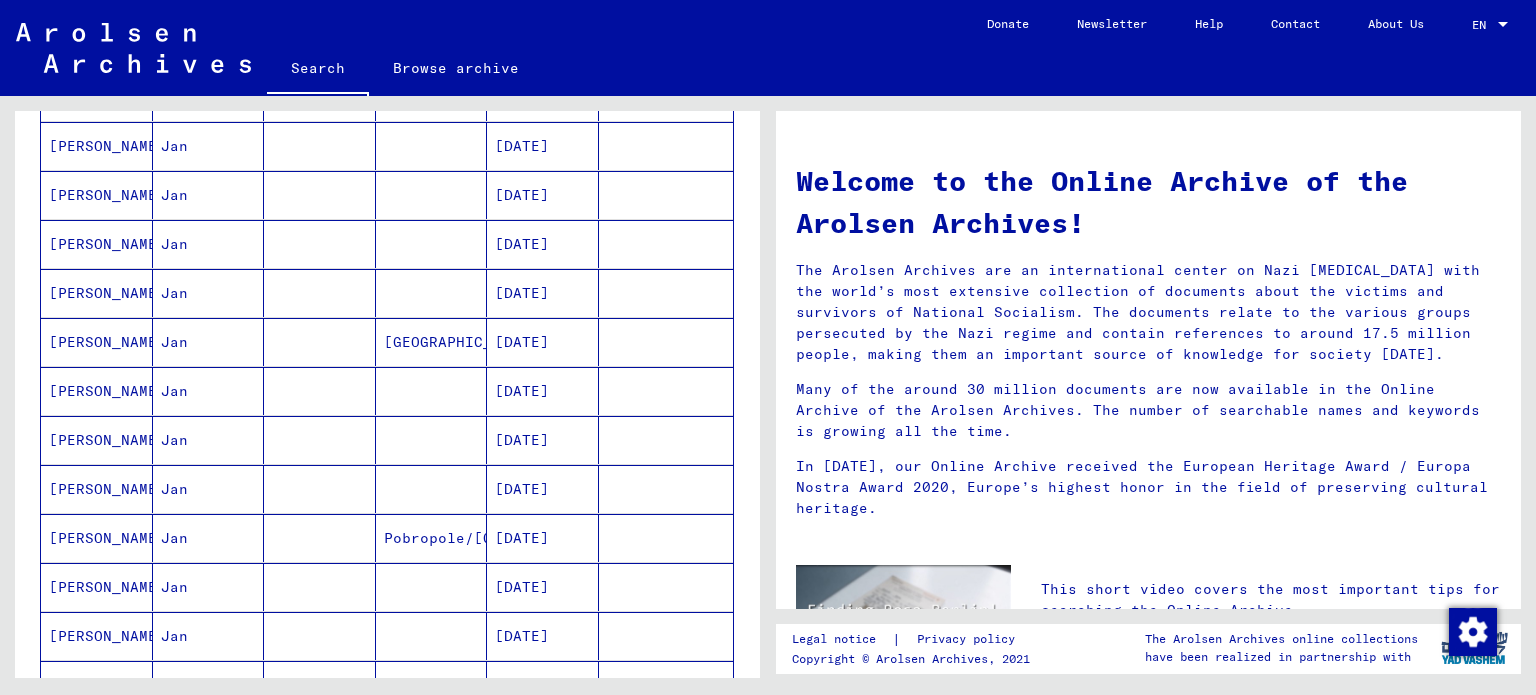 scroll, scrollTop: 1300, scrollLeft: 0, axis: vertical 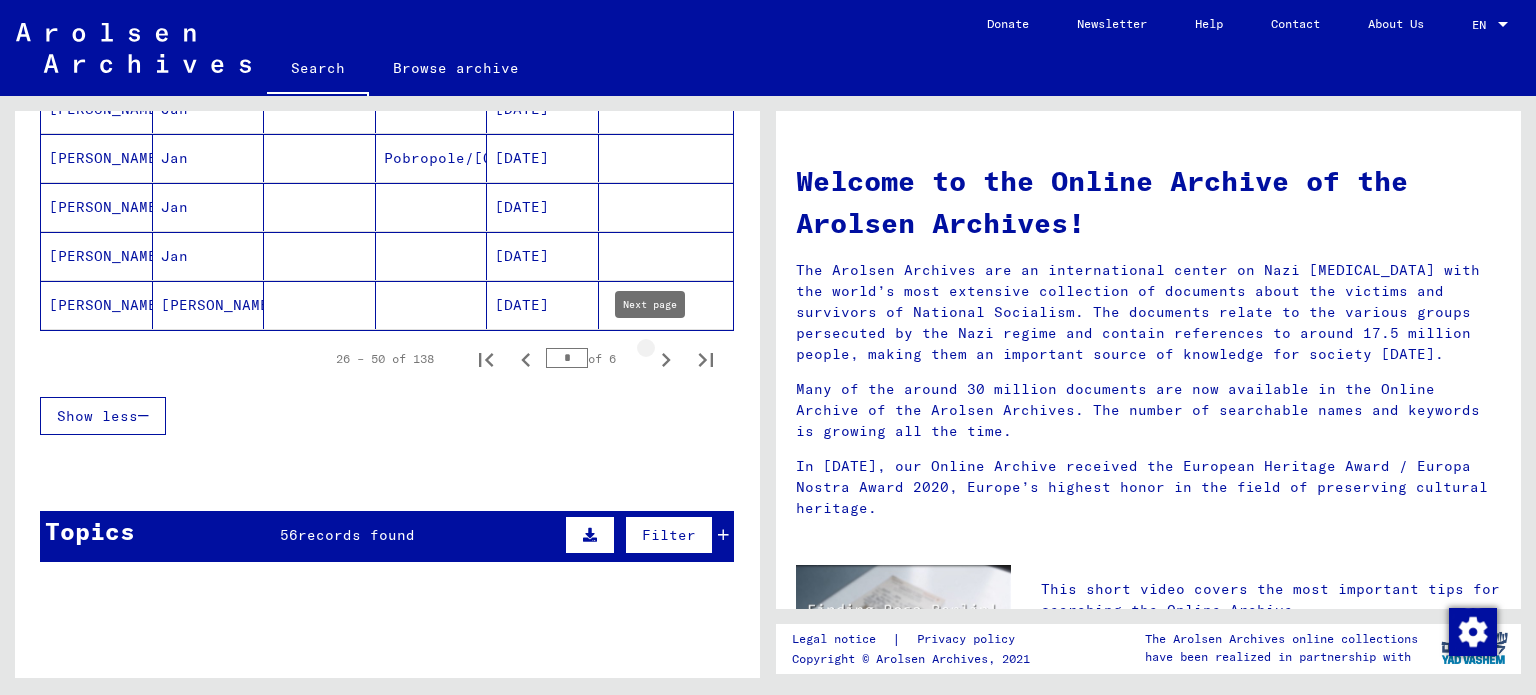 click 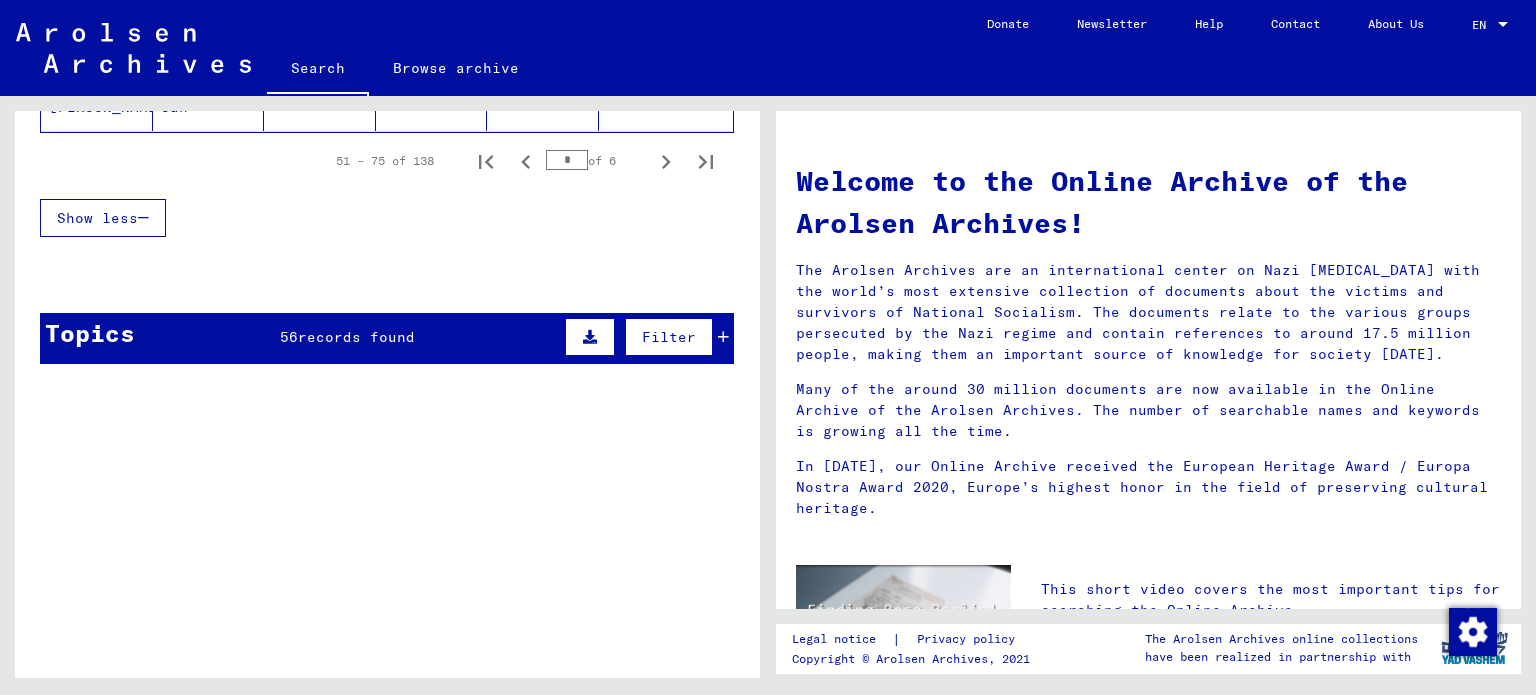 scroll, scrollTop: 1500, scrollLeft: 0, axis: vertical 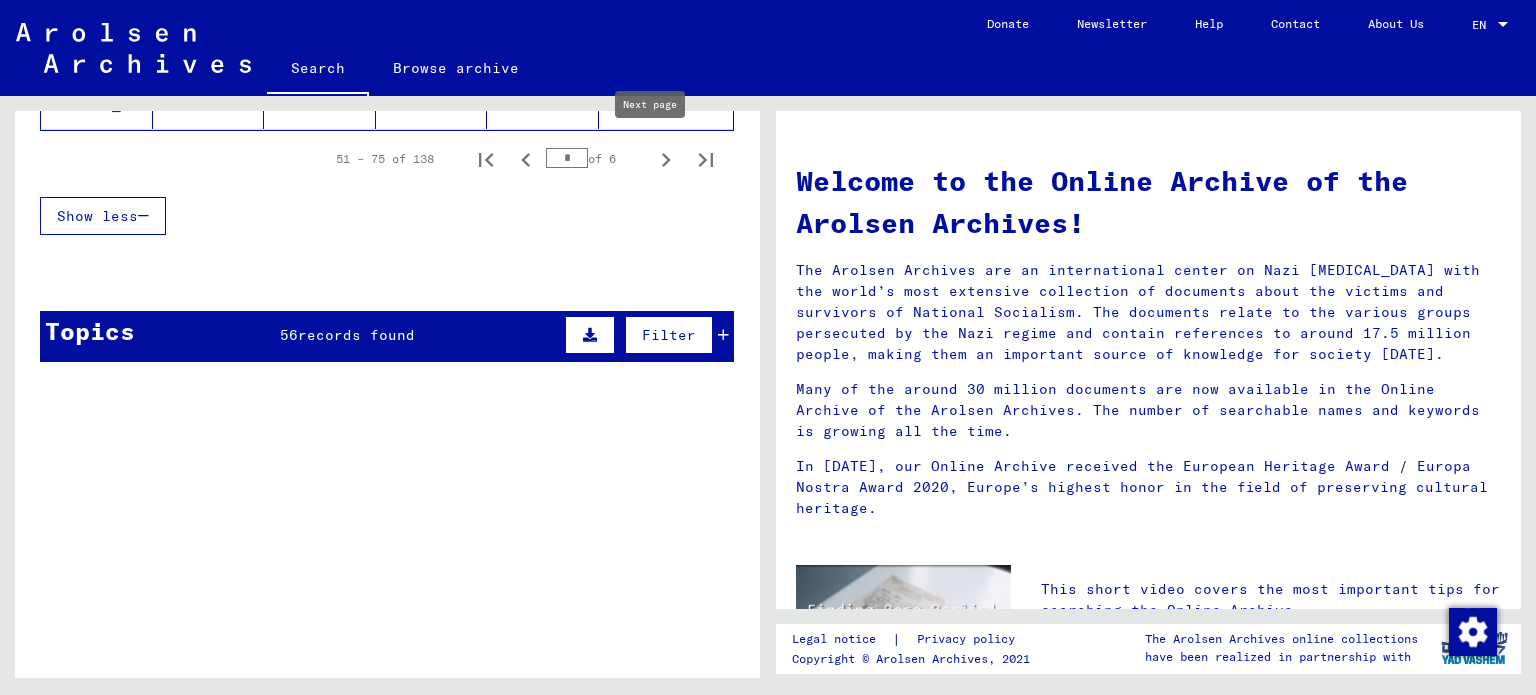 click 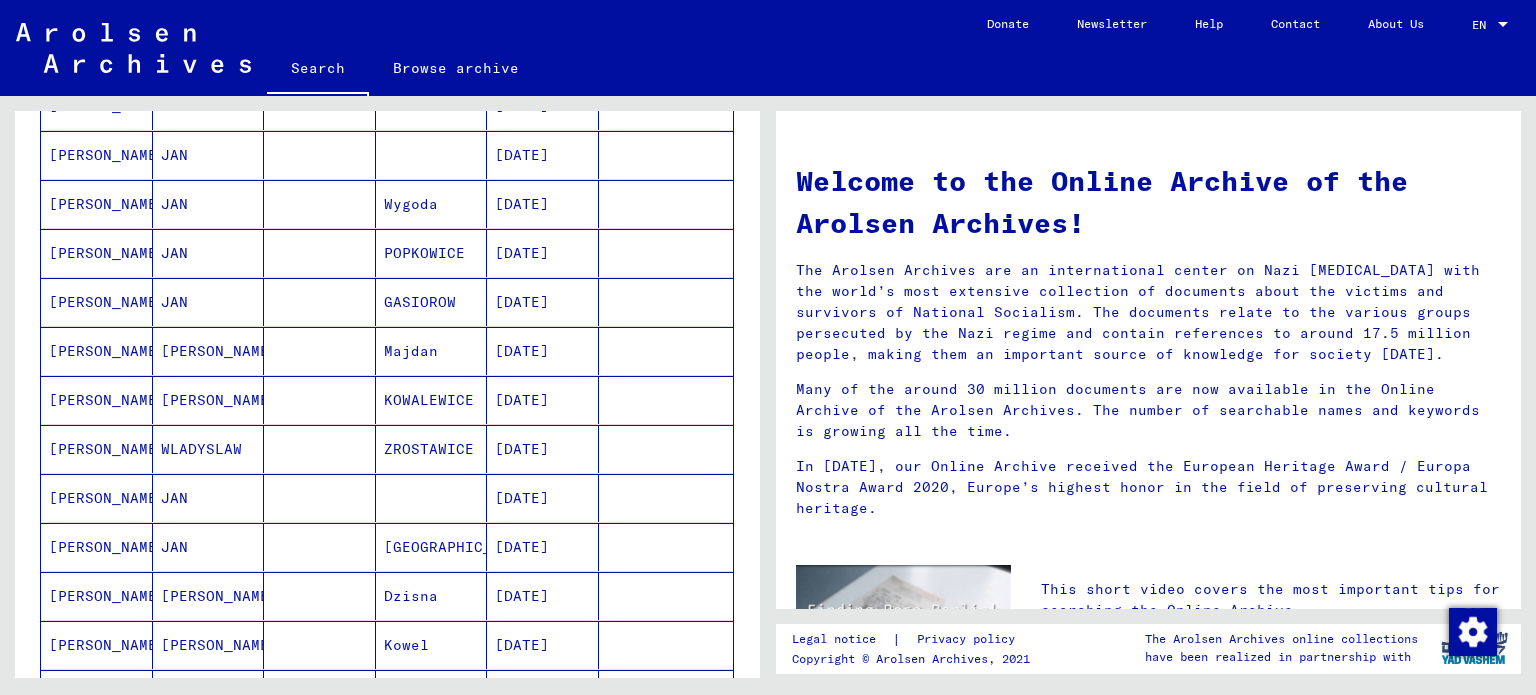 scroll, scrollTop: 1200, scrollLeft: 0, axis: vertical 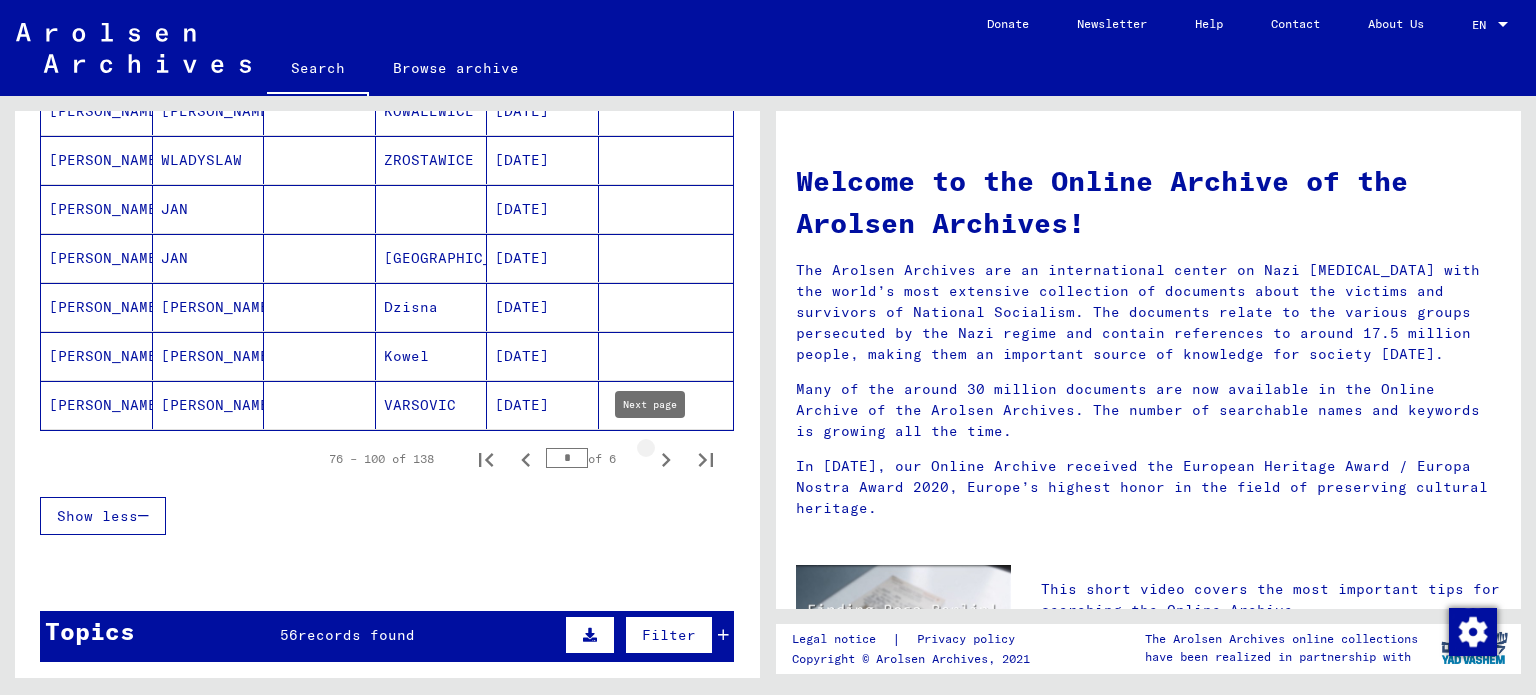 click 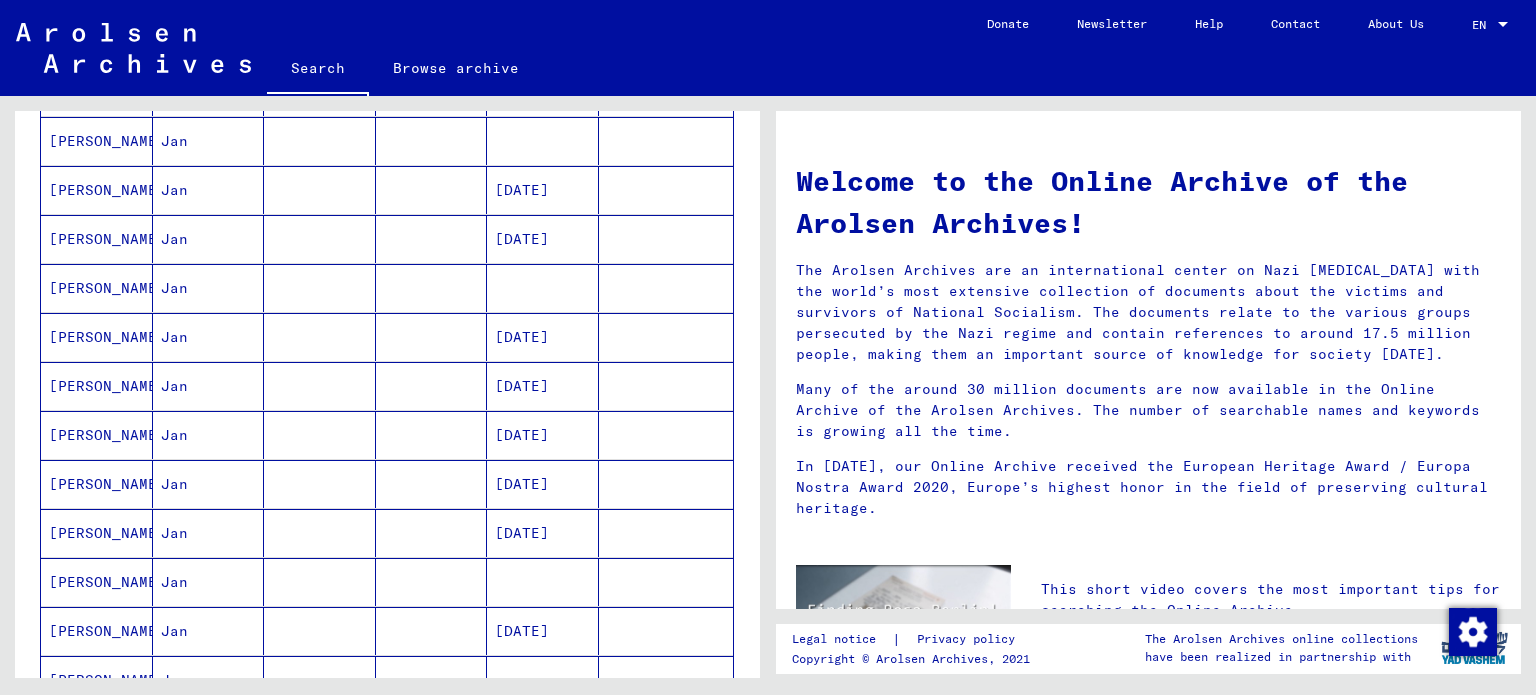 scroll, scrollTop: 400, scrollLeft: 0, axis: vertical 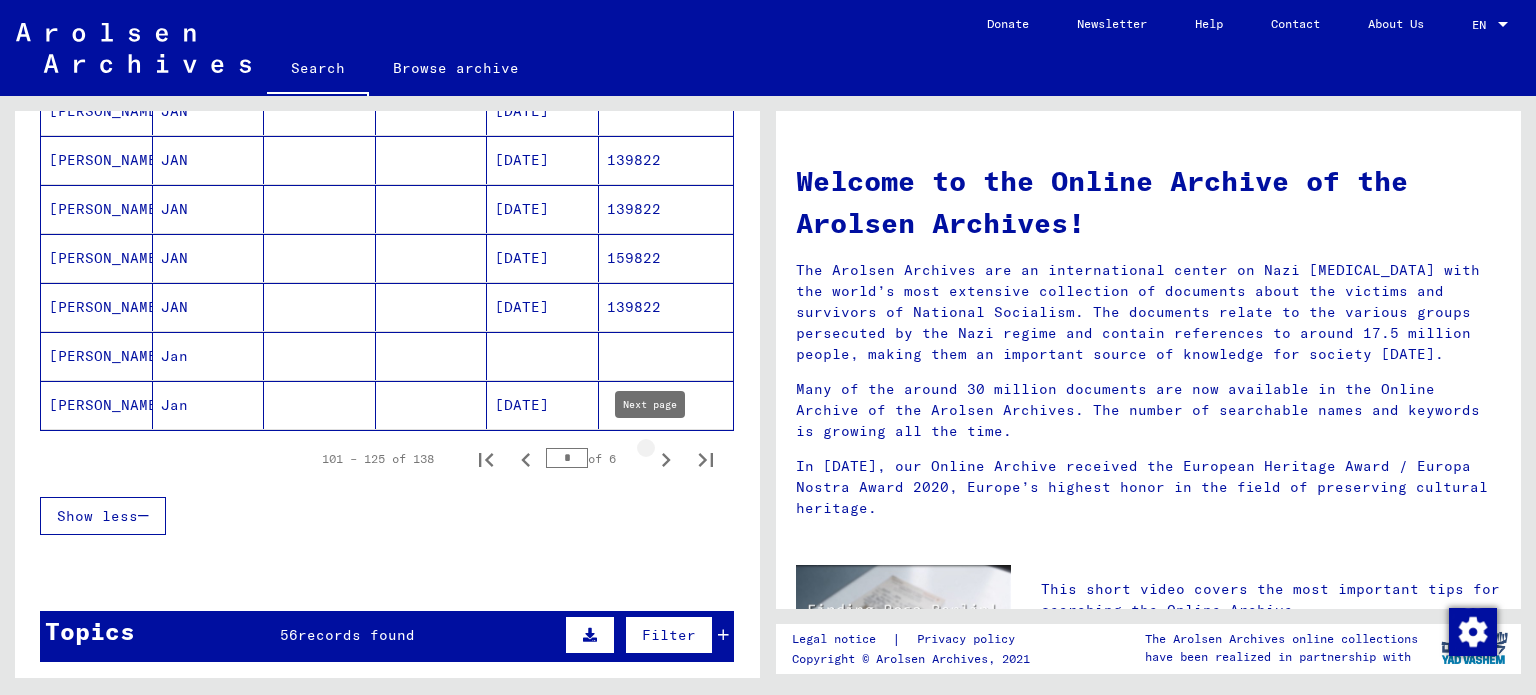 click 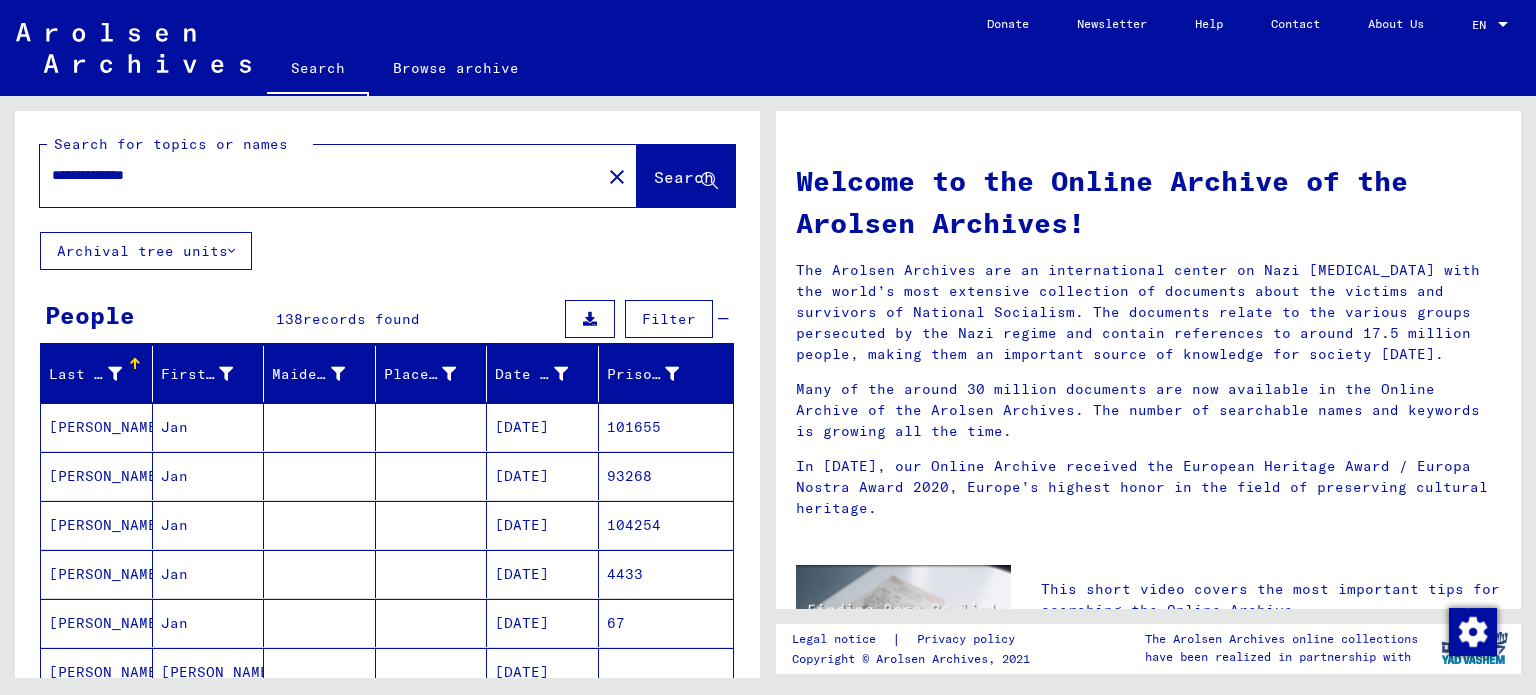 scroll, scrollTop: 0, scrollLeft: 0, axis: both 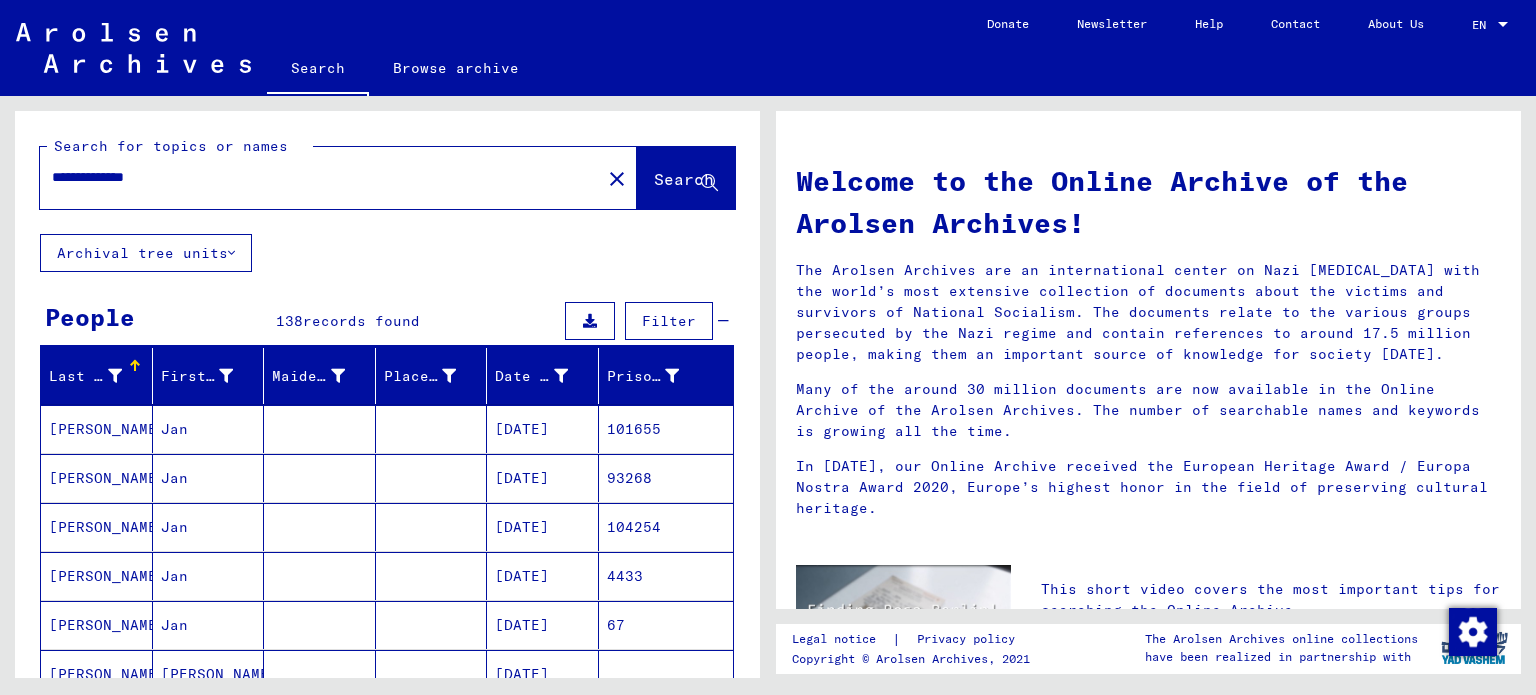 click on "Search   Browse archive" 